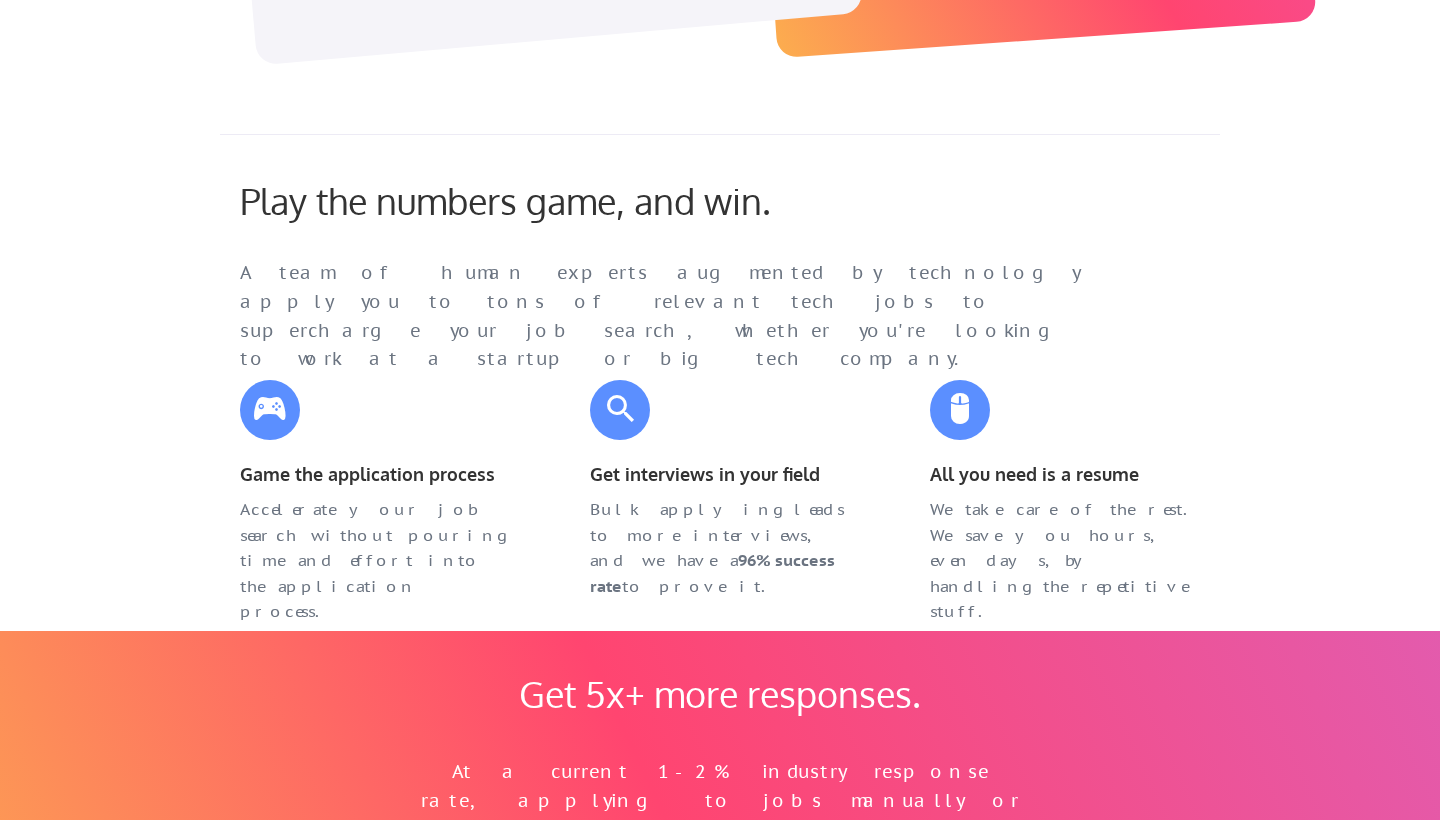 scroll, scrollTop: 1119, scrollLeft: 0, axis: vertical 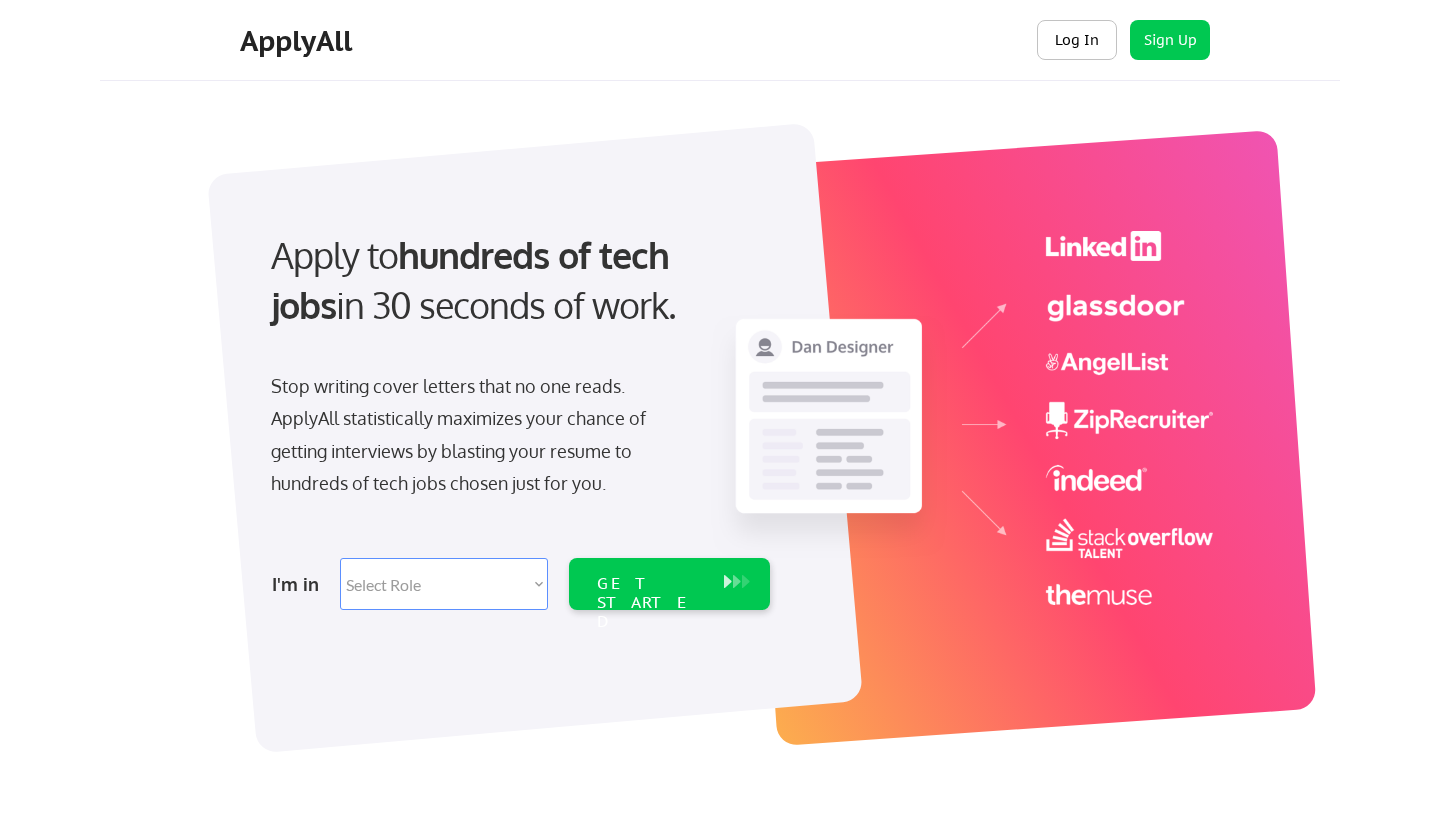 click on "Log In" at bounding box center (1077, 40) 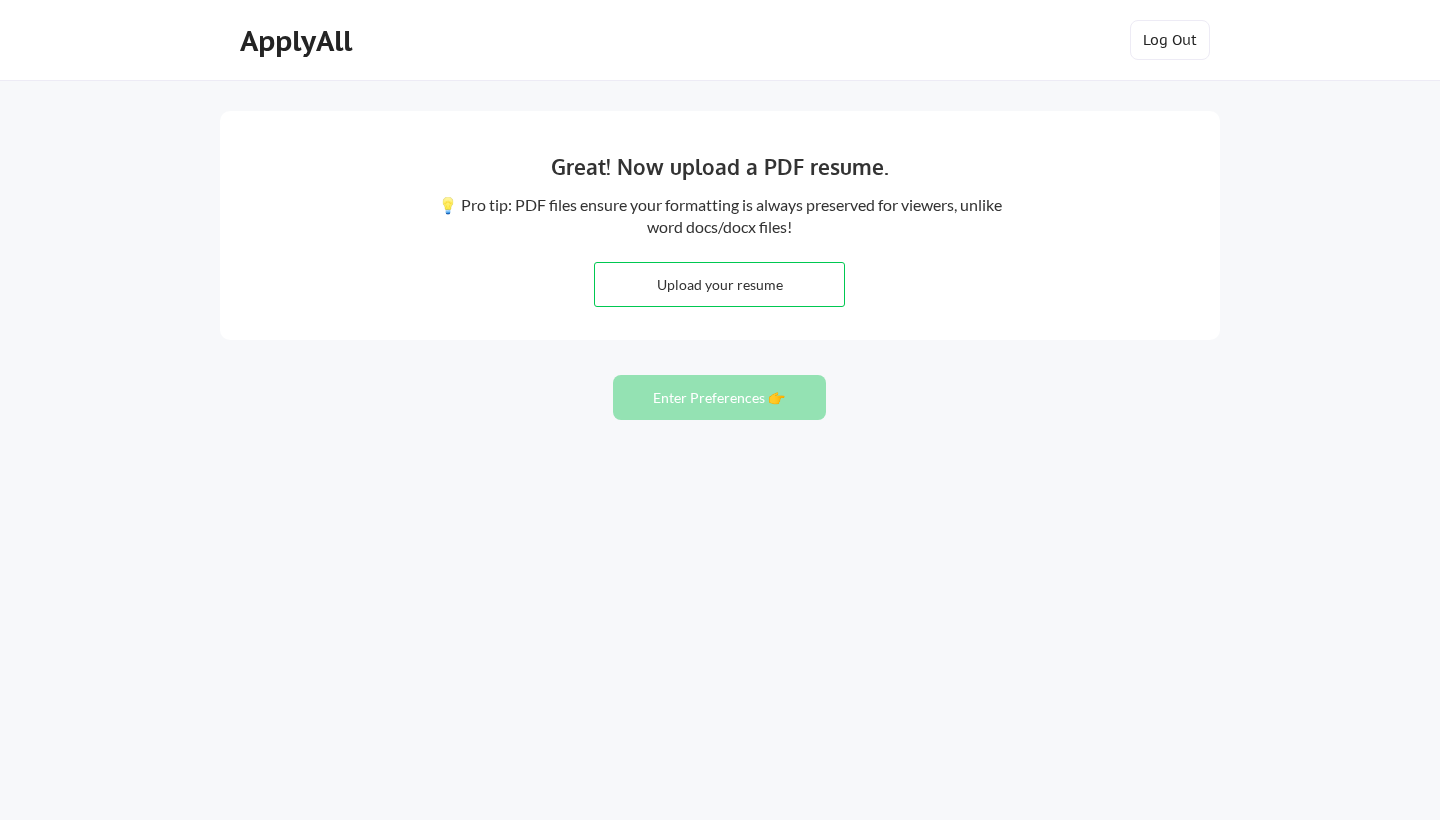 scroll, scrollTop: 0, scrollLeft: 0, axis: both 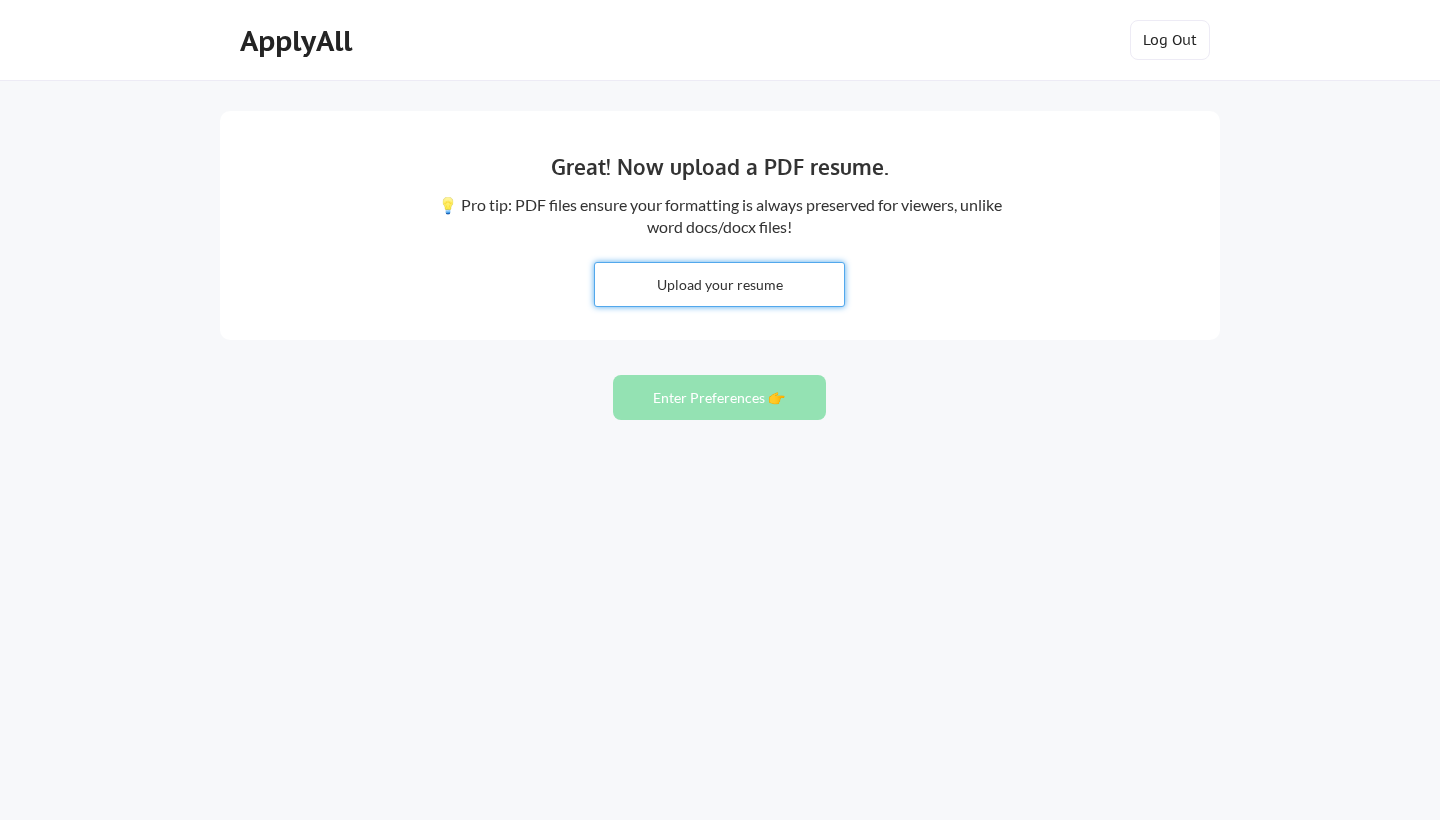 type 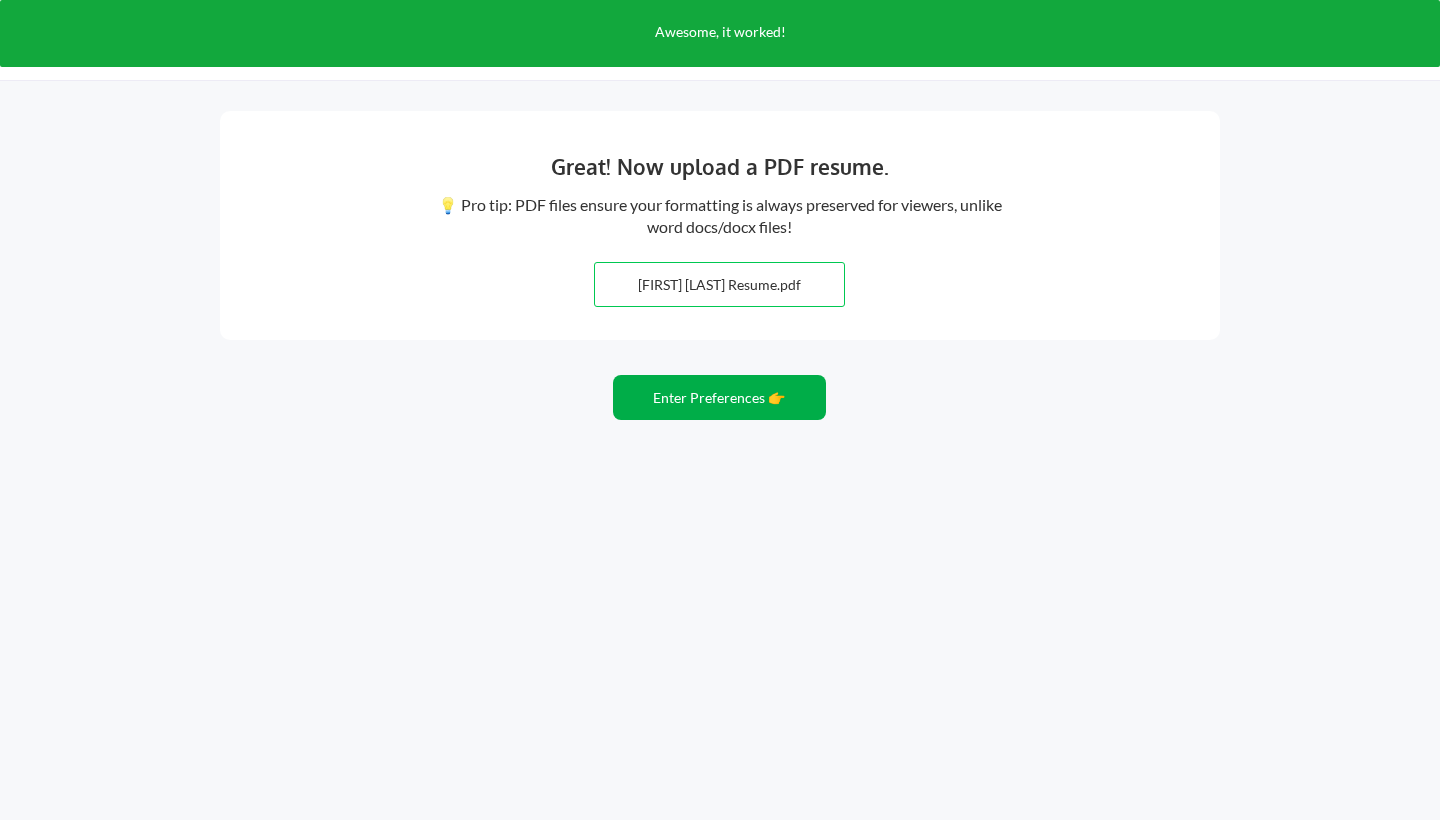 click on "Enter Preferences  👉" at bounding box center [719, 397] 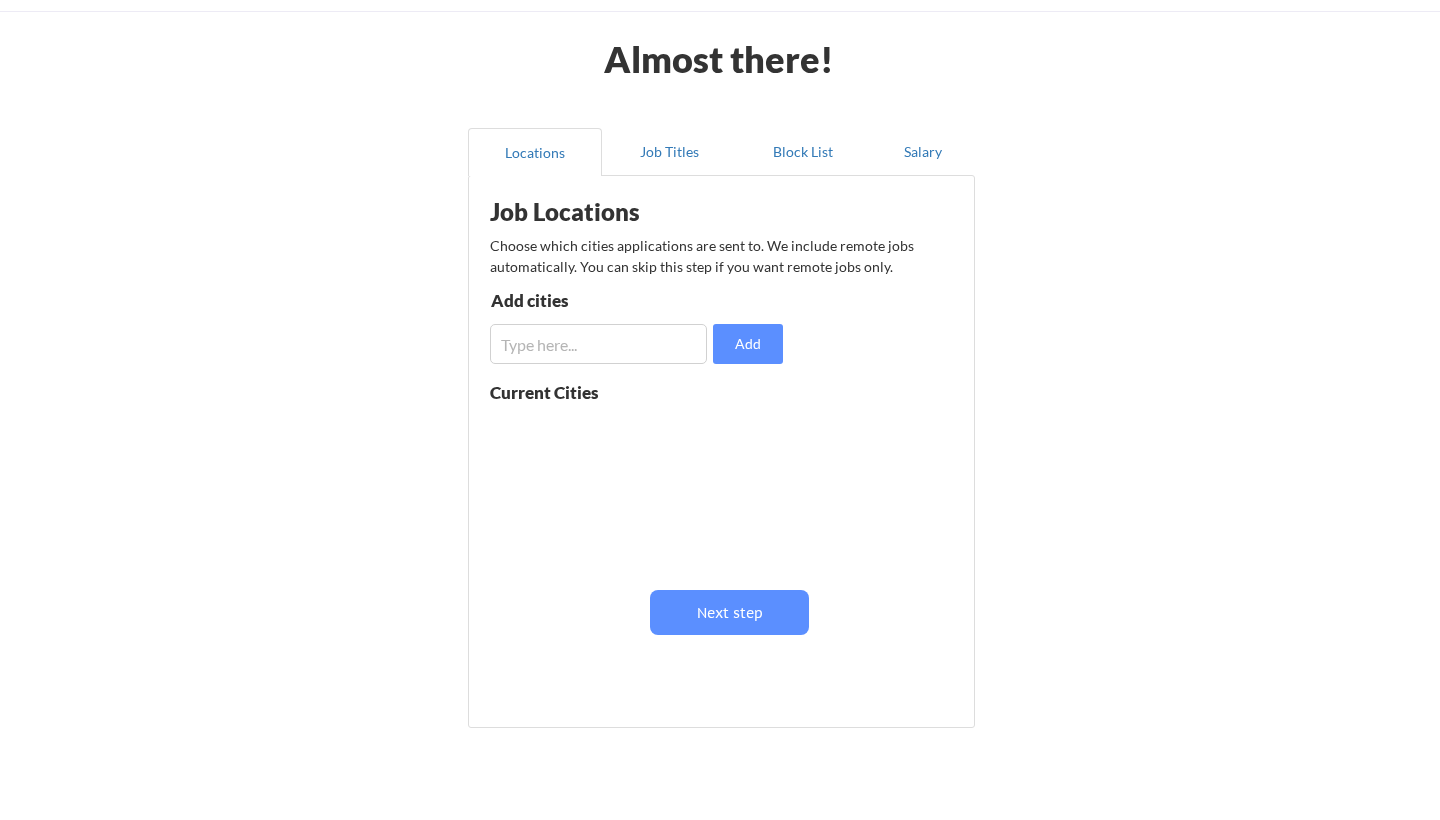 scroll, scrollTop: 85, scrollLeft: 0, axis: vertical 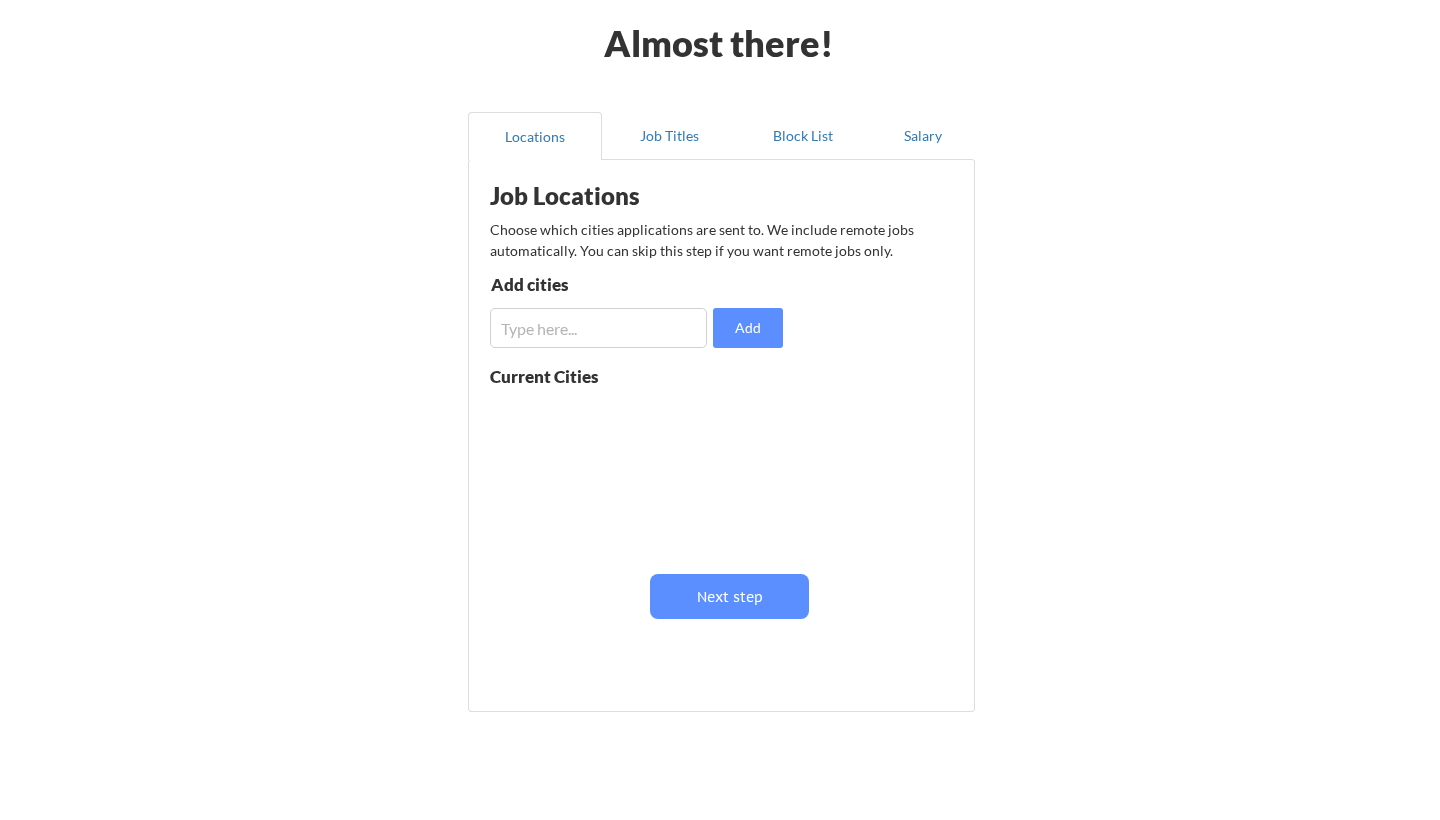 click at bounding box center (598, 328) 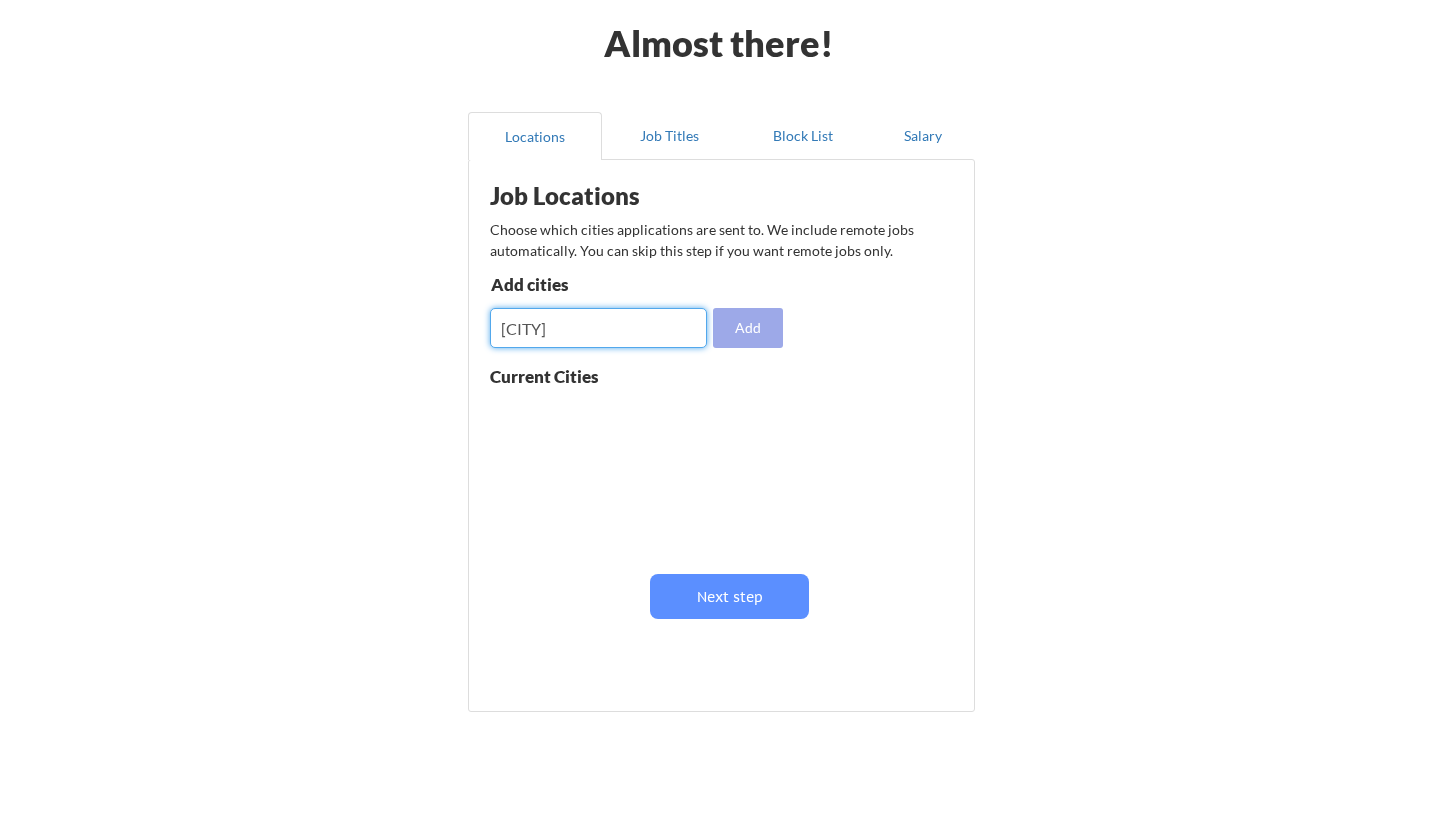 type on "[CITY]" 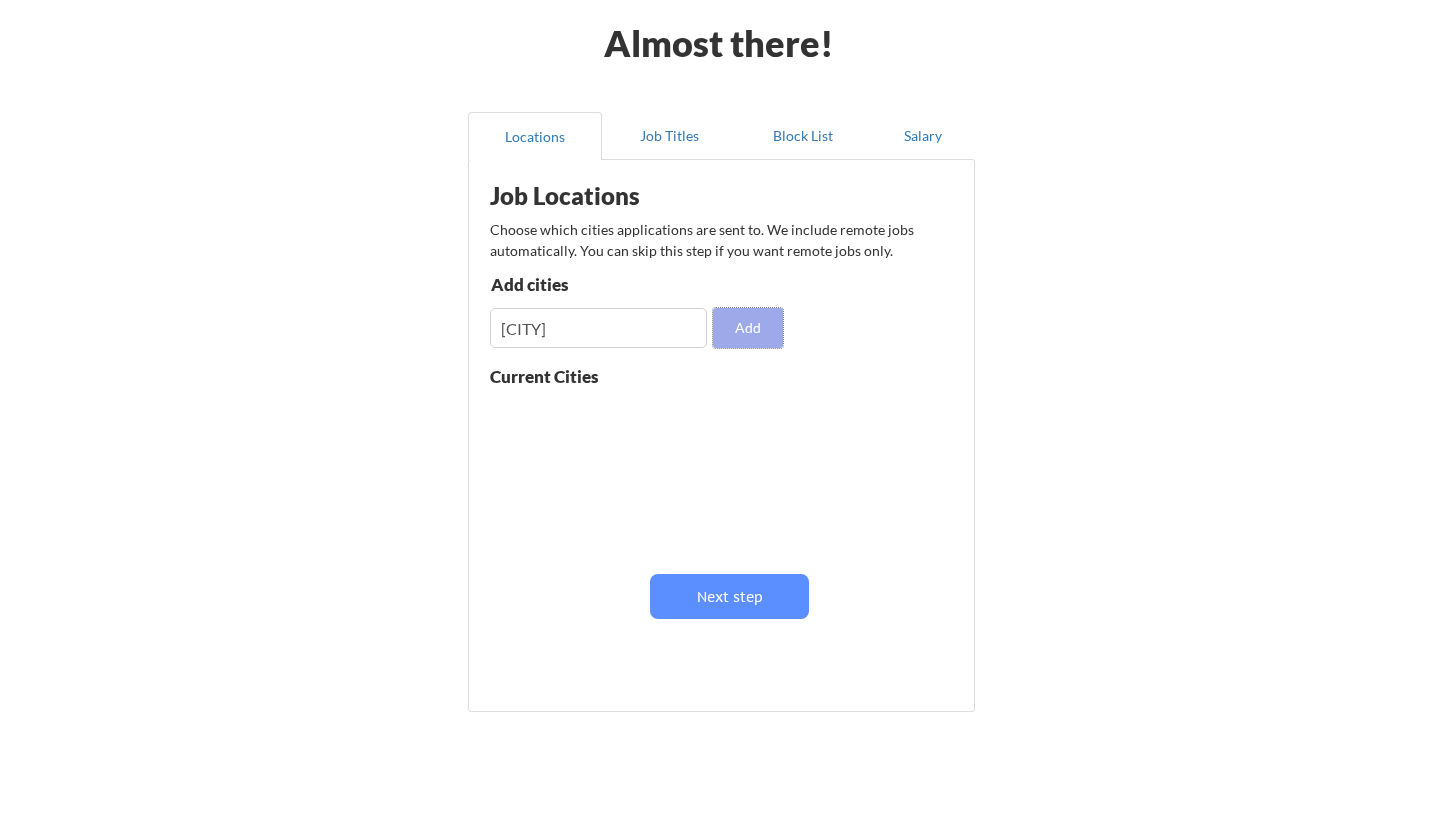 click on "Add" at bounding box center (748, 328) 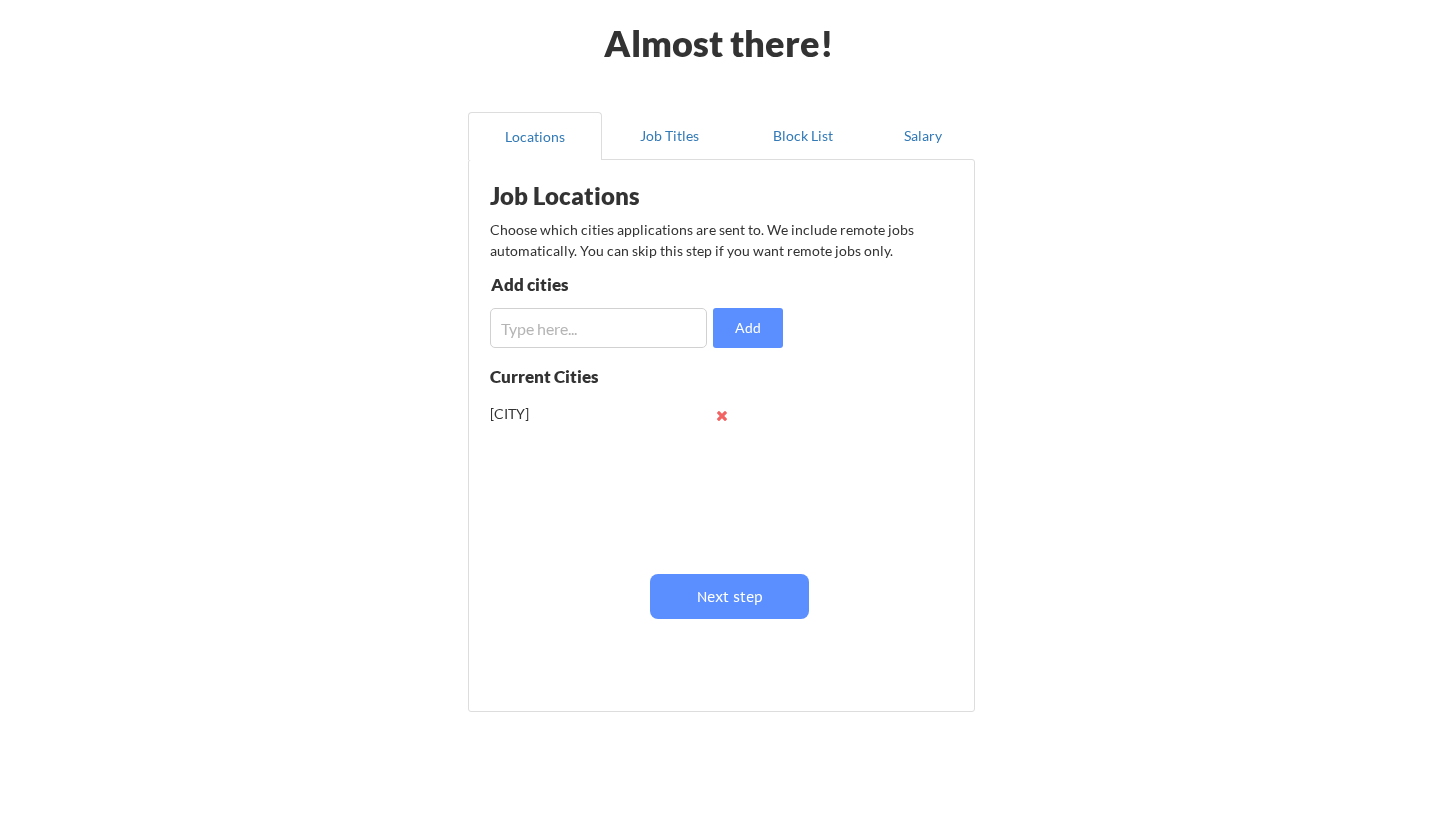 click at bounding box center [598, 328] 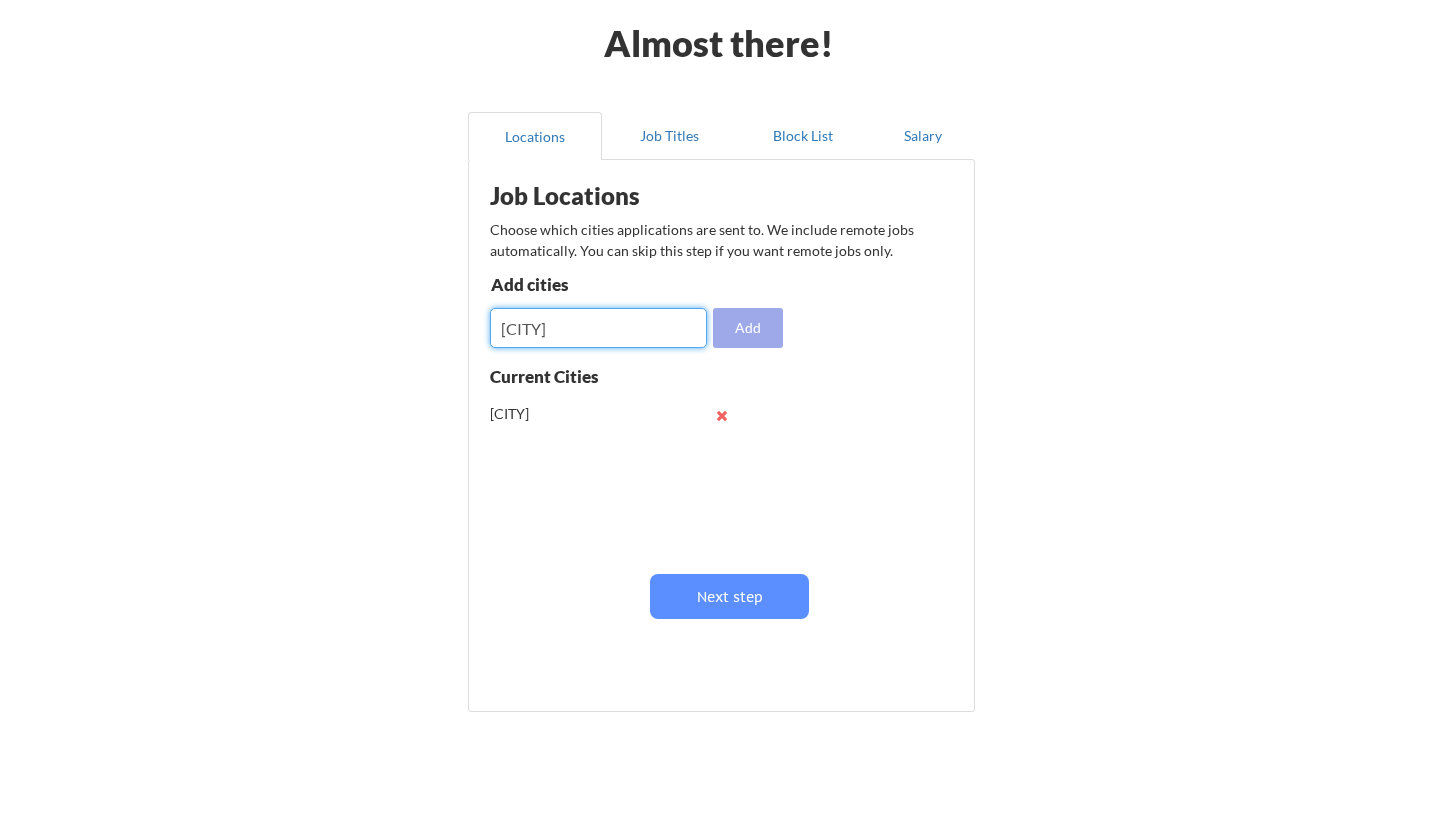 type on "Los Angles" 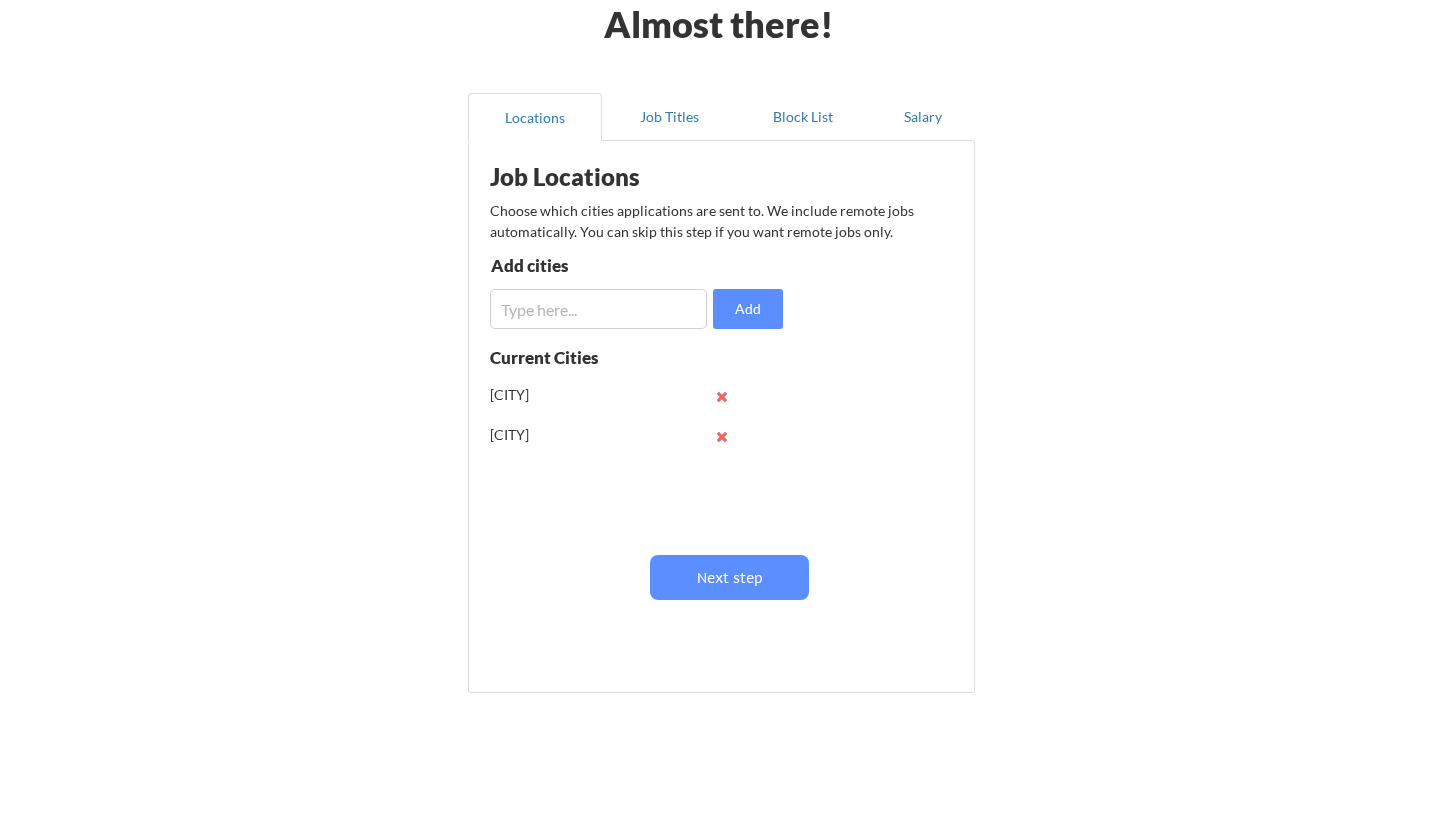 scroll, scrollTop: 105, scrollLeft: 0, axis: vertical 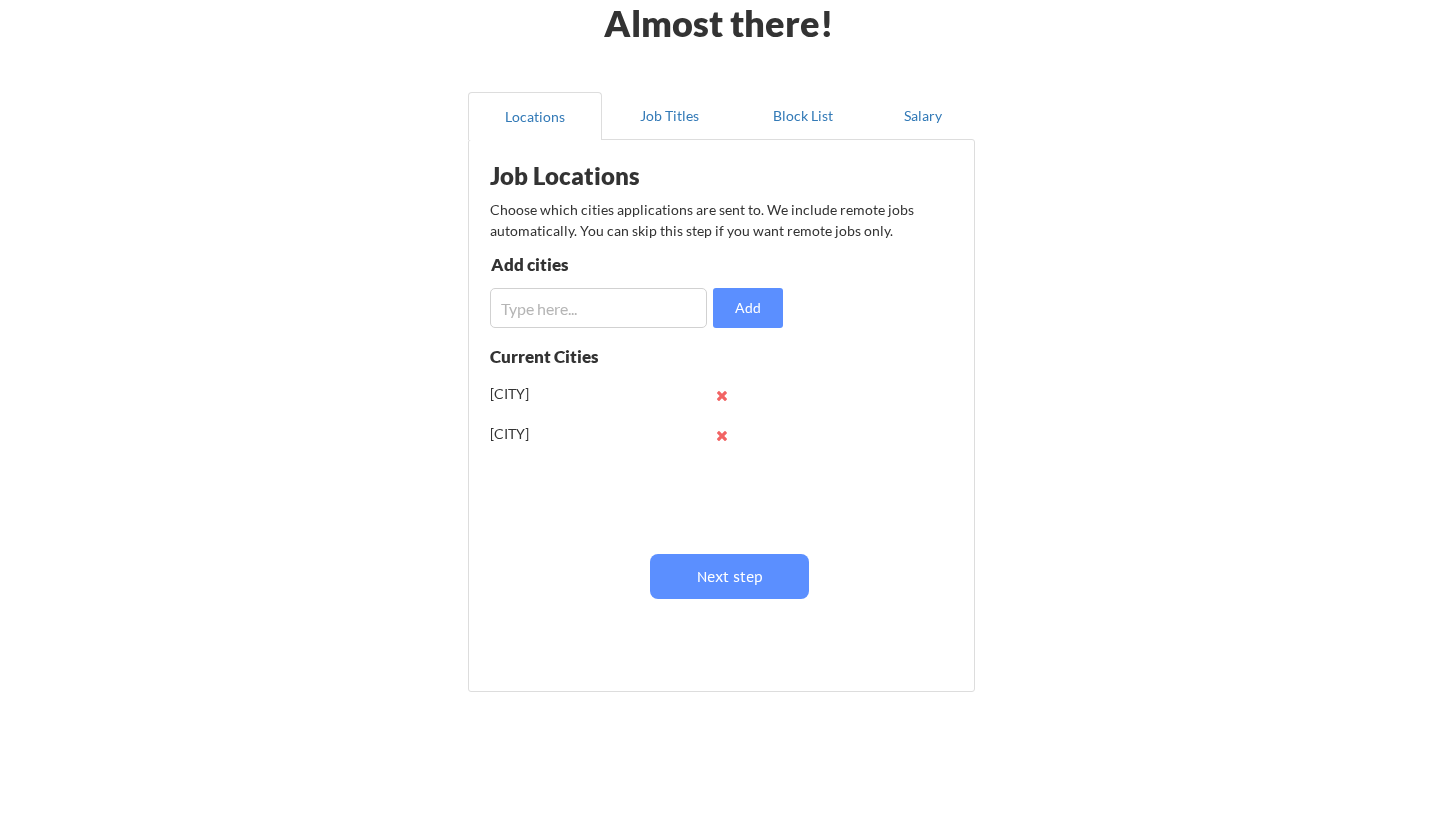 click at bounding box center (598, 308) 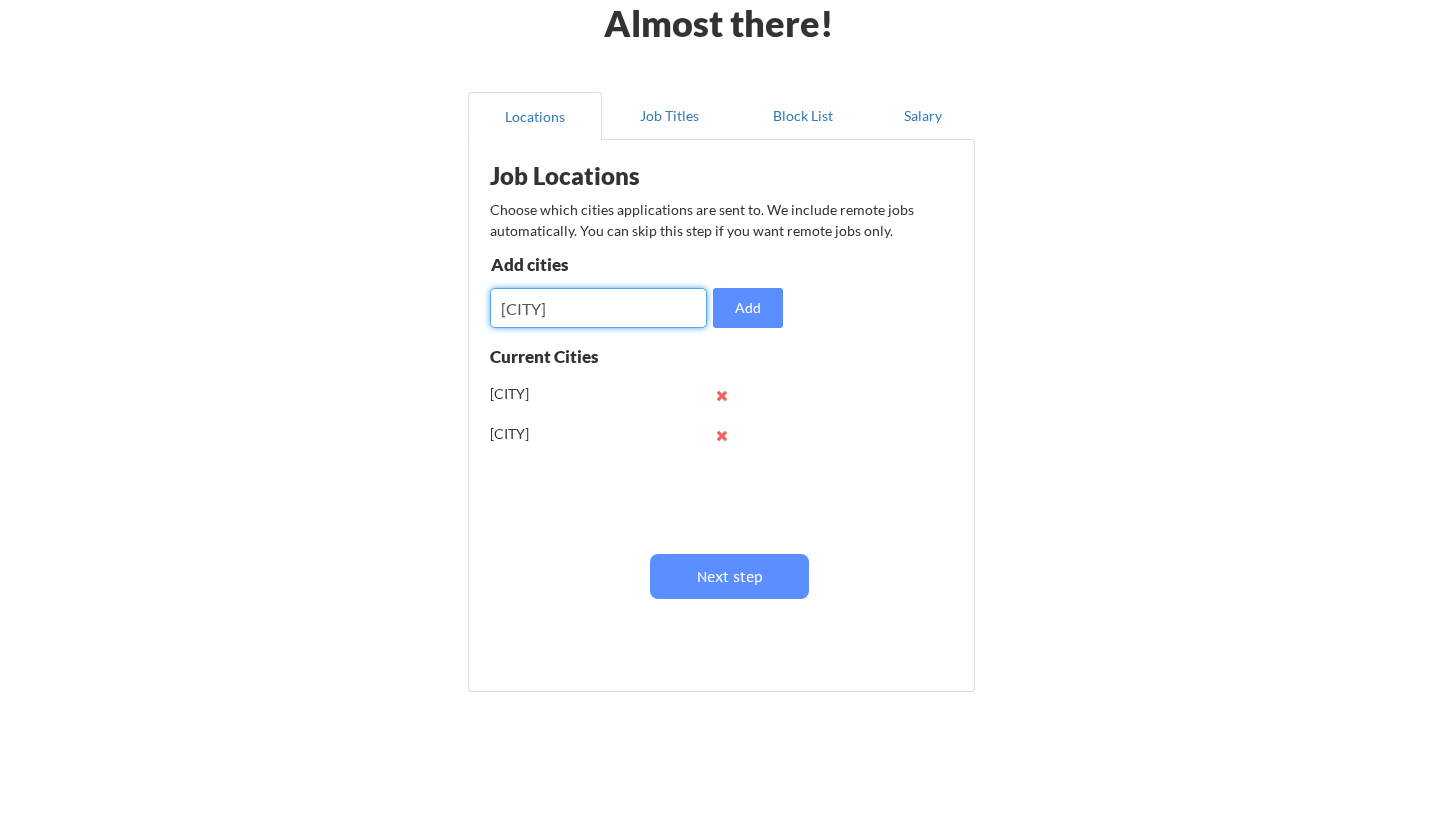 type on "New York" 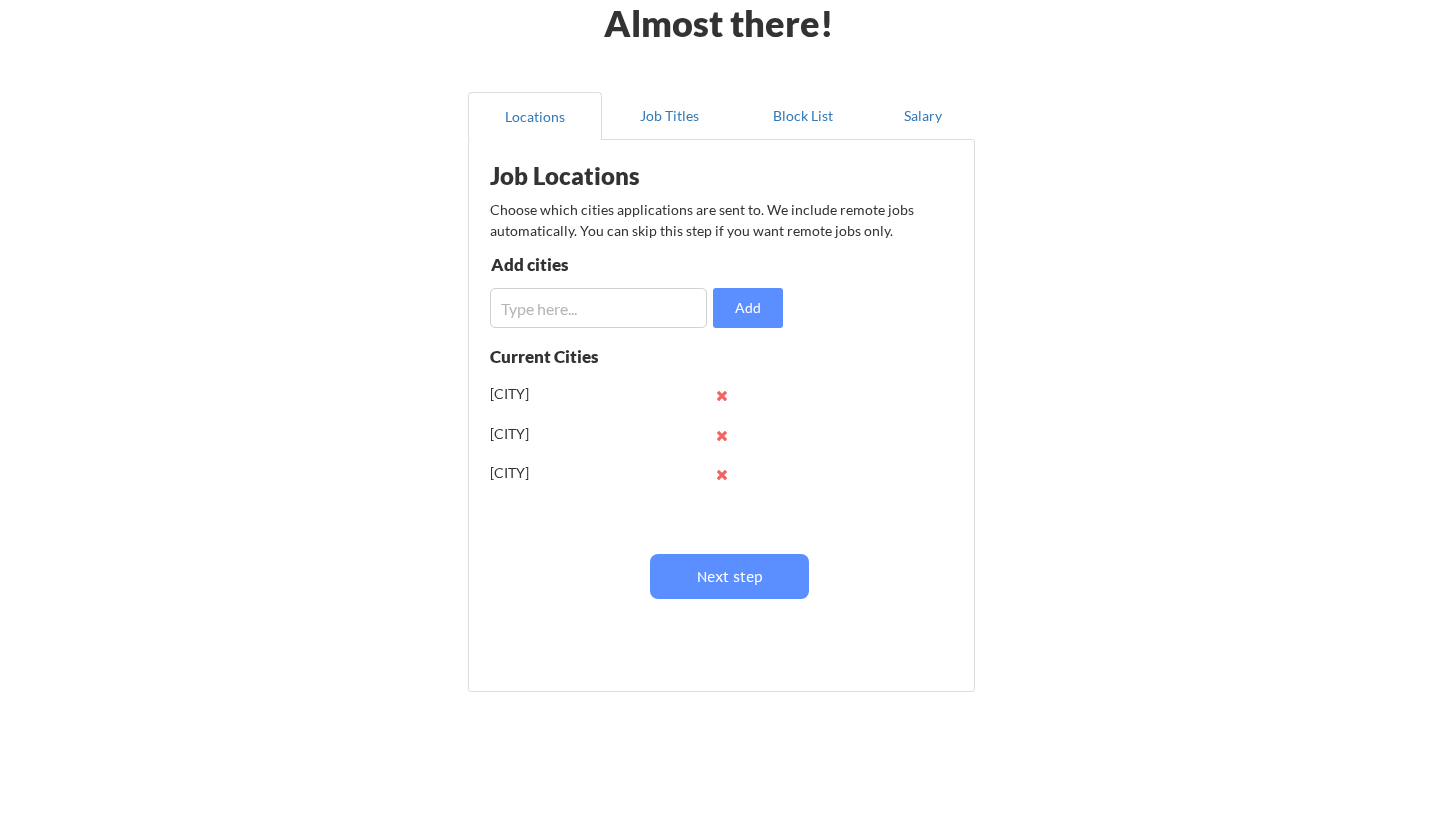 click at bounding box center [598, 308] 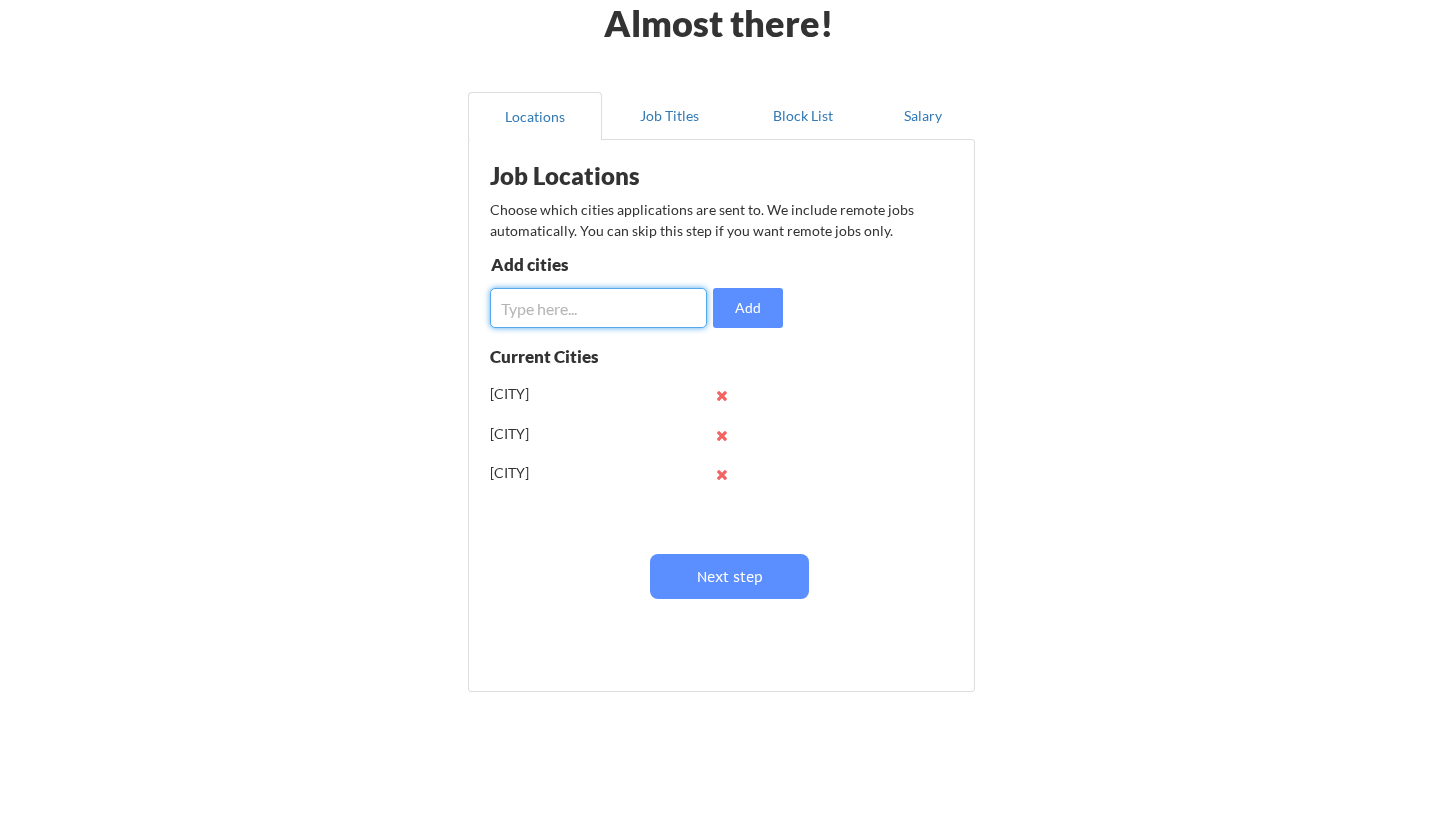 type on "V" 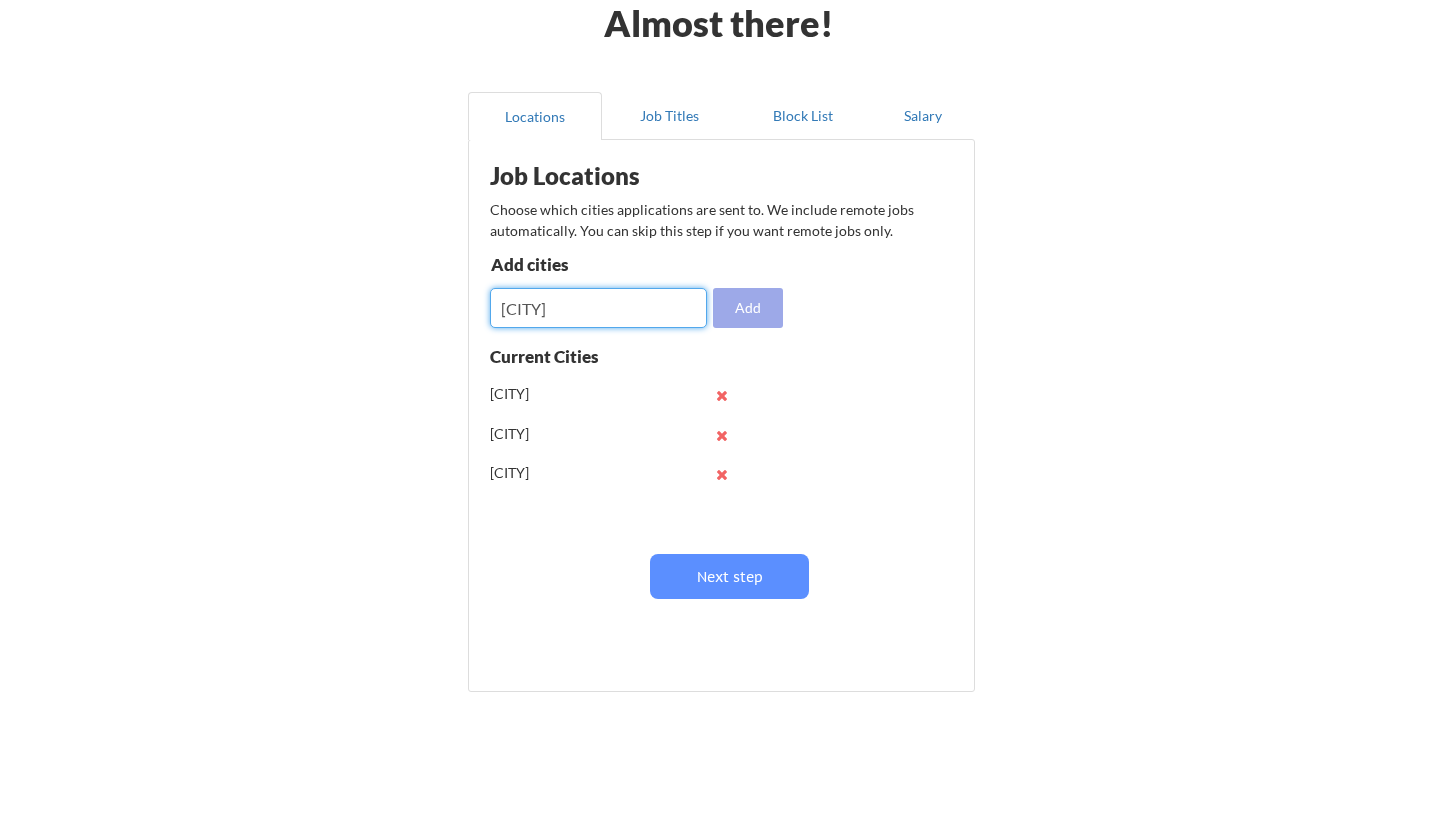 type on "Chicago" 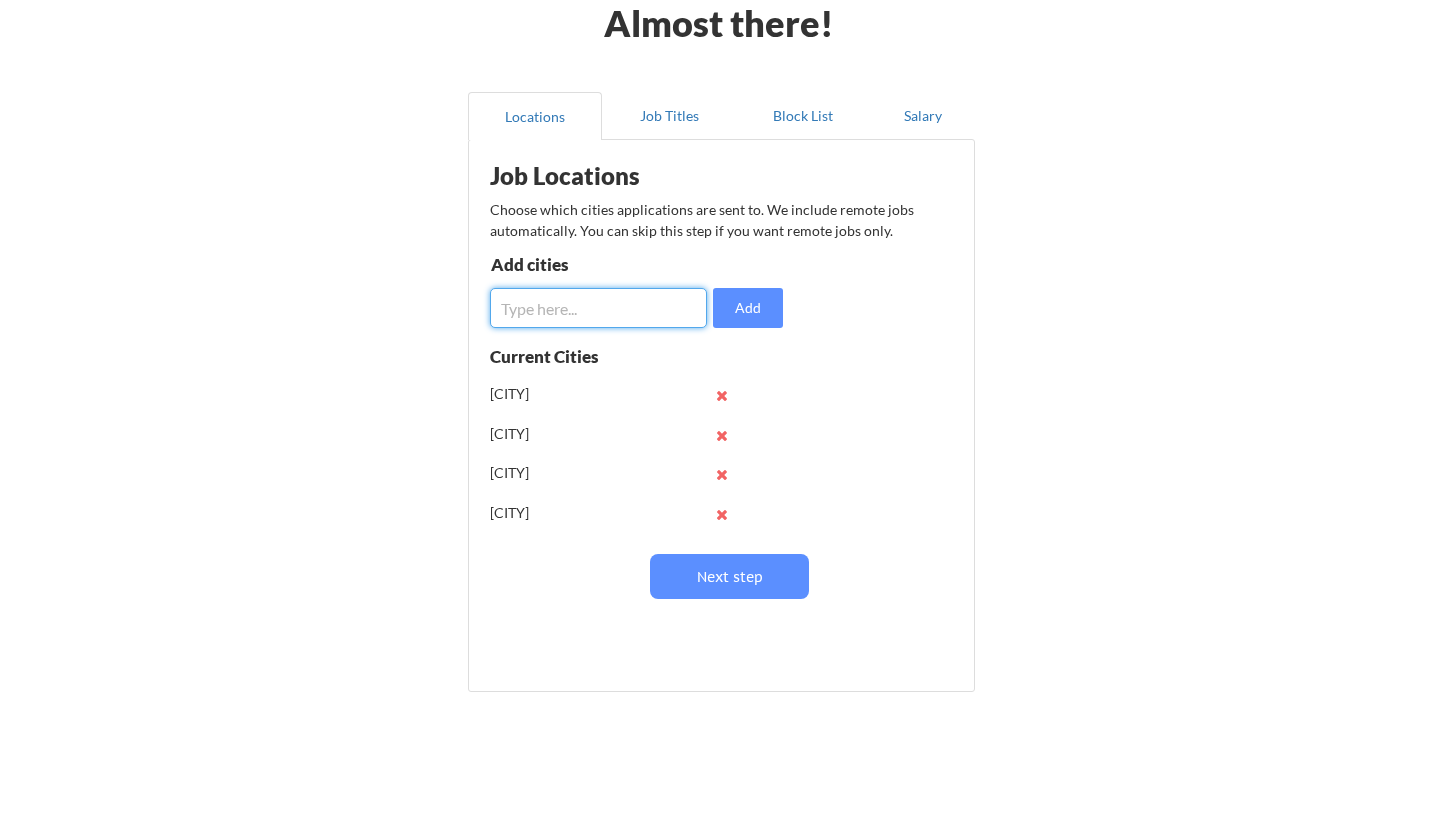 click at bounding box center [598, 308] 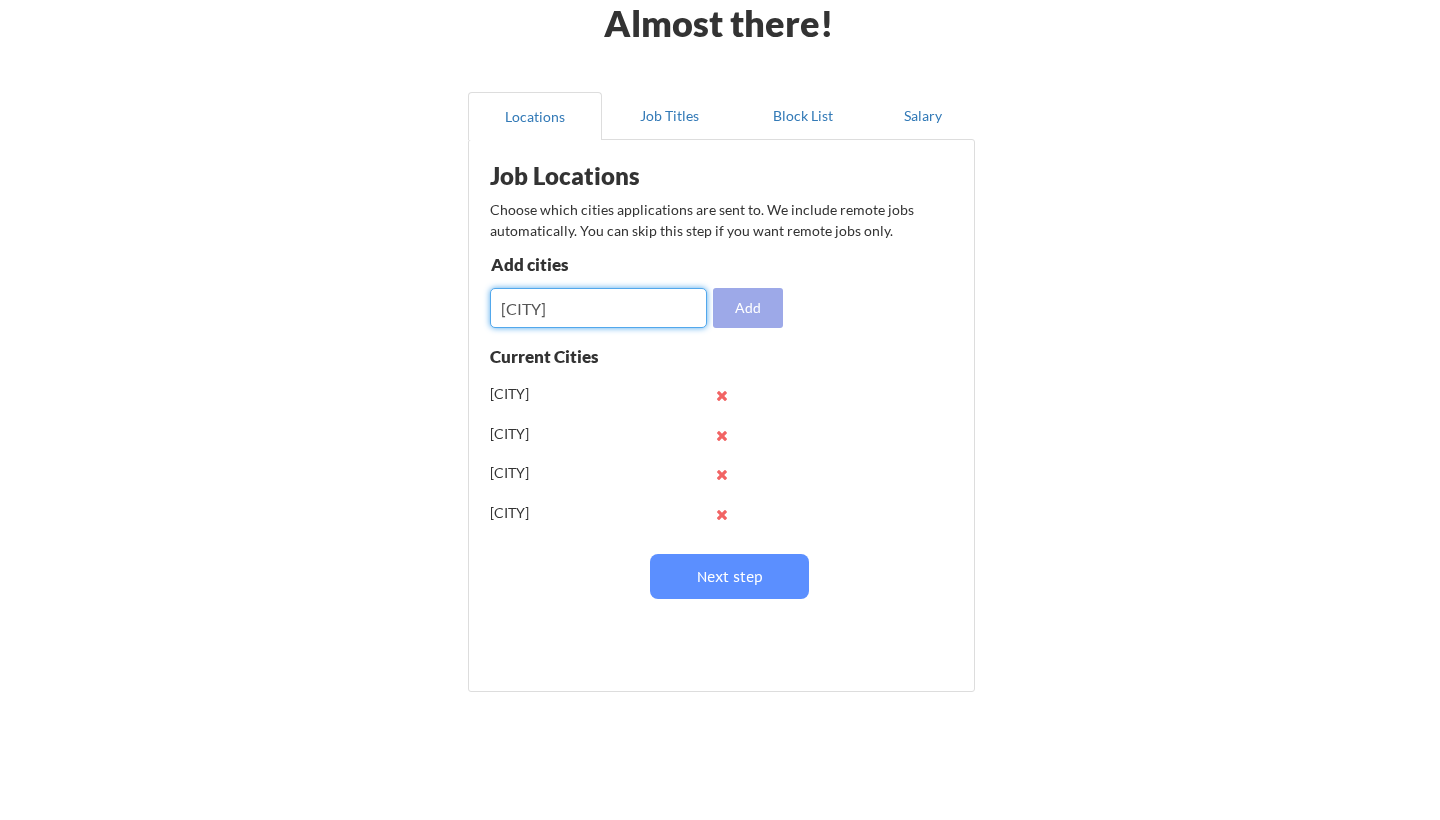 type on "Palo Alto" 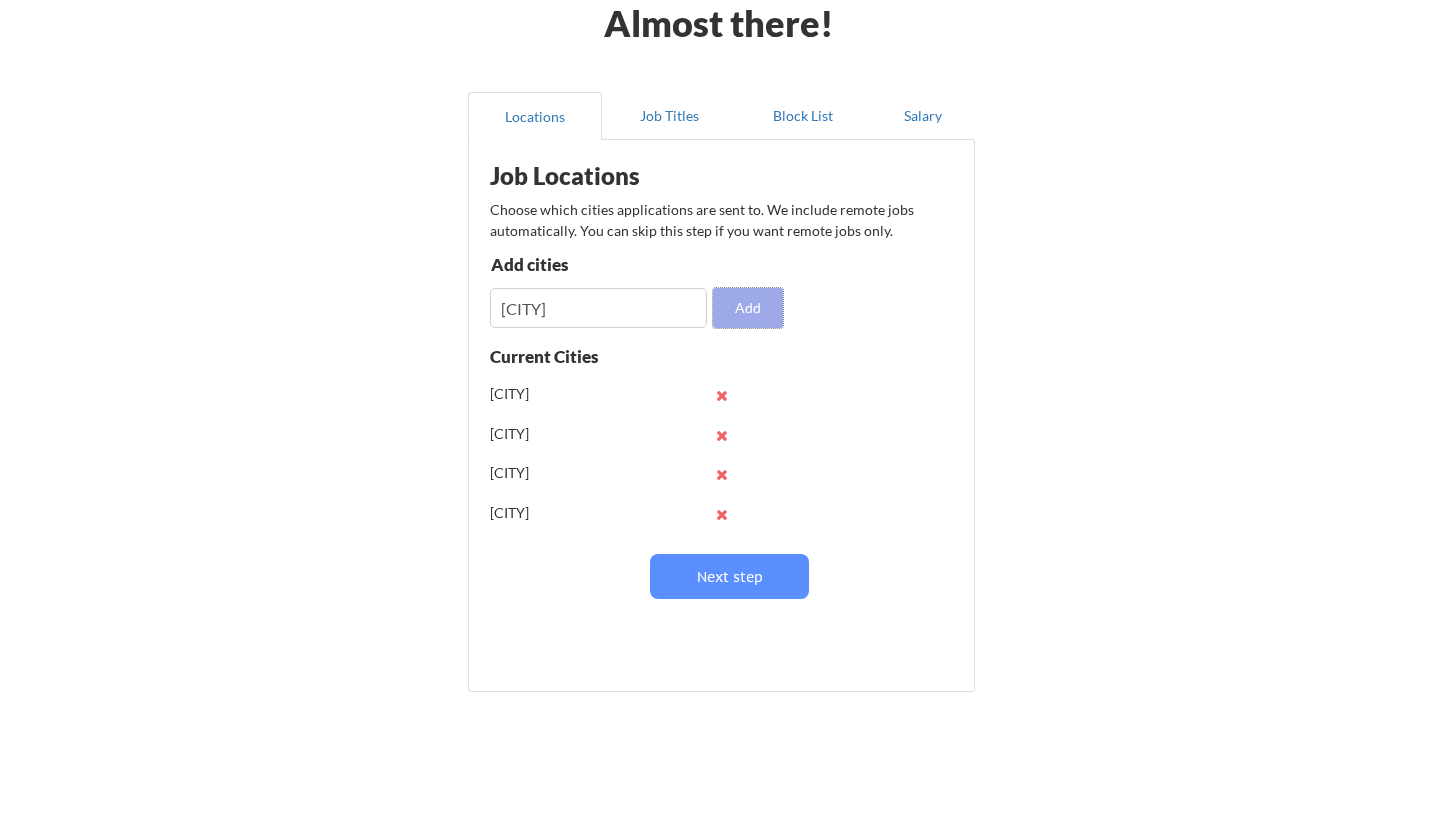 click on "Add" at bounding box center [748, 308] 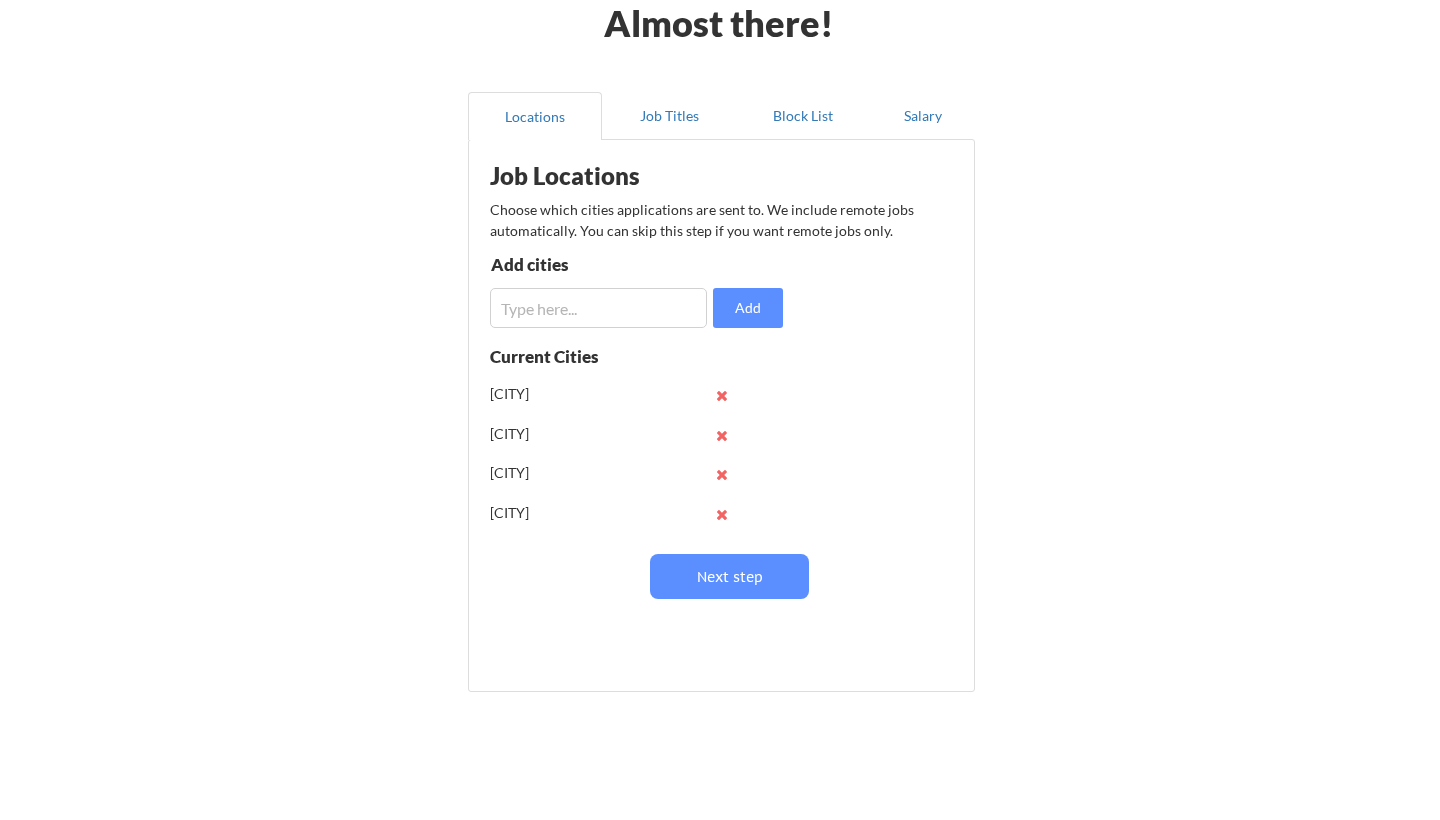 click at bounding box center (598, 308) 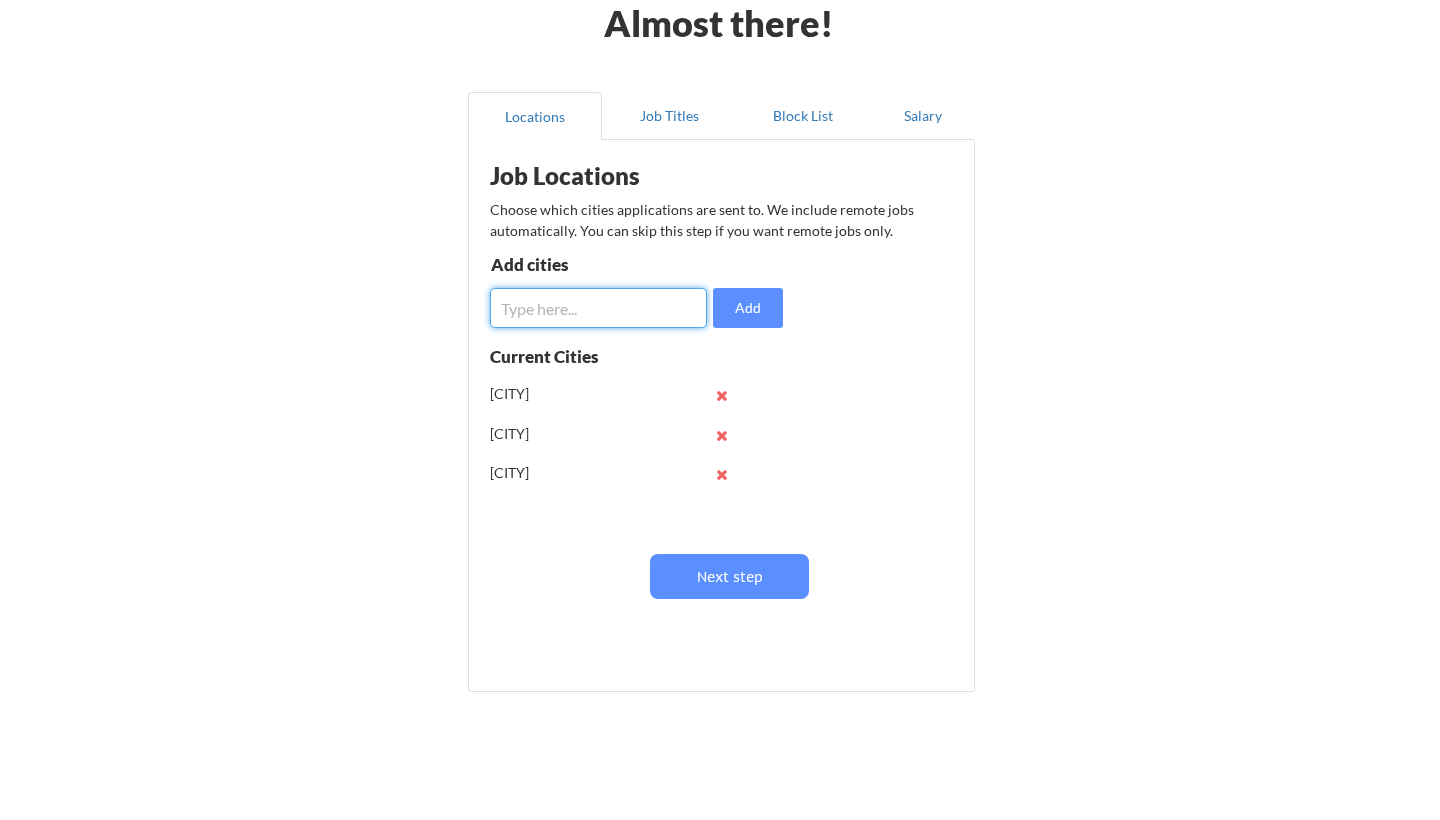 scroll, scrollTop: 79, scrollLeft: 0, axis: vertical 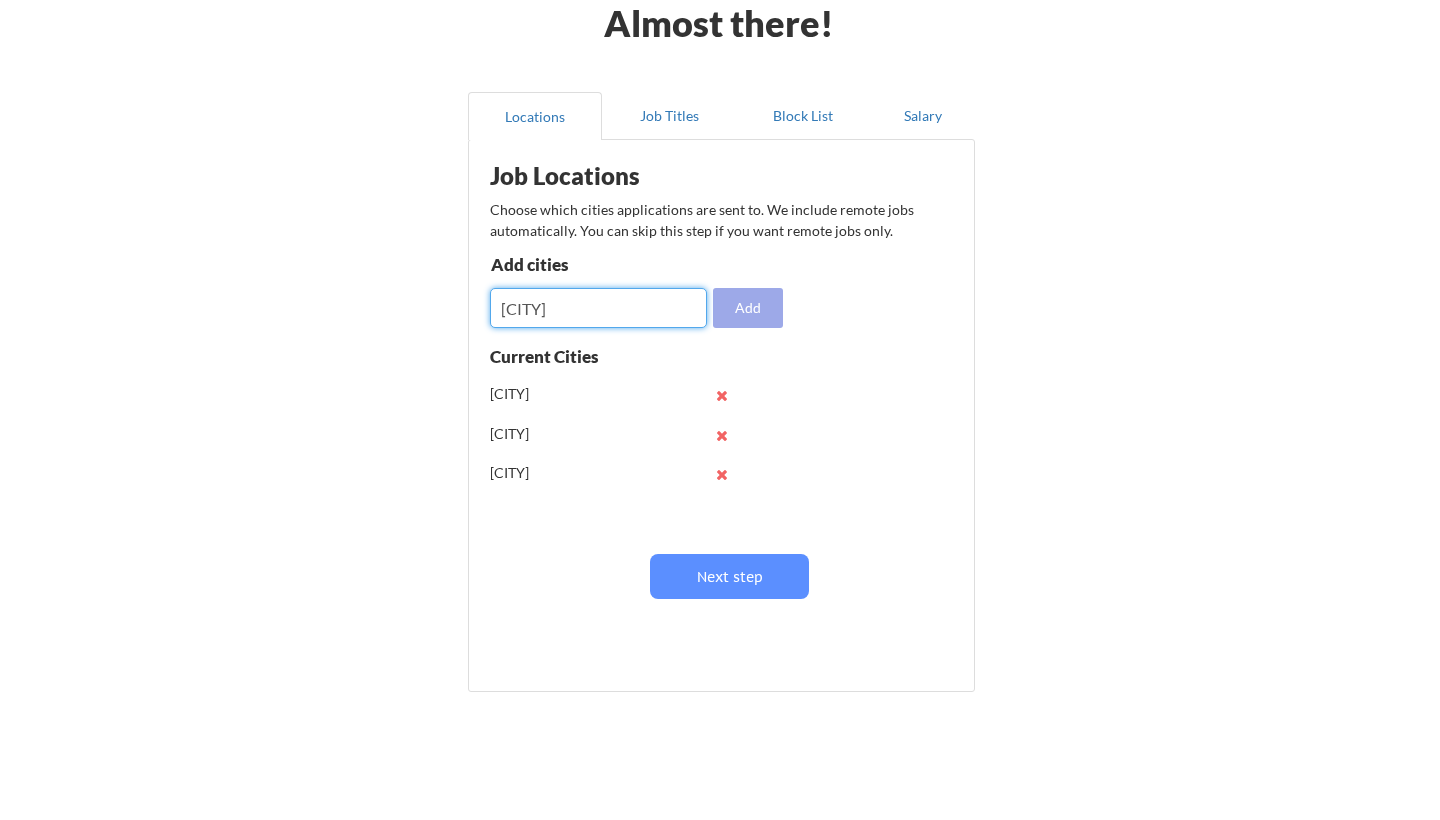 type on "San Francisco" 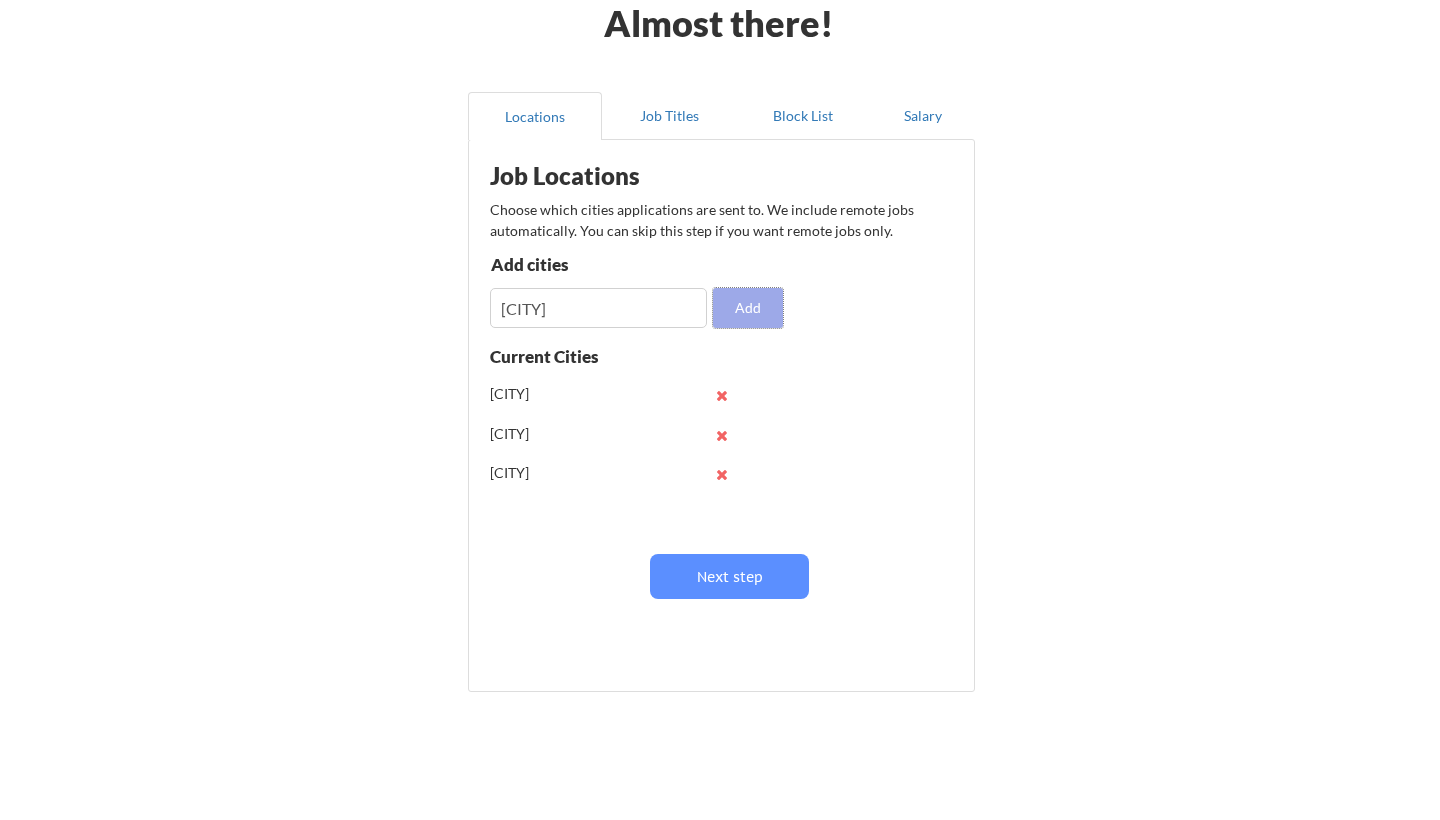 click on "Add" at bounding box center [748, 308] 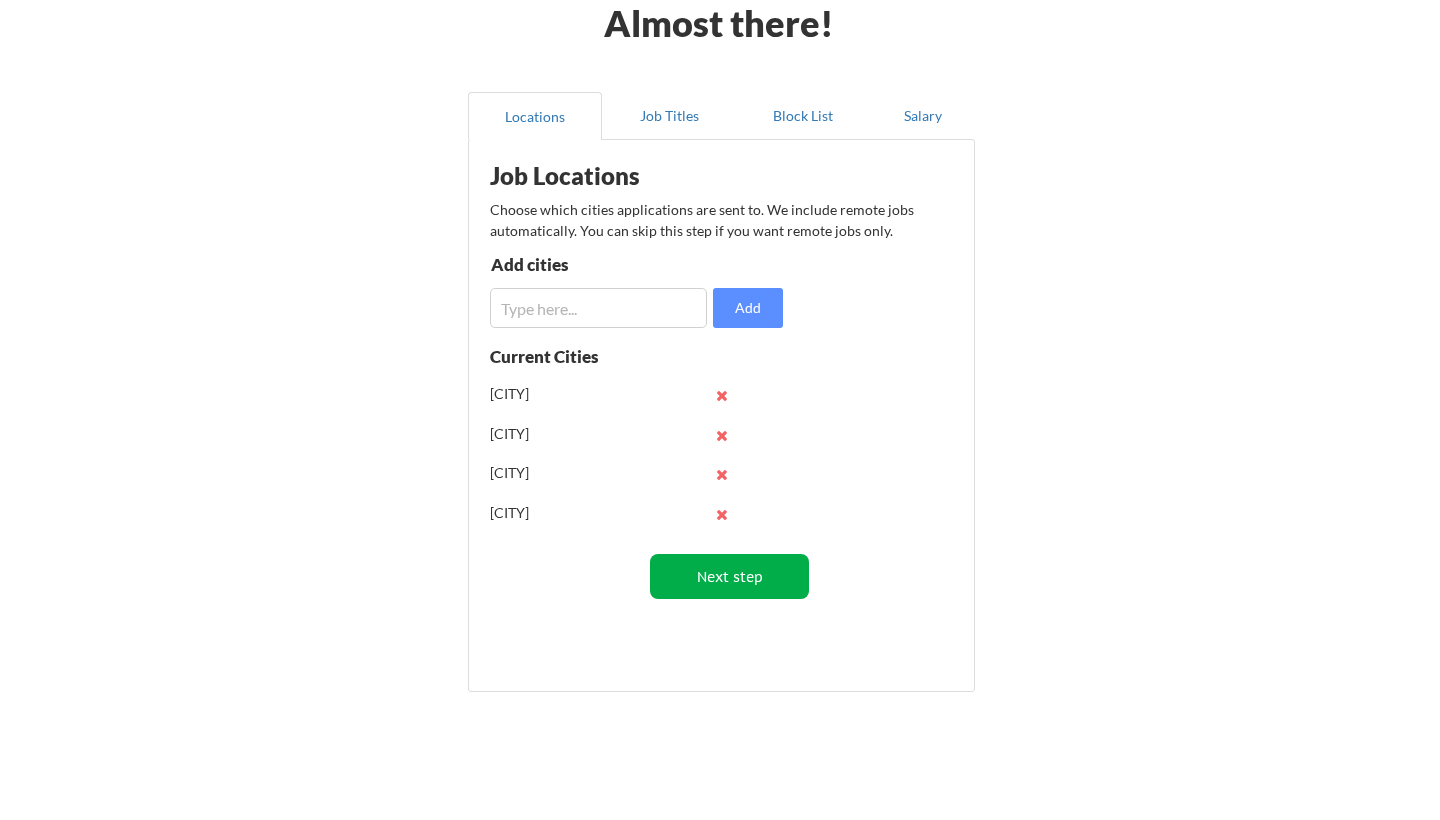 click on "Next step" at bounding box center (729, 576) 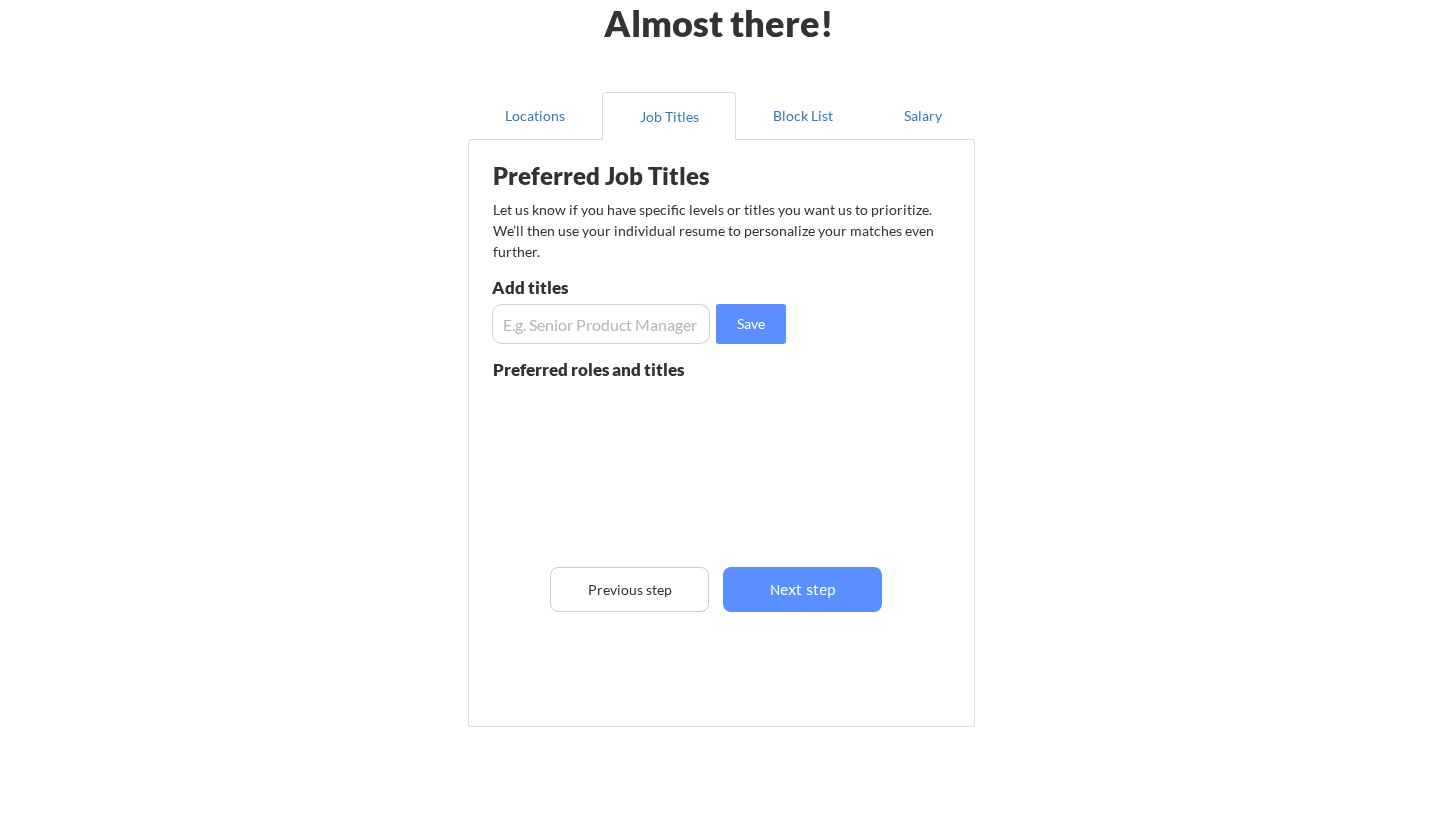 click at bounding box center [601, 324] 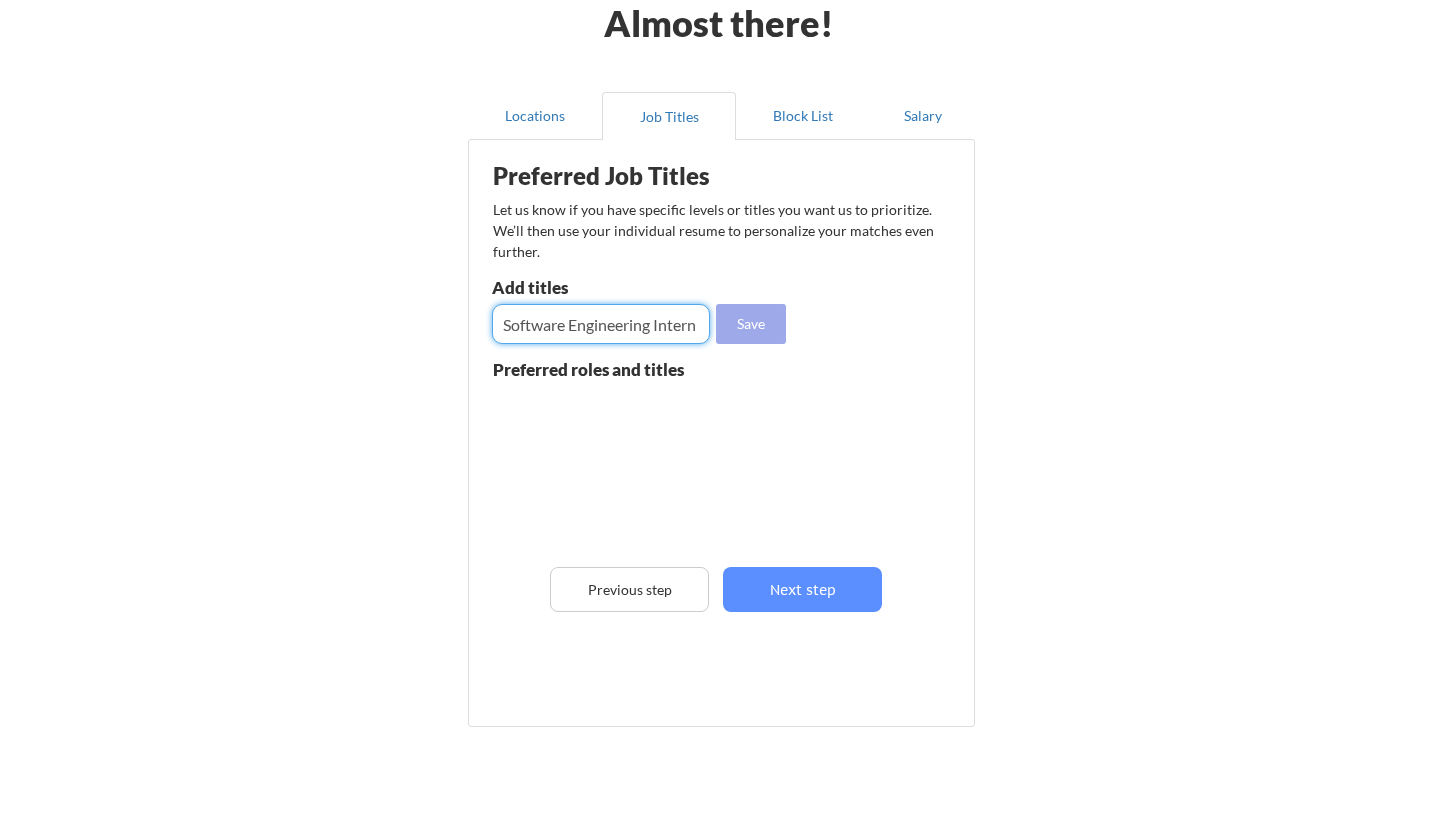 type on "Software Engineering Intern" 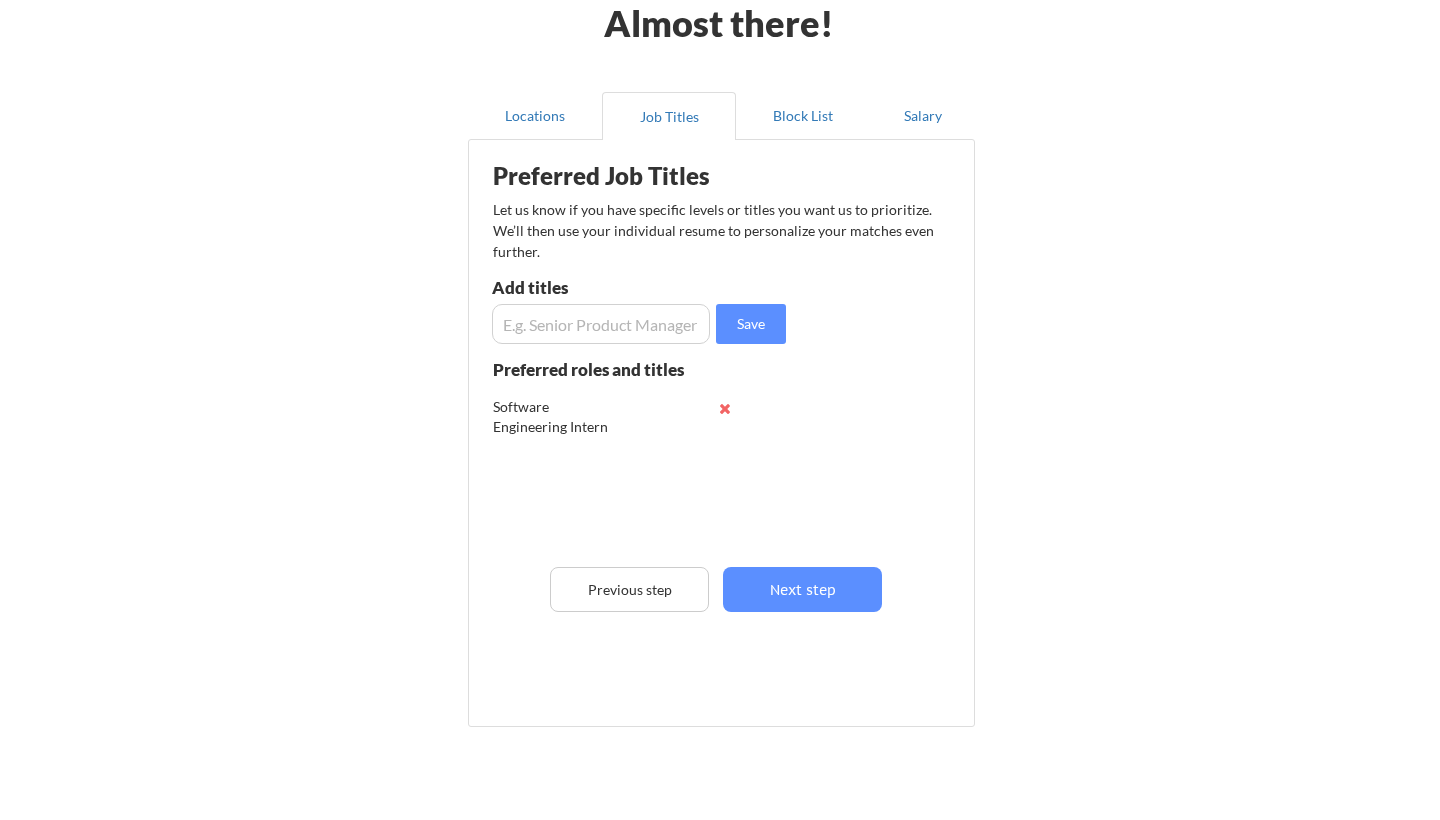 click at bounding box center [601, 324] 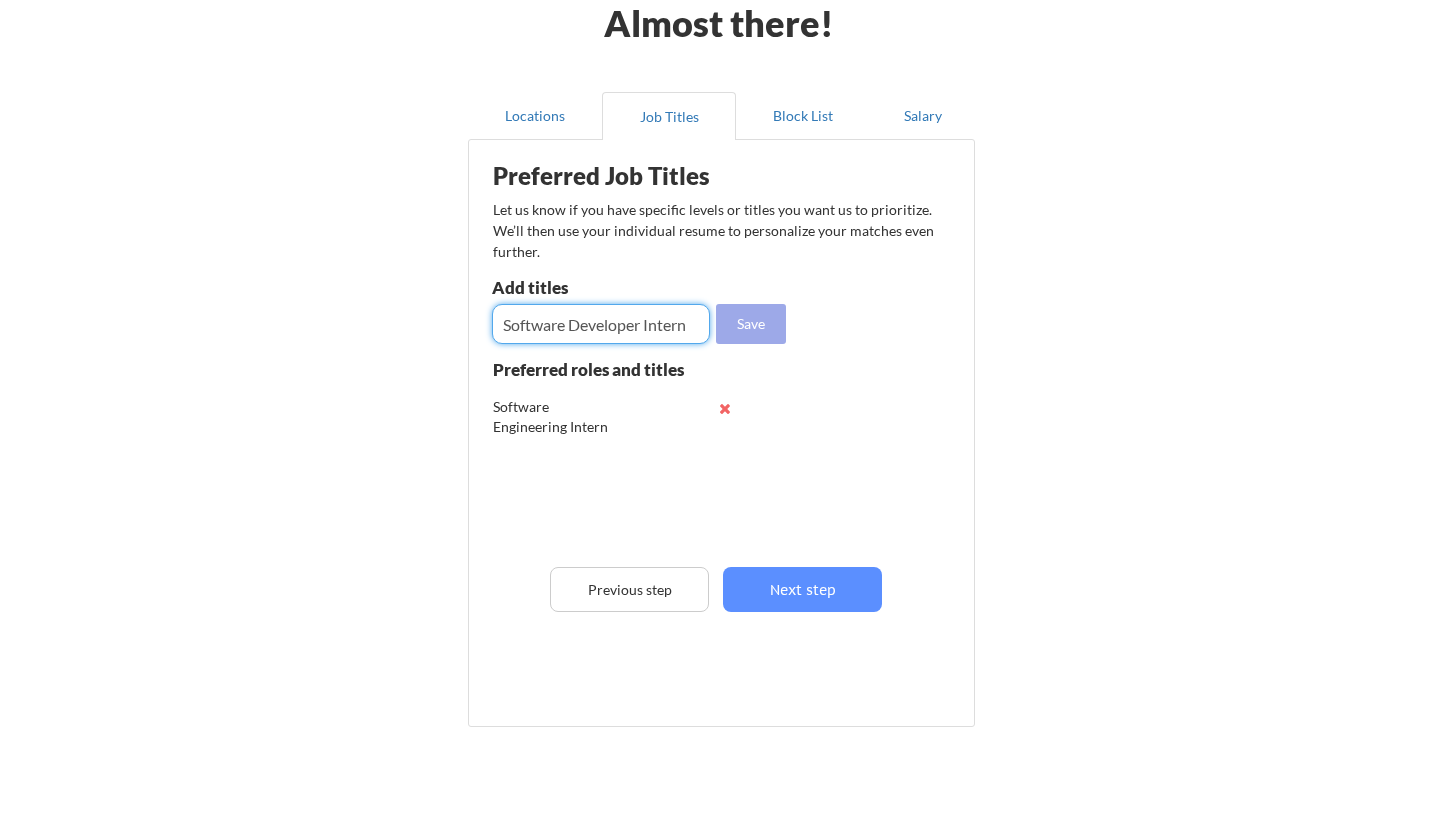 type on "Software Developer Intern" 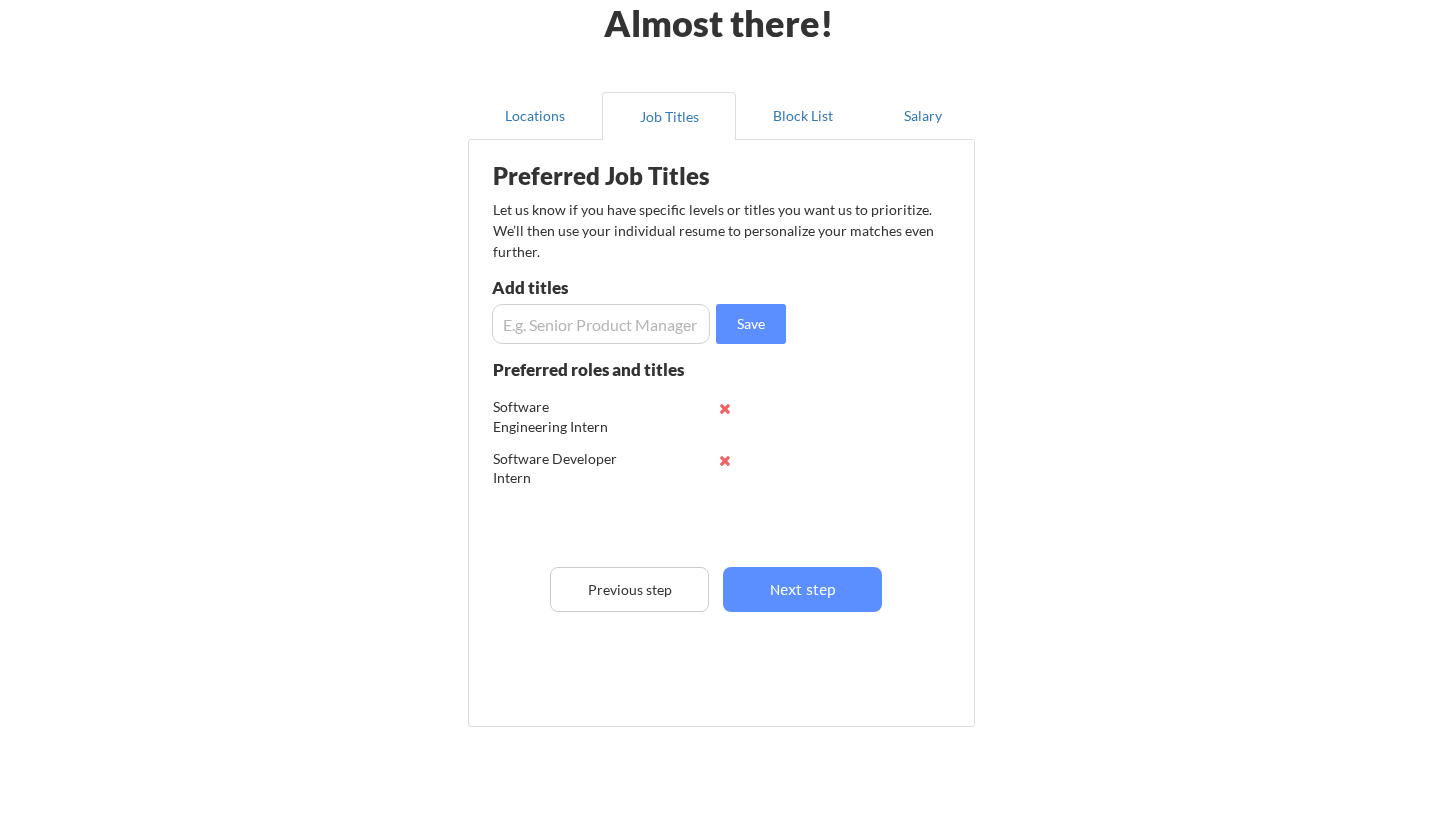 click at bounding box center (601, 324) 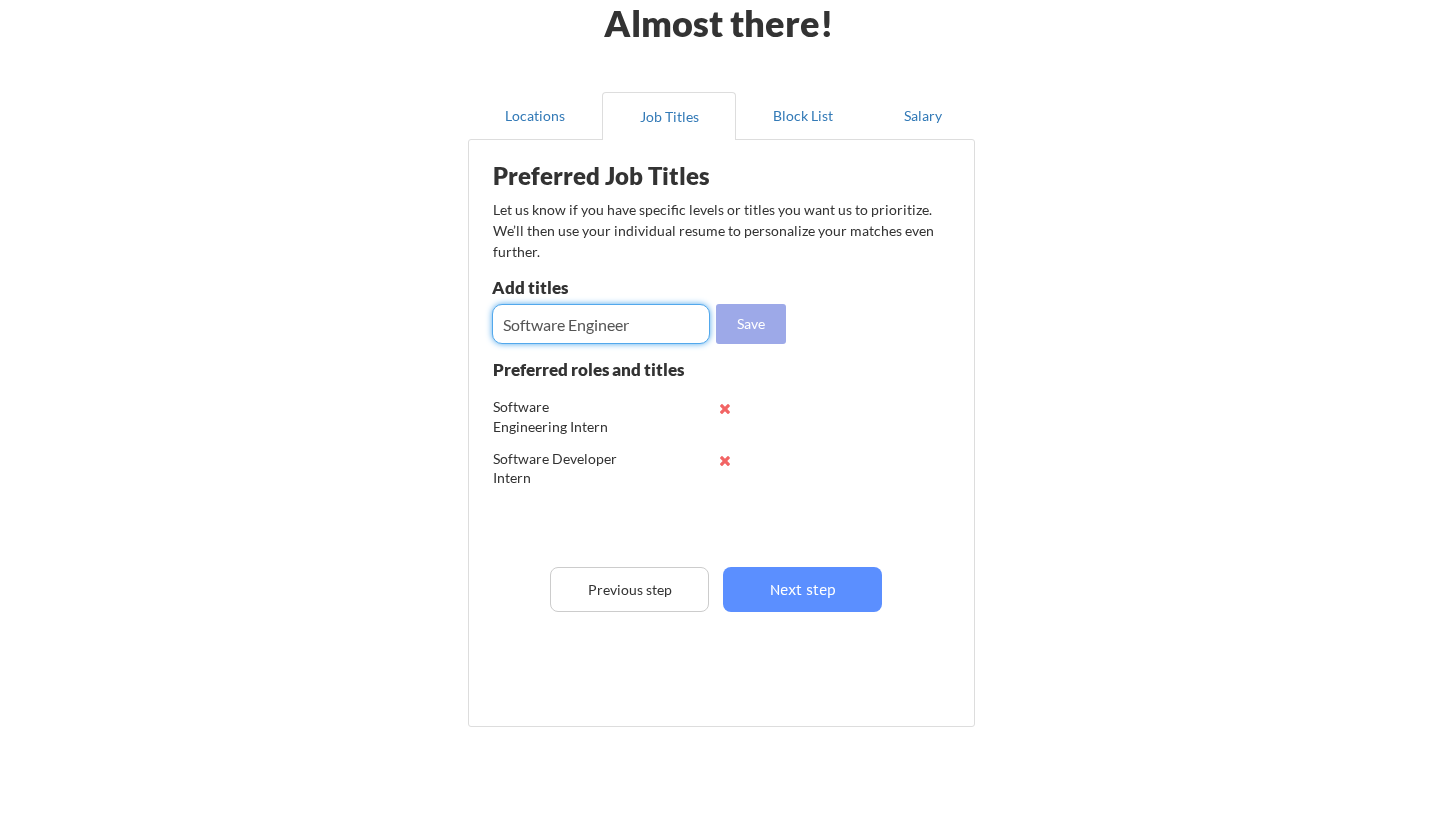 type on "Software Engineer" 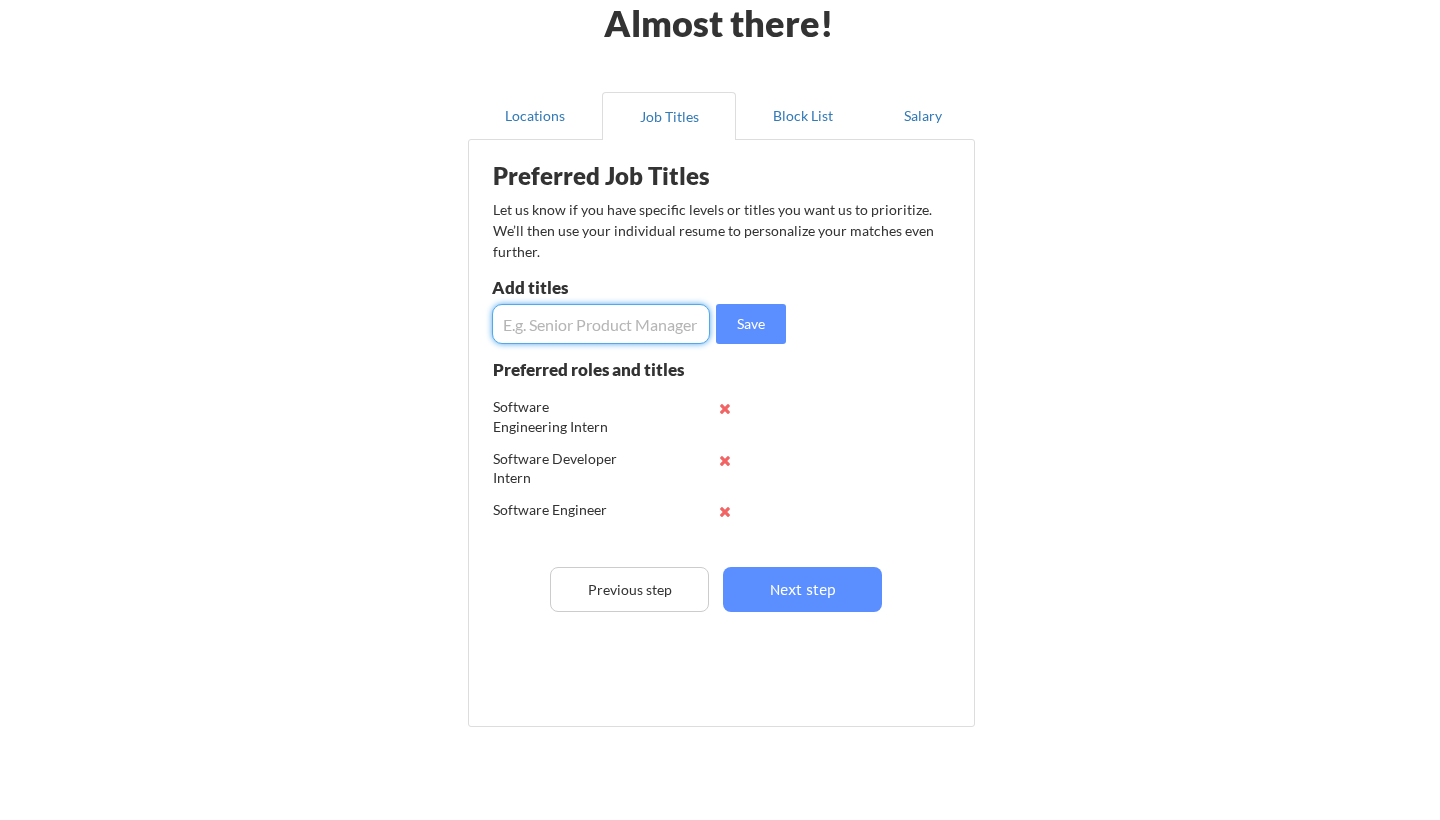 click at bounding box center [601, 324] 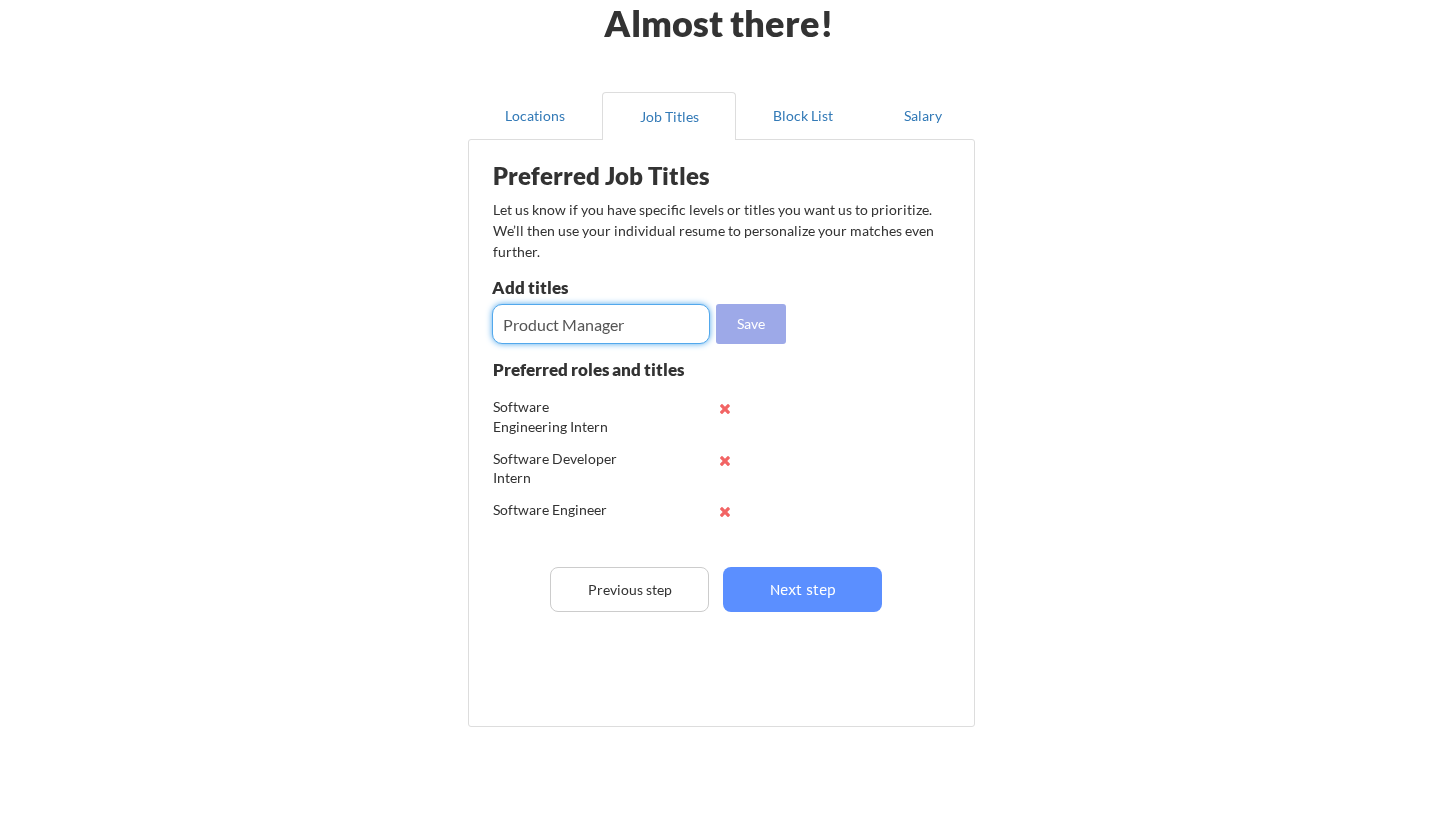 type on "Product Manager" 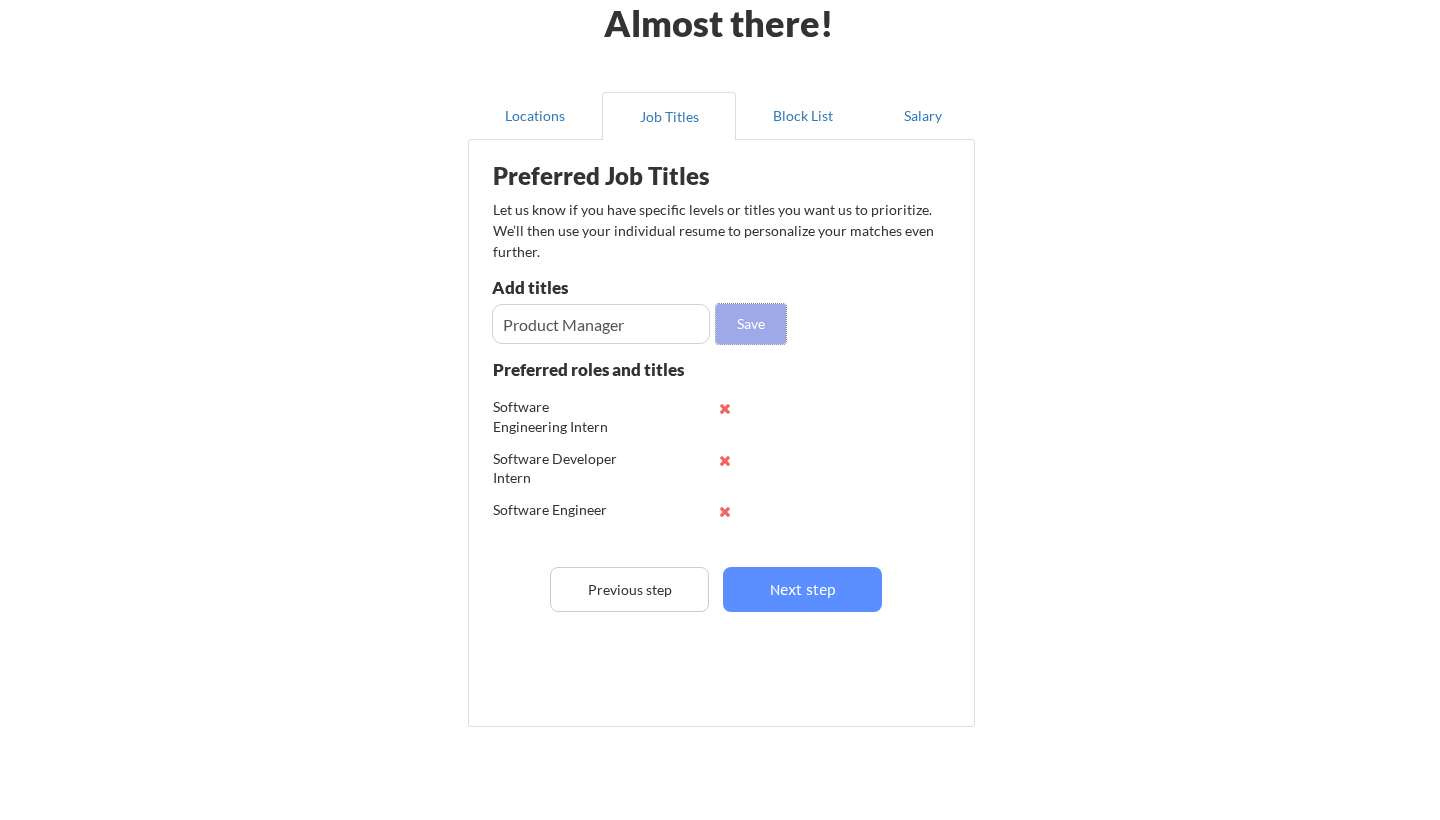 click on "Save" at bounding box center (751, 324) 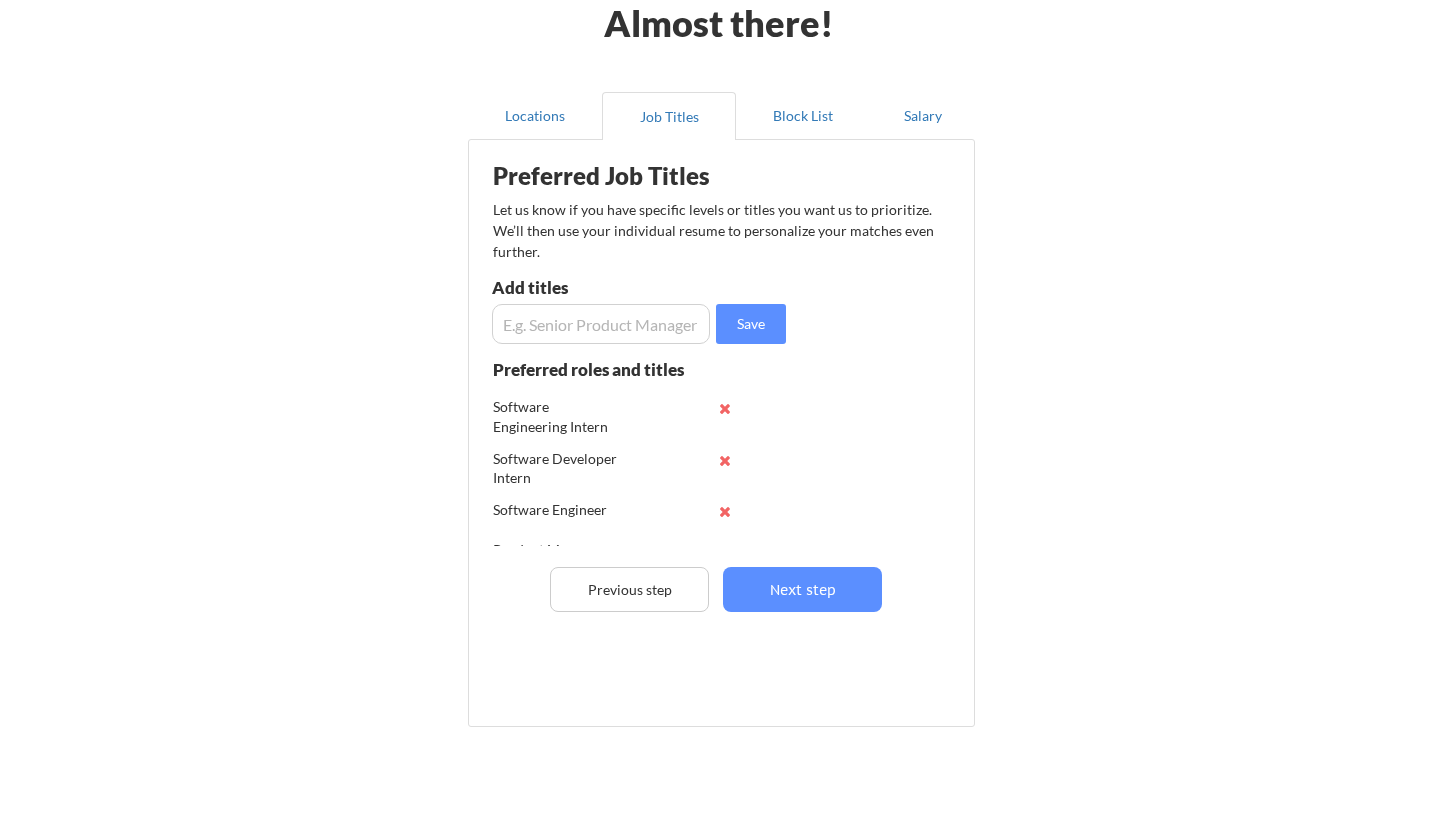 click at bounding box center (601, 324) 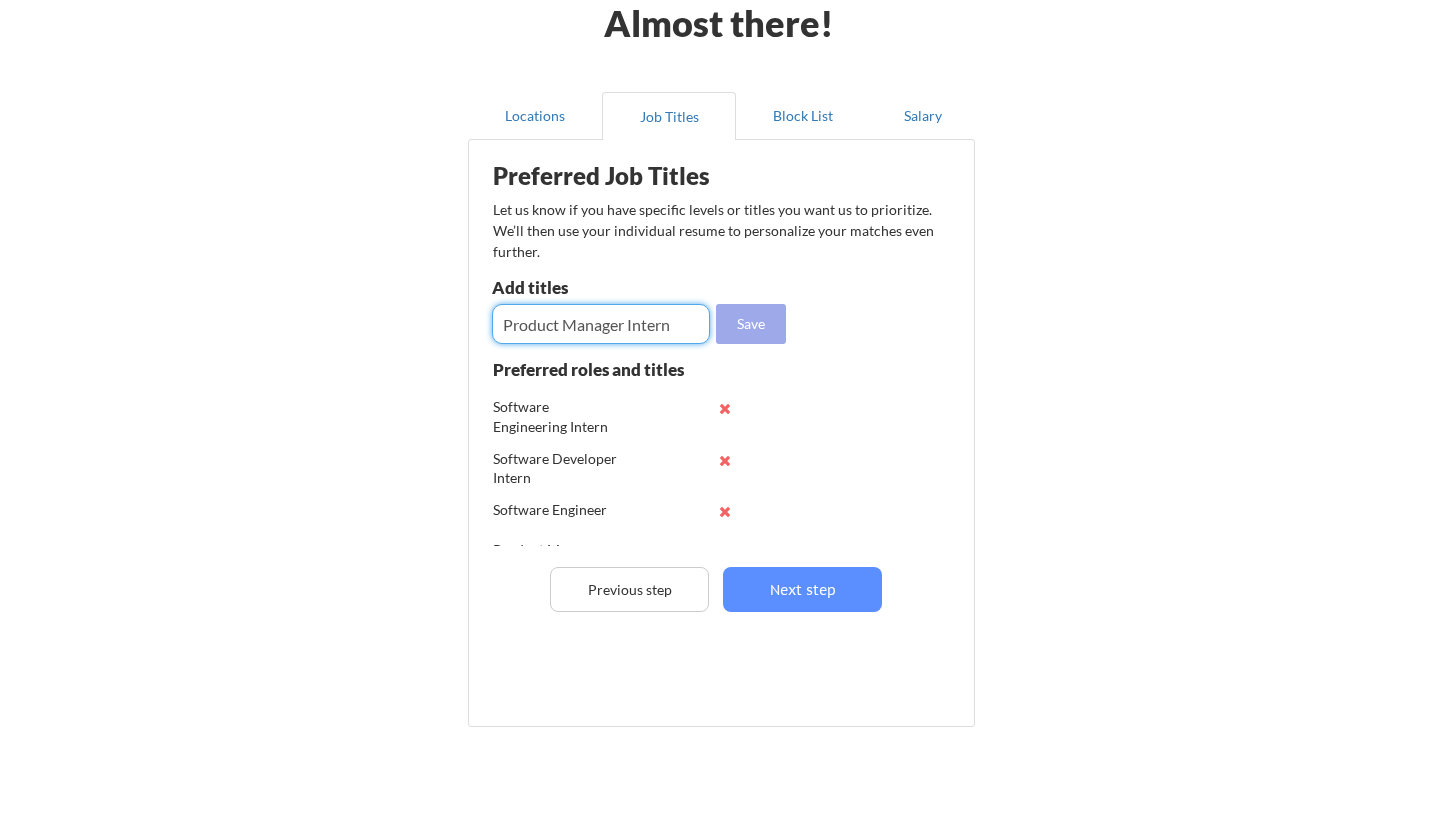type on "Product Manager Intern" 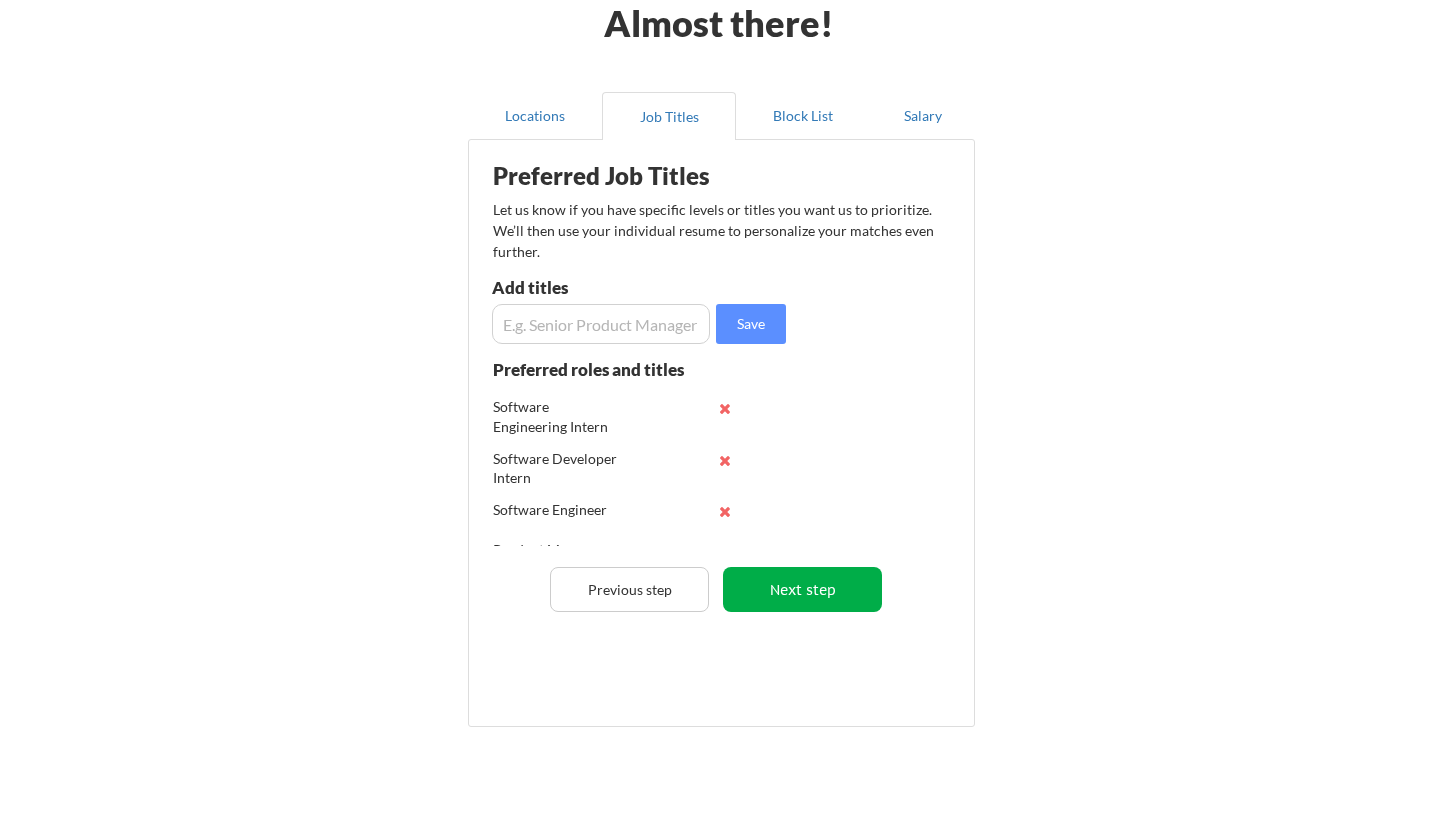 click on "Next step" at bounding box center [802, 589] 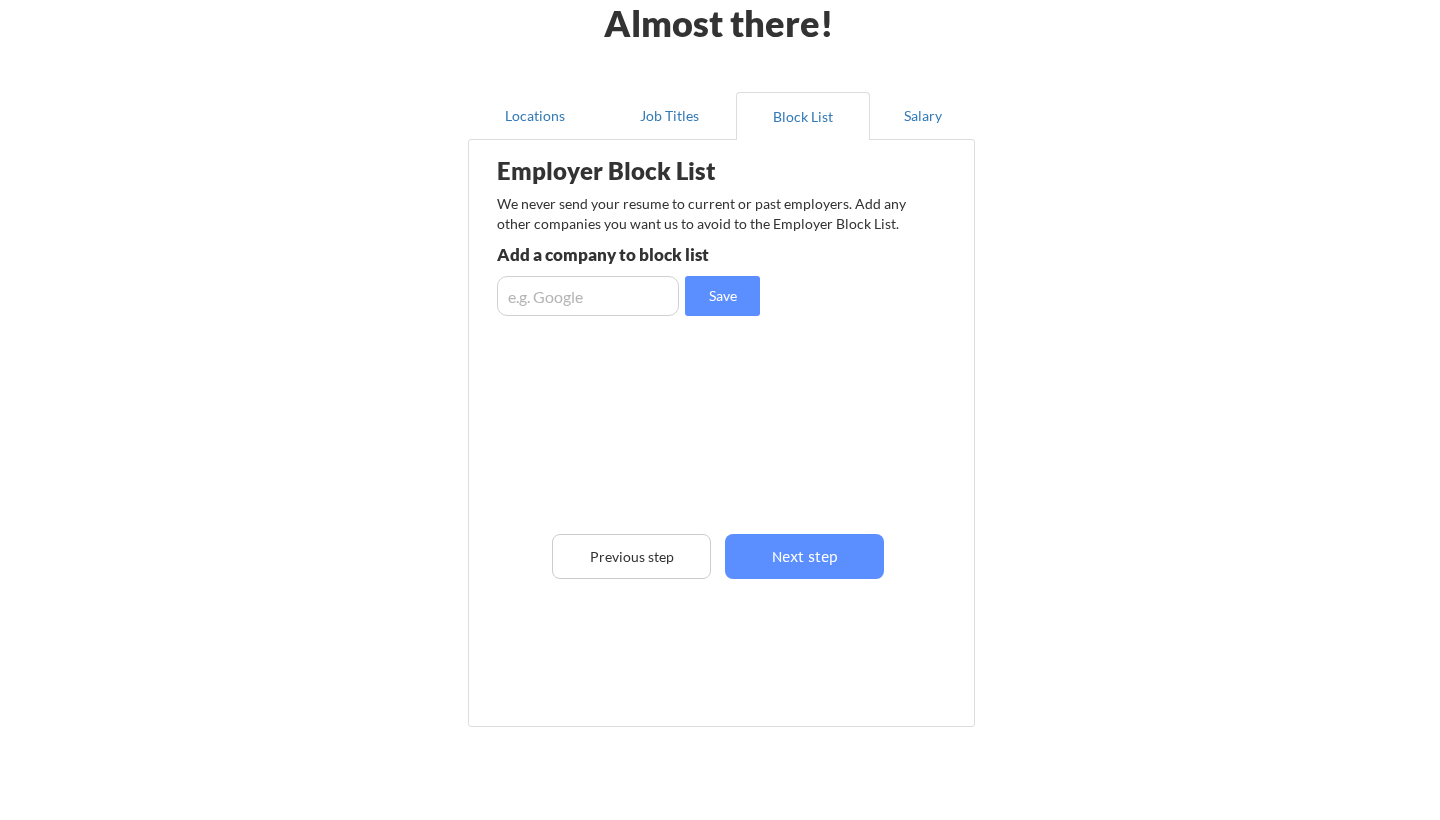 click at bounding box center (588, 296) 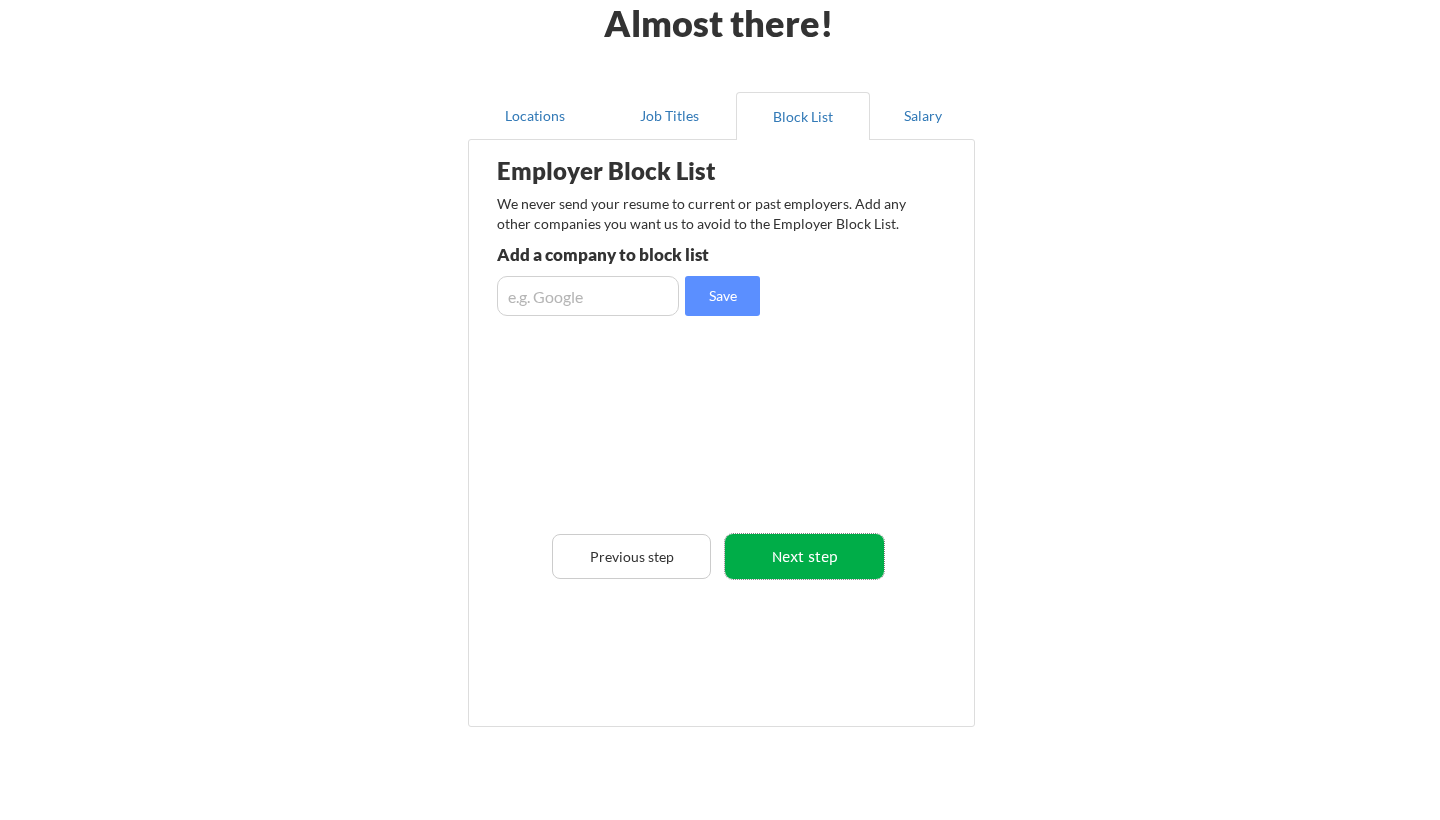 click on "Next step" at bounding box center [804, 556] 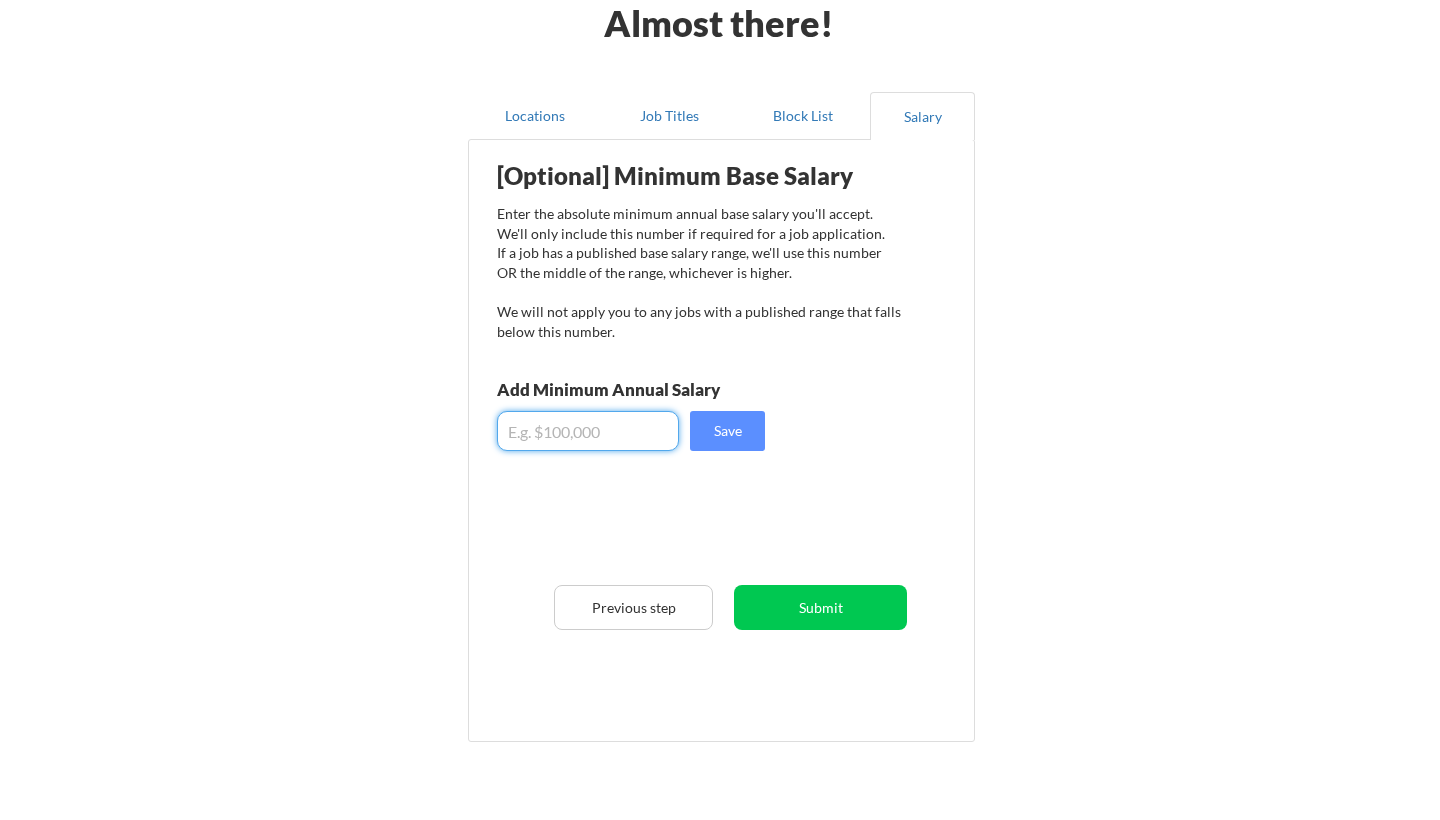 click at bounding box center (588, 431) 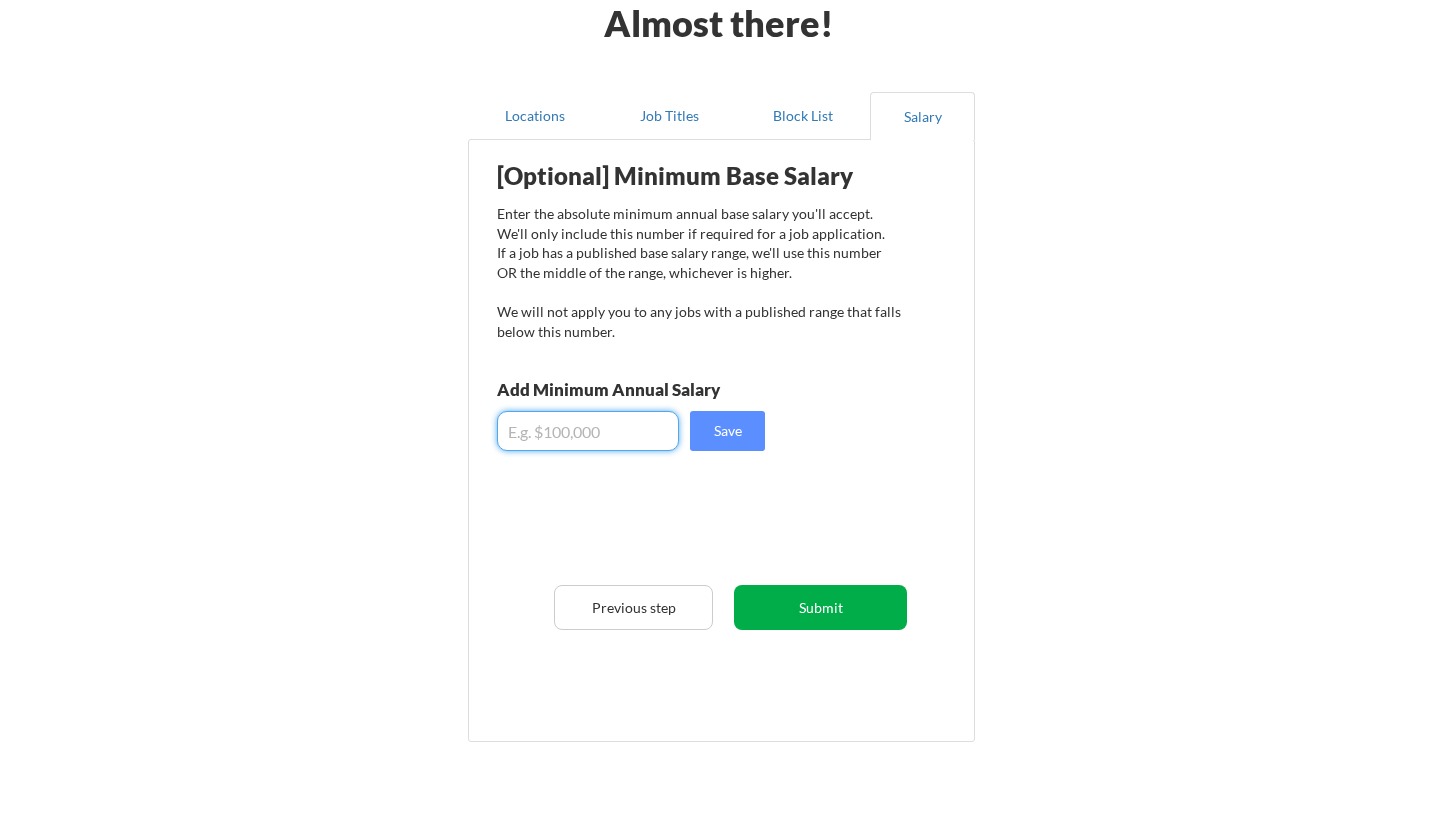 type 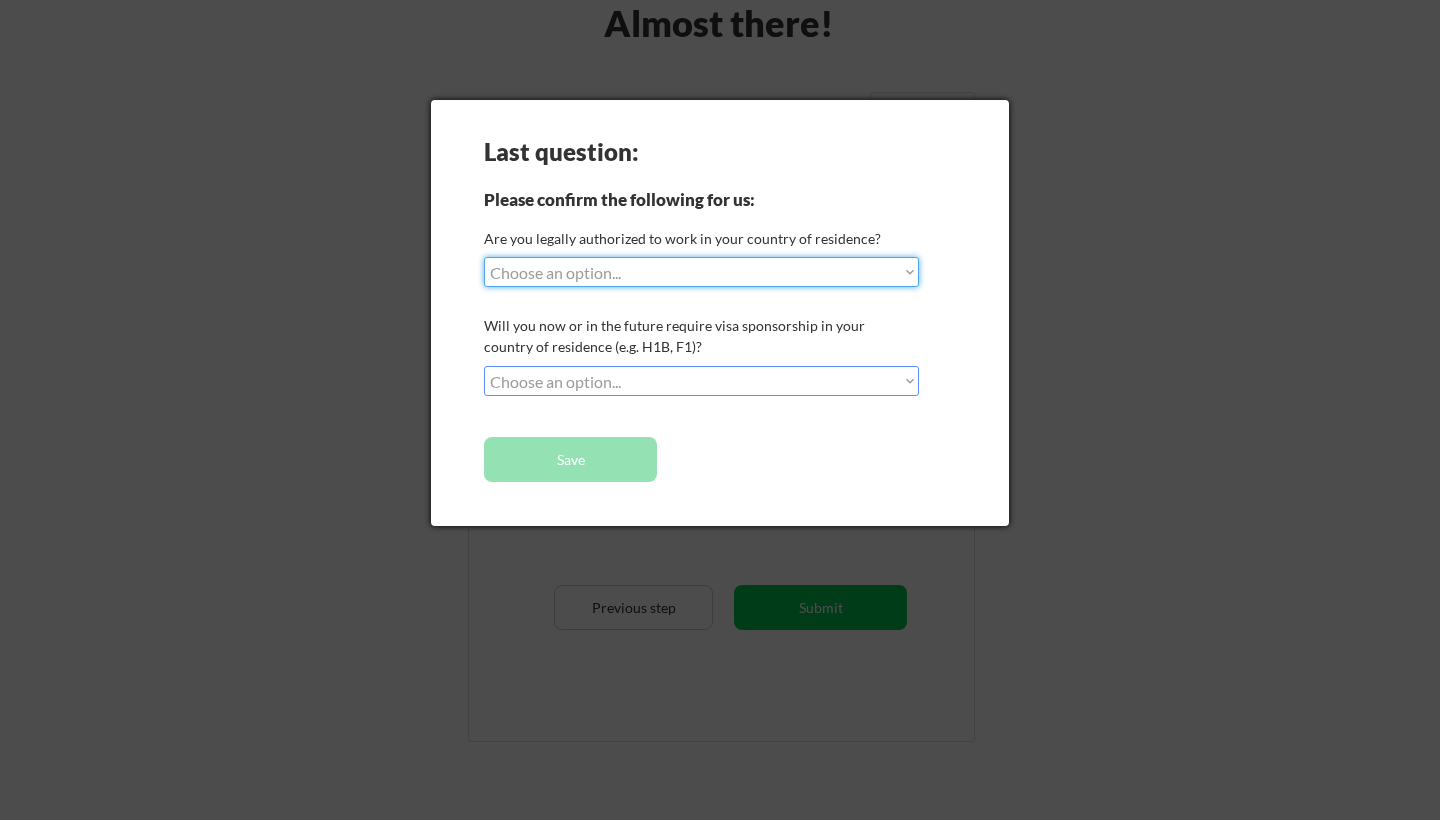 select on ""yes__i_am_a_us_citizen"" 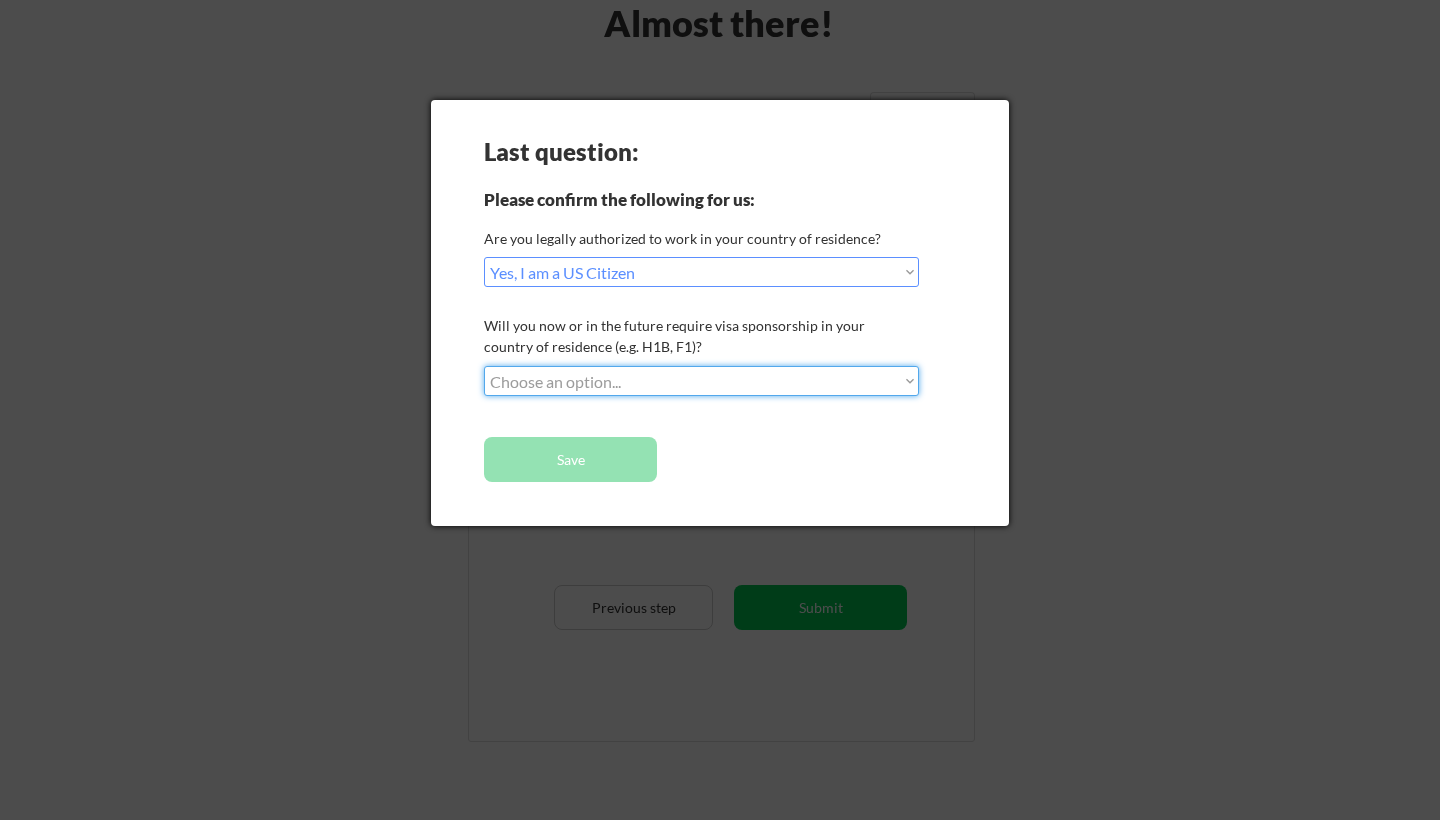 select on ""no__i_will_not_need_sponsorship"" 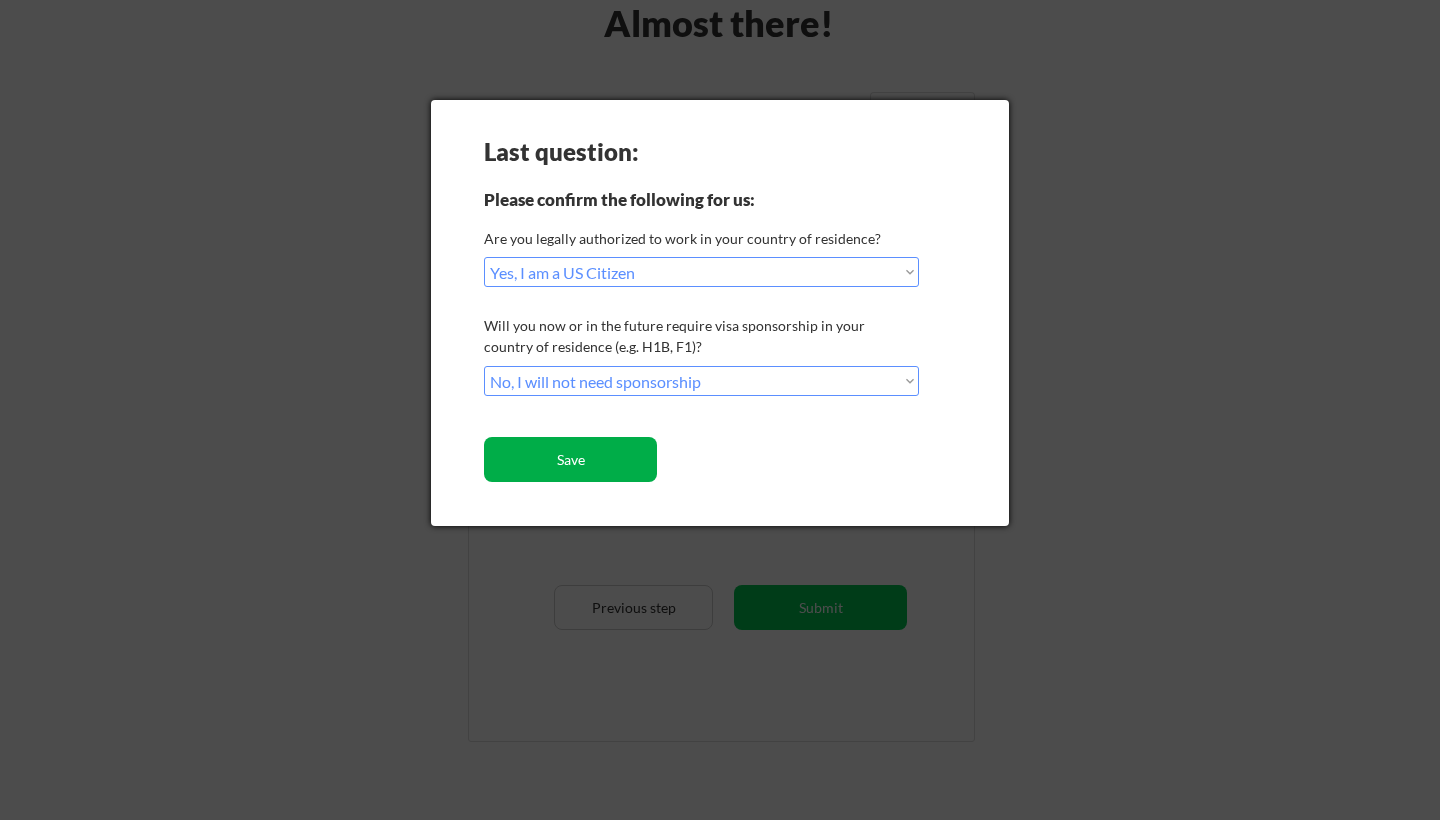 click on "Save" at bounding box center (570, 459) 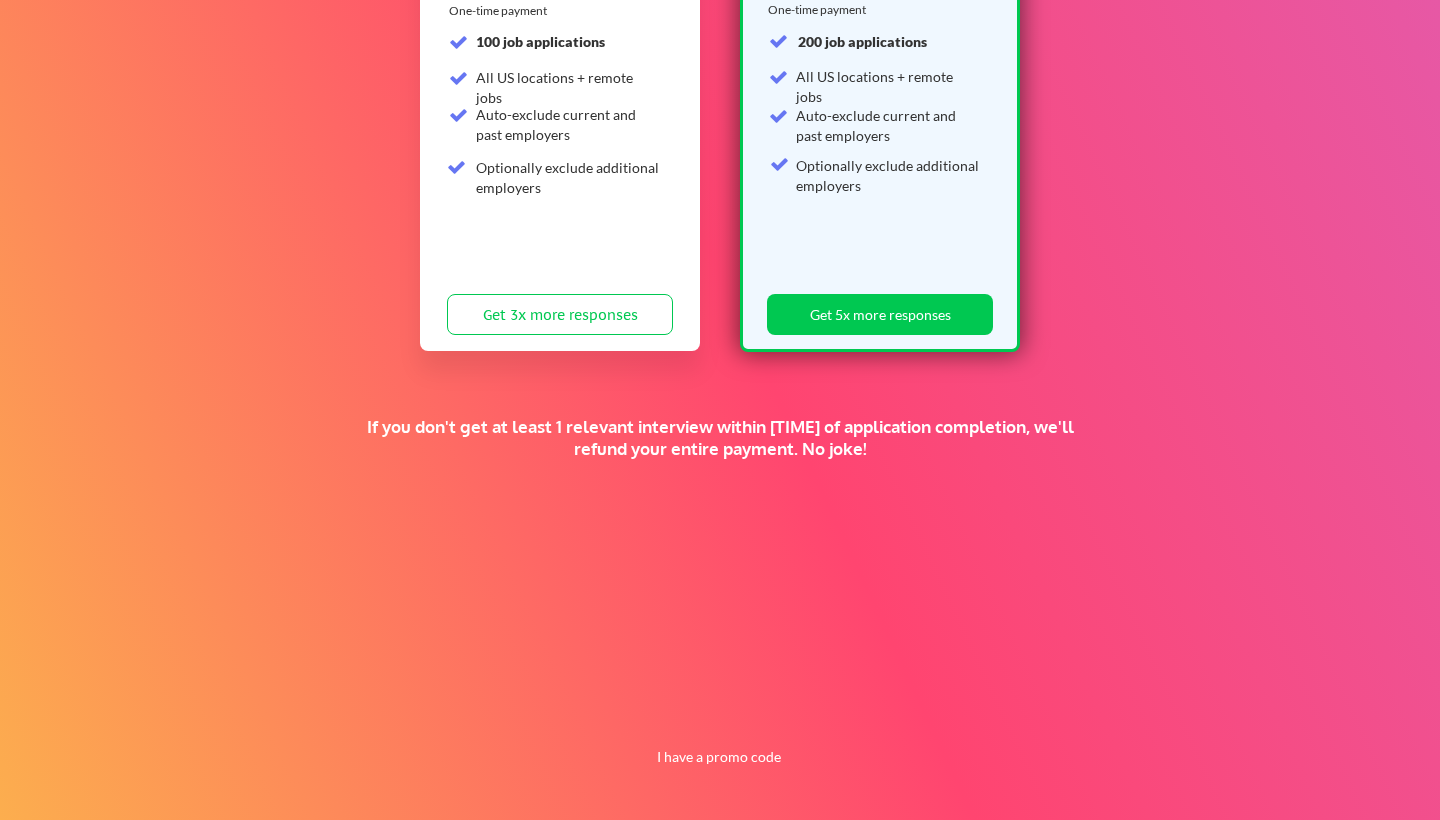 scroll, scrollTop: 353, scrollLeft: 0, axis: vertical 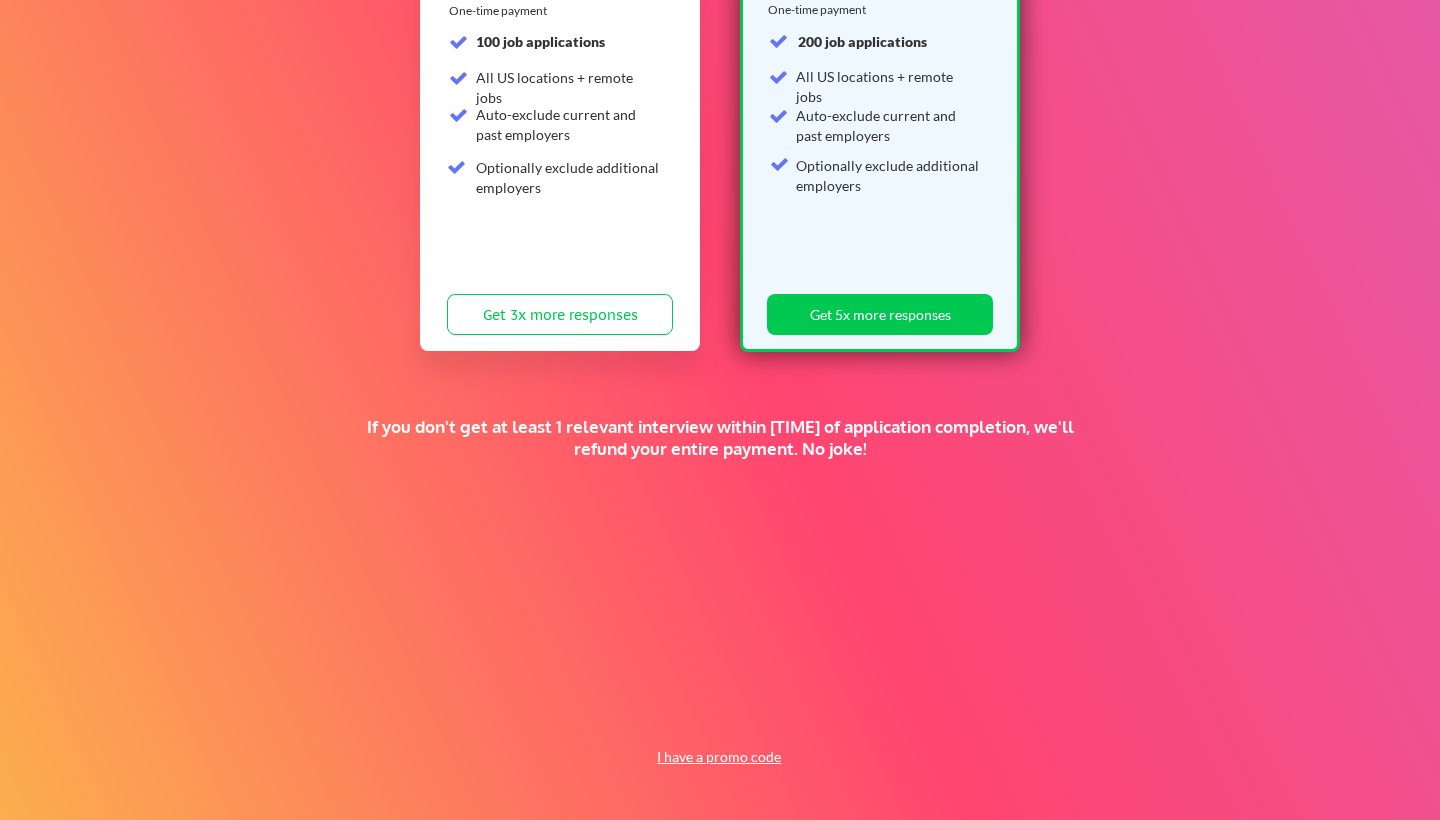 click on "I have a promo code" at bounding box center [719, 757] 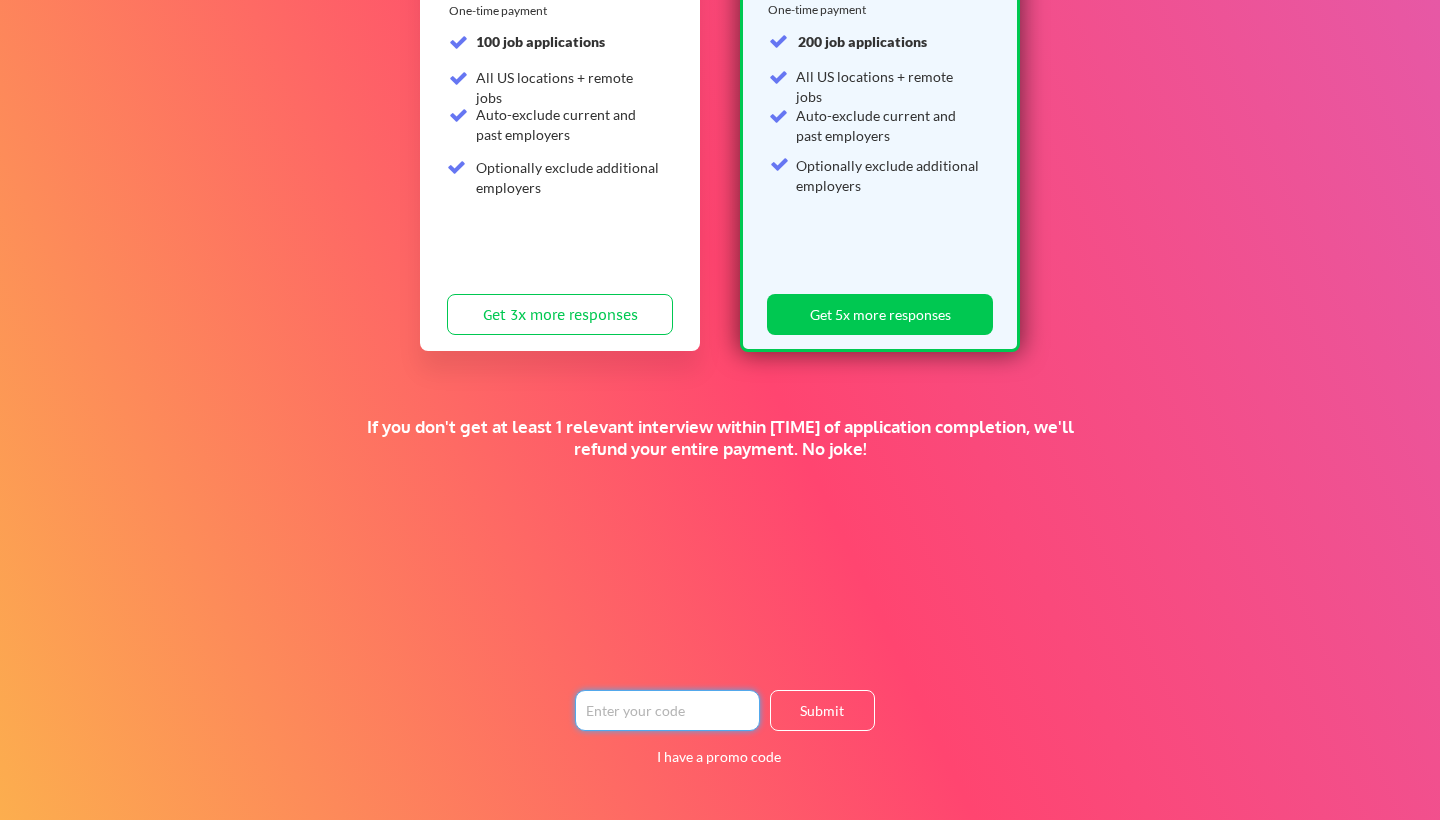 click at bounding box center [667, 710] 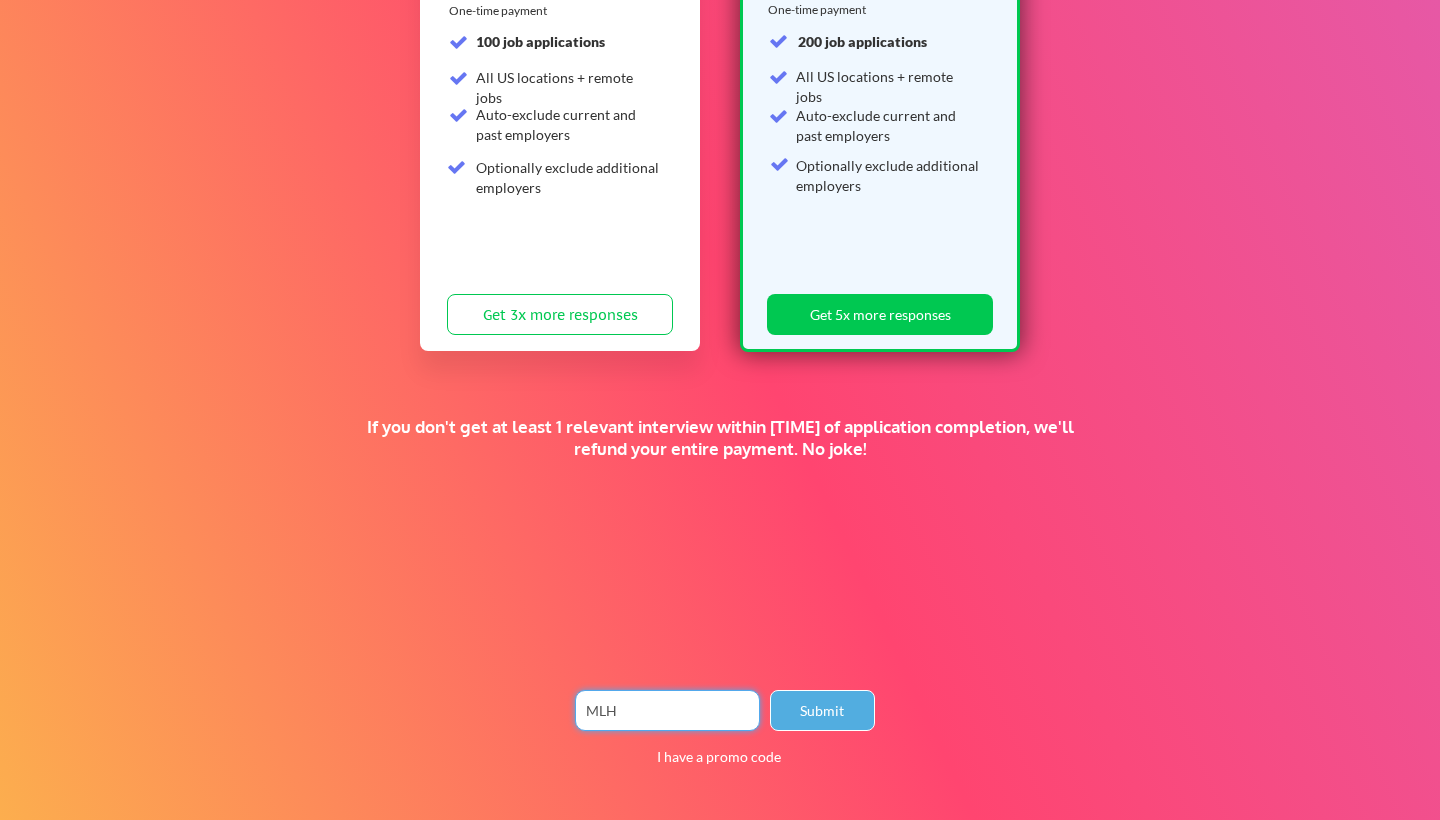 type on "MLH" 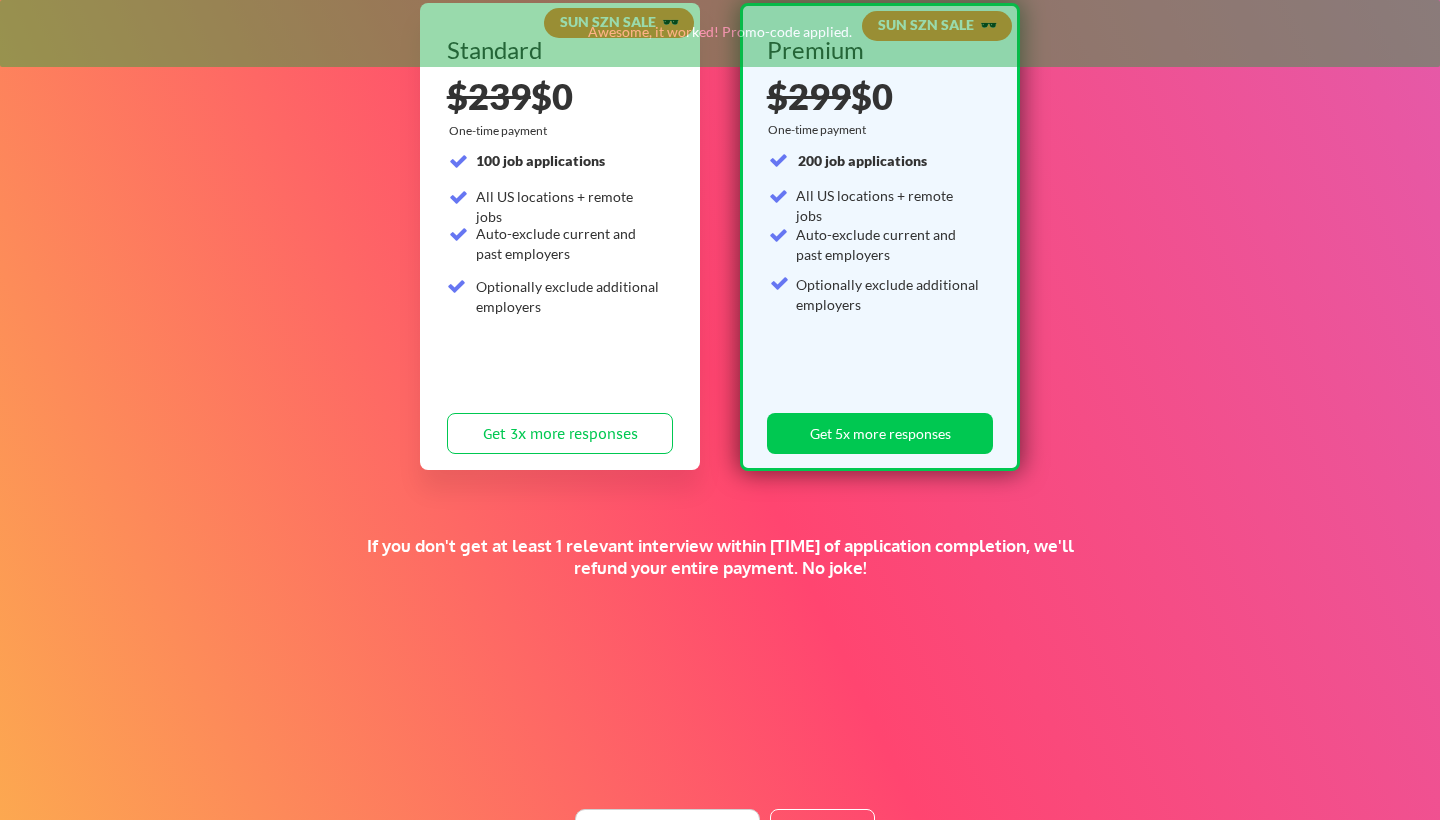 scroll, scrollTop: 139, scrollLeft: 0, axis: vertical 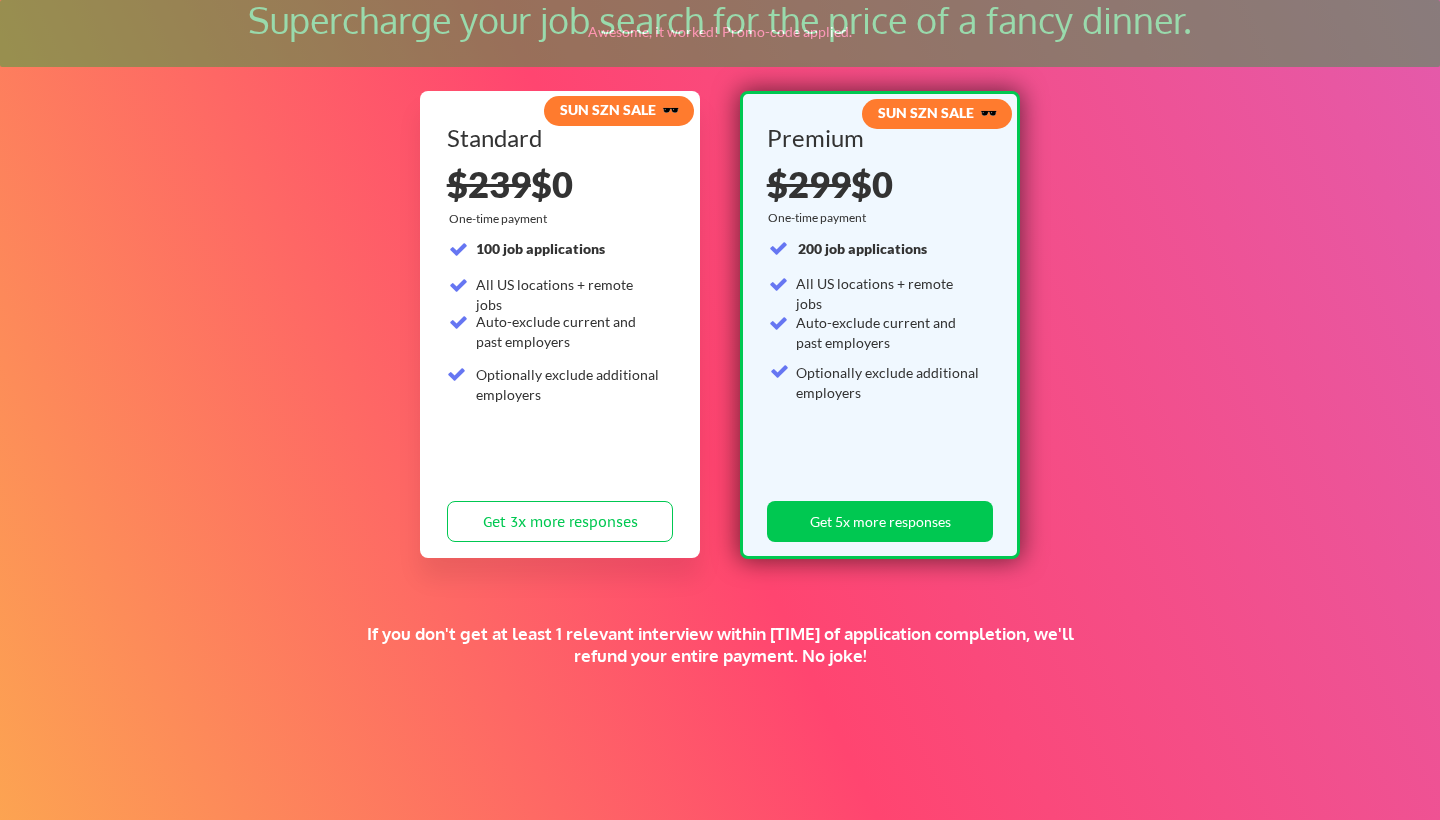 click on "Supercharge your job search for the price of a fancy dinner.  SUN SZN SALE  🕶️  Standard $239  $0 $239  $199 One-time payment 100 job applications All US locations + remote jobs Auto-exclude current and past employers Optionally exclude additional employers
Get 3x more responses  SUN SZN SALE  🕶️  Premium $299  $0 $299  $259 One-time payment 200 job applications   All US locations + remote jobs Auto-exclude current and past employers Optionally exclude additional employers
Get 5x more responses If you don't get at least 1 relevant interview within 1 month of application completion, we'll refund your entire payment. No joke! Submit I have a promo code" at bounding box center (720, 480) 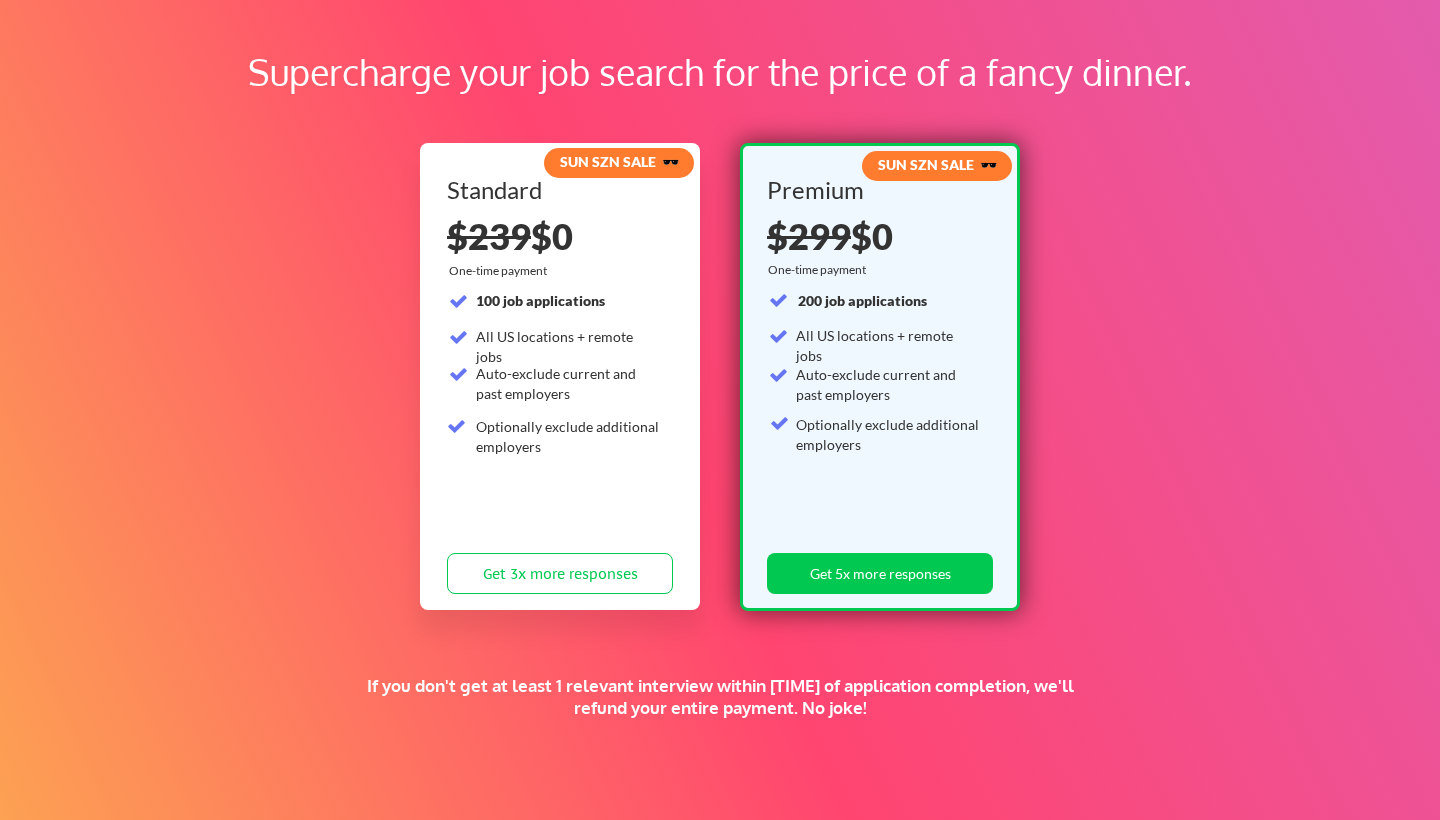scroll, scrollTop: 108, scrollLeft: 0, axis: vertical 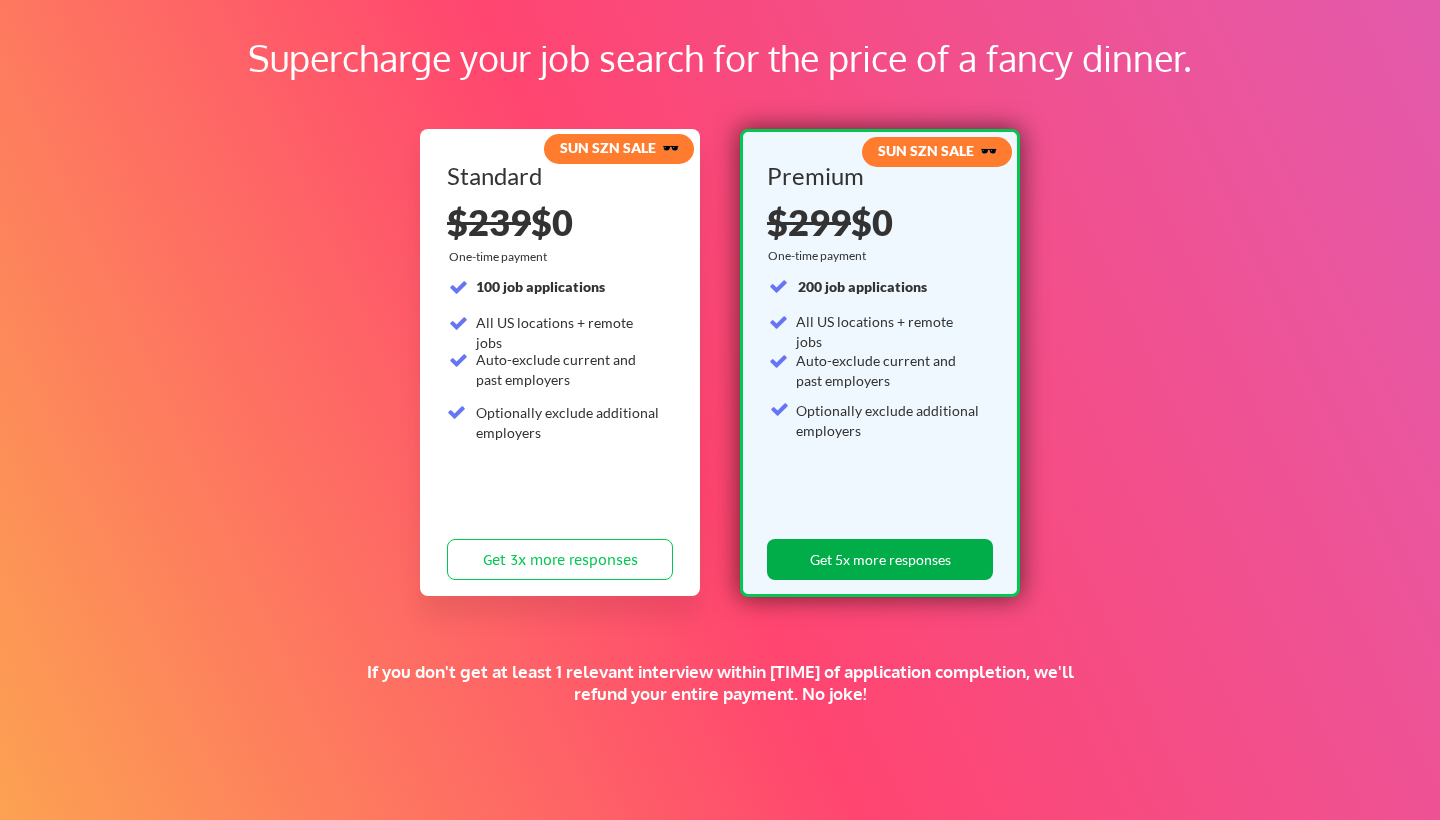 click on "Get 5x more responses" at bounding box center (880, 559) 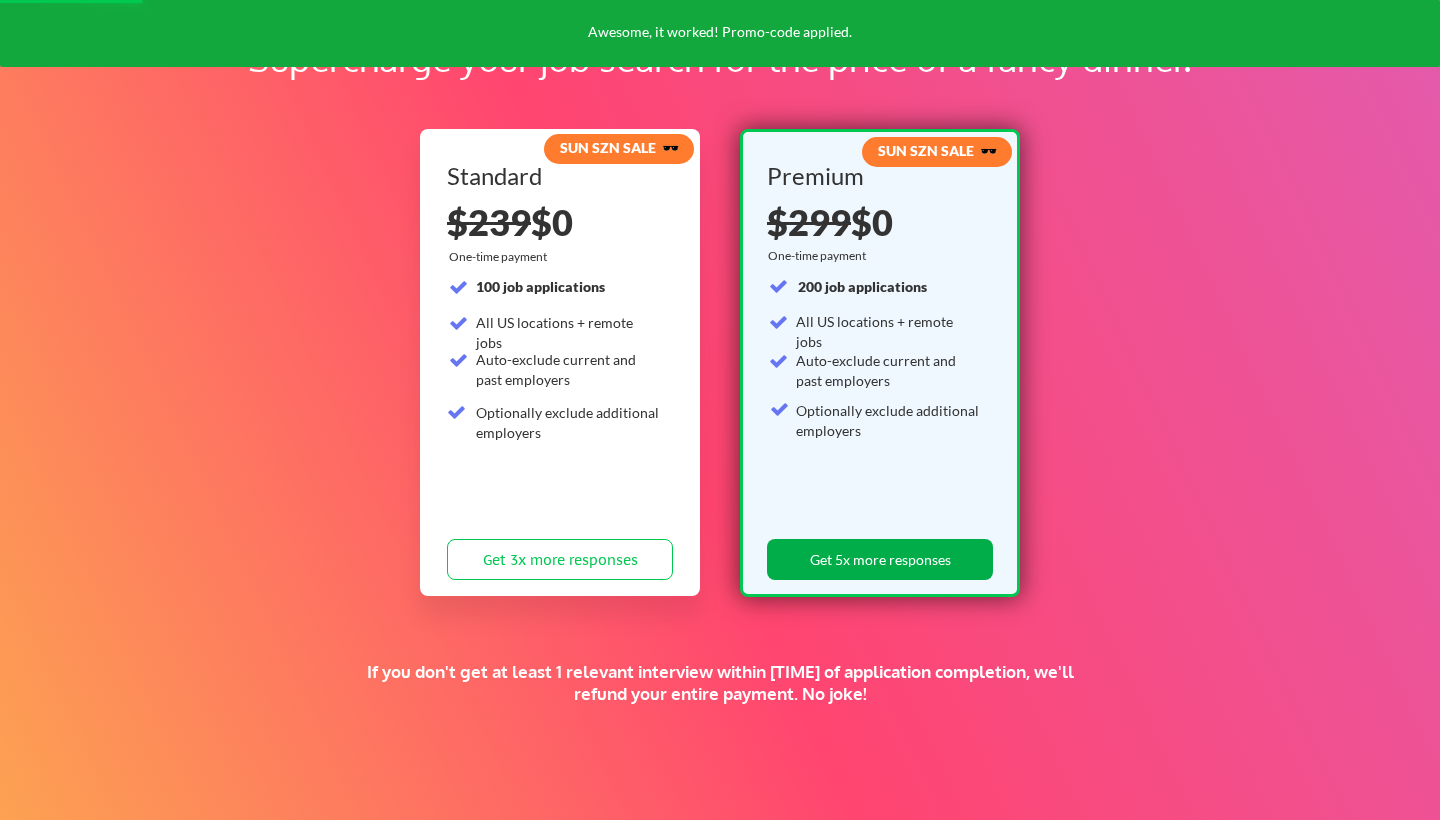 click on "Get 5x more responses" at bounding box center [880, 559] 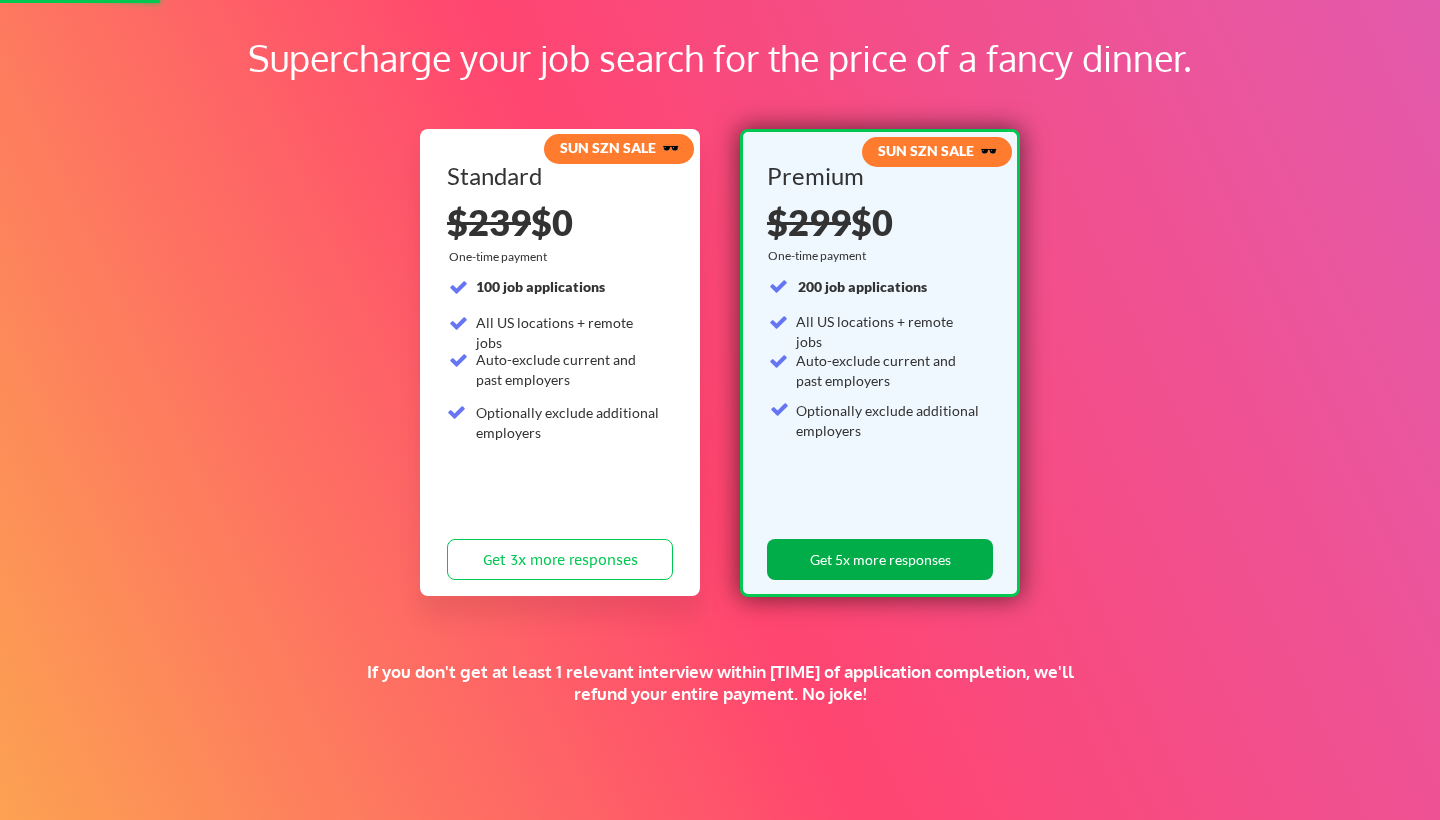 click on "Get 5x more responses" at bounding box center [880, 559] 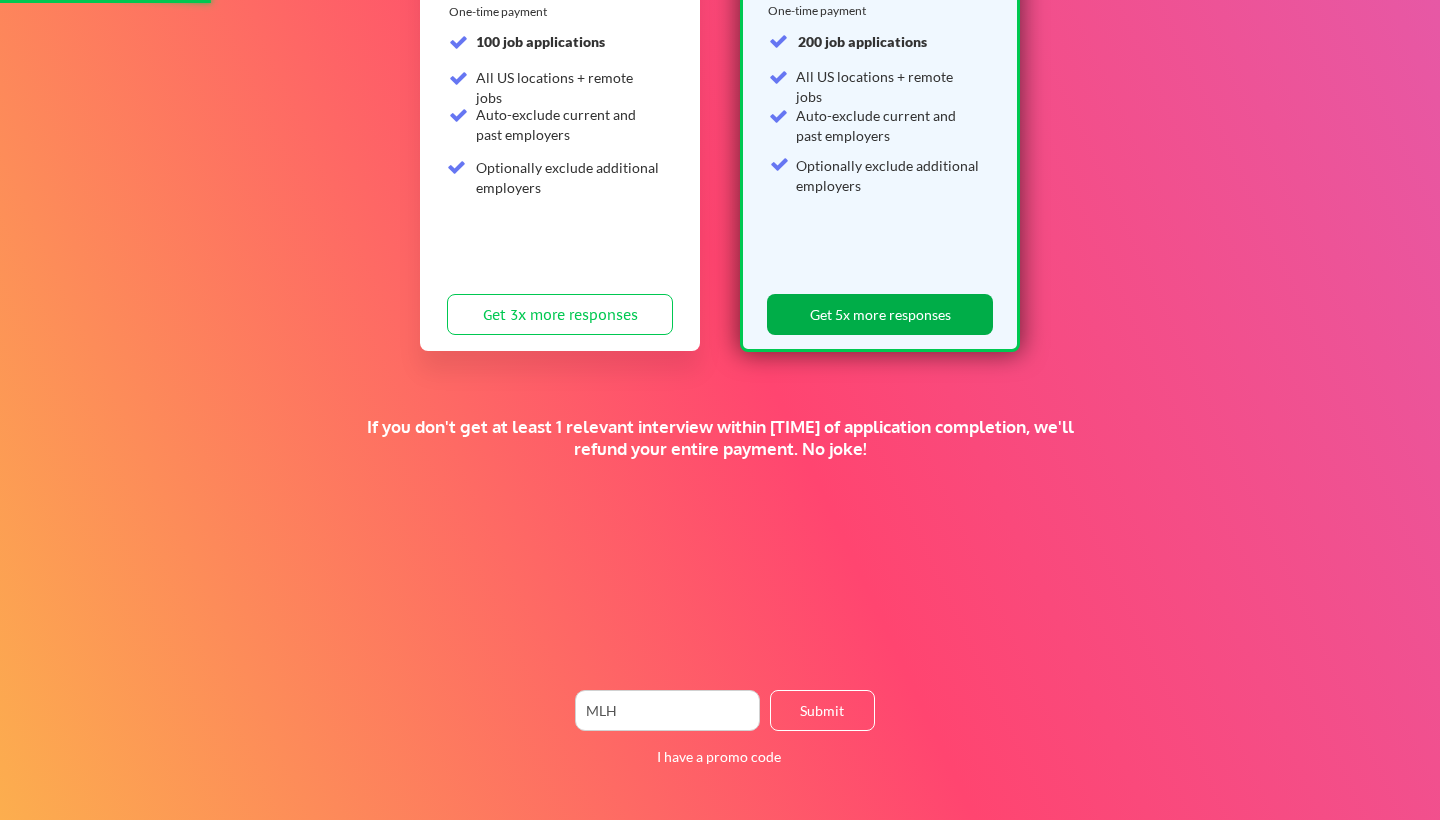 scroll, scrollTop: 353, scrollLeft: 0, axis: vertical 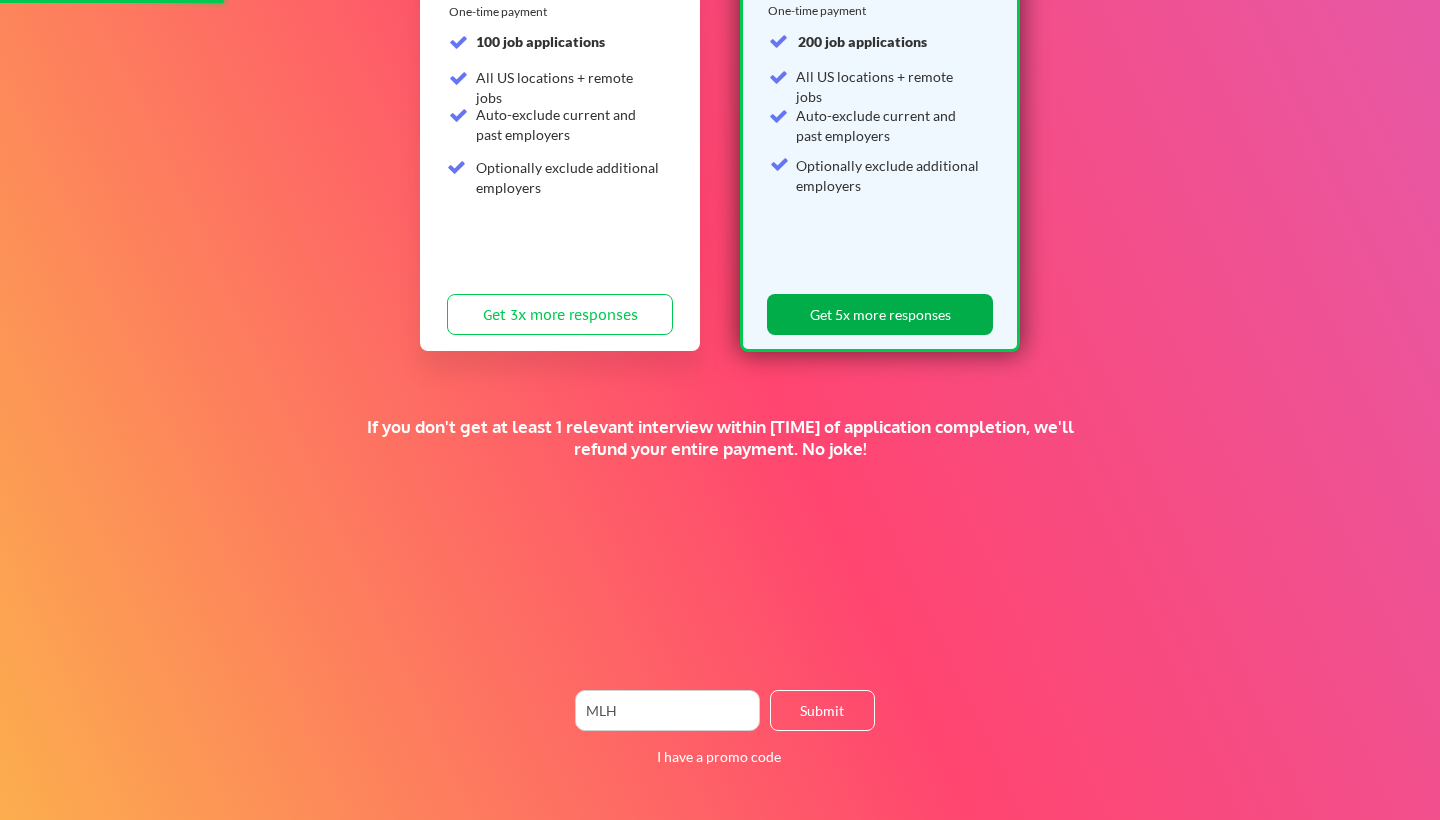 click on "Get 5x more responses" at bounding box center [880, 314] 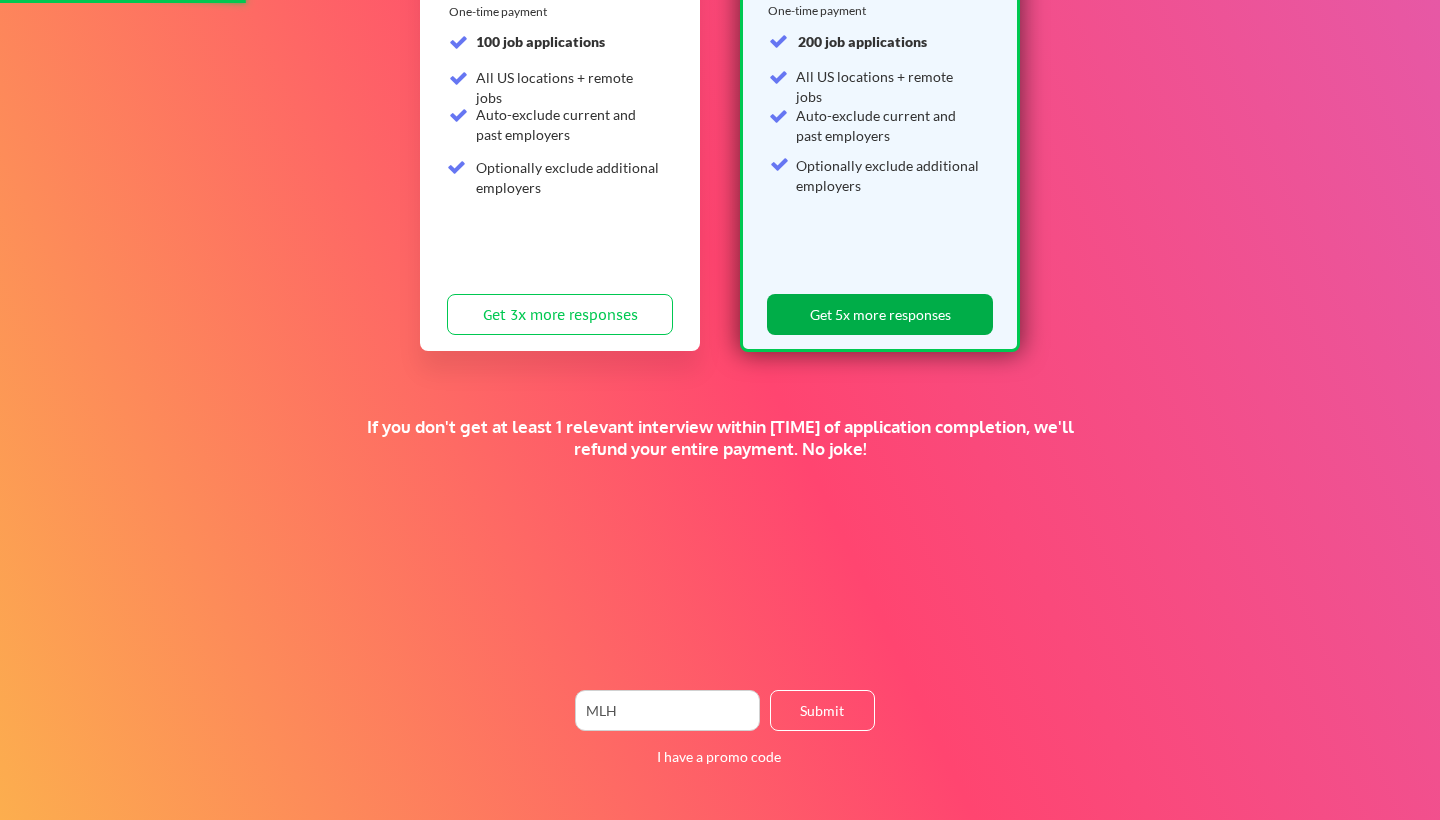 click on "Get 5x more responses" at bounding box center (880, 314) 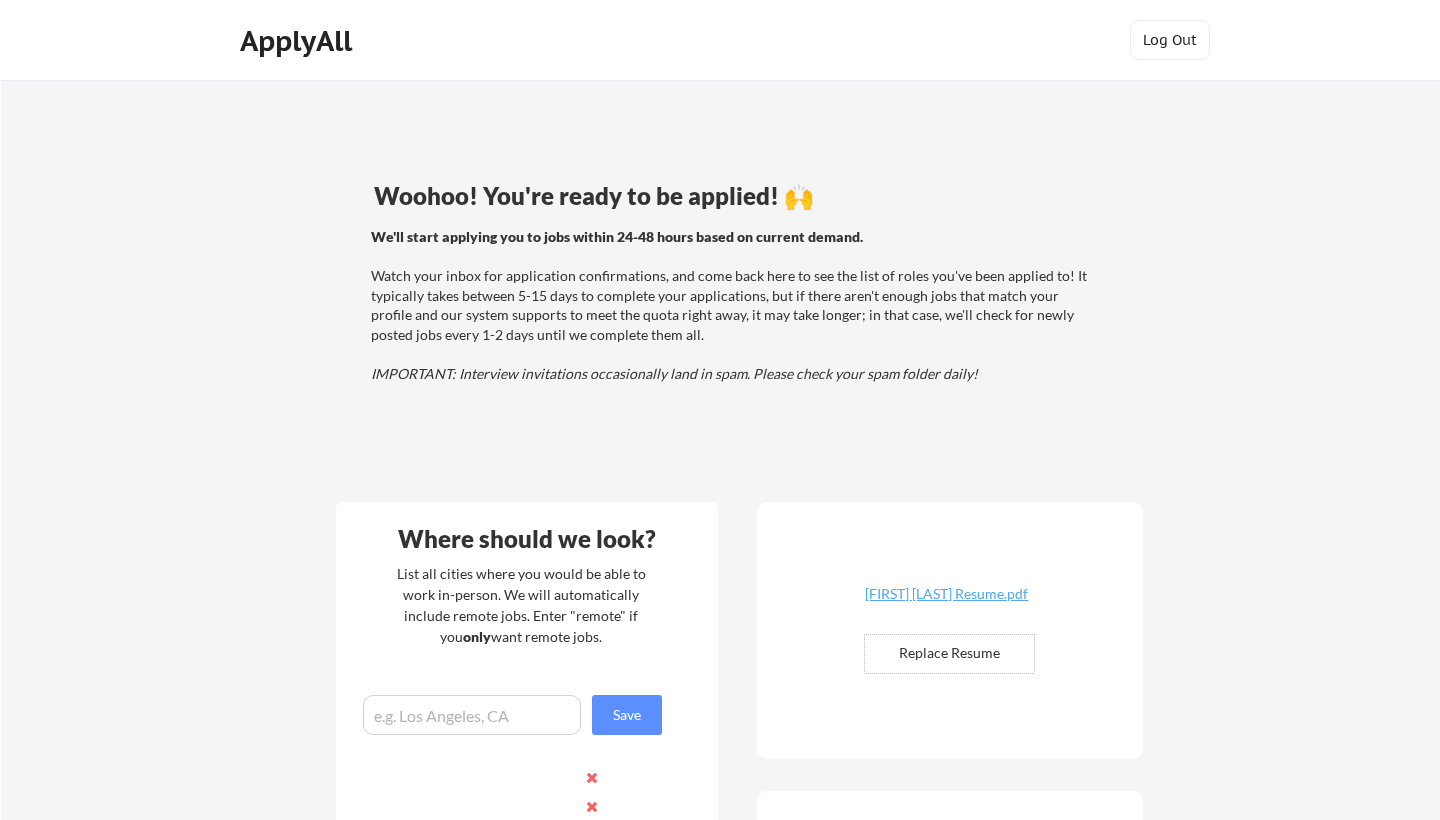 scroll, scrollTop: 0, scrollLeft: 0, axis: both 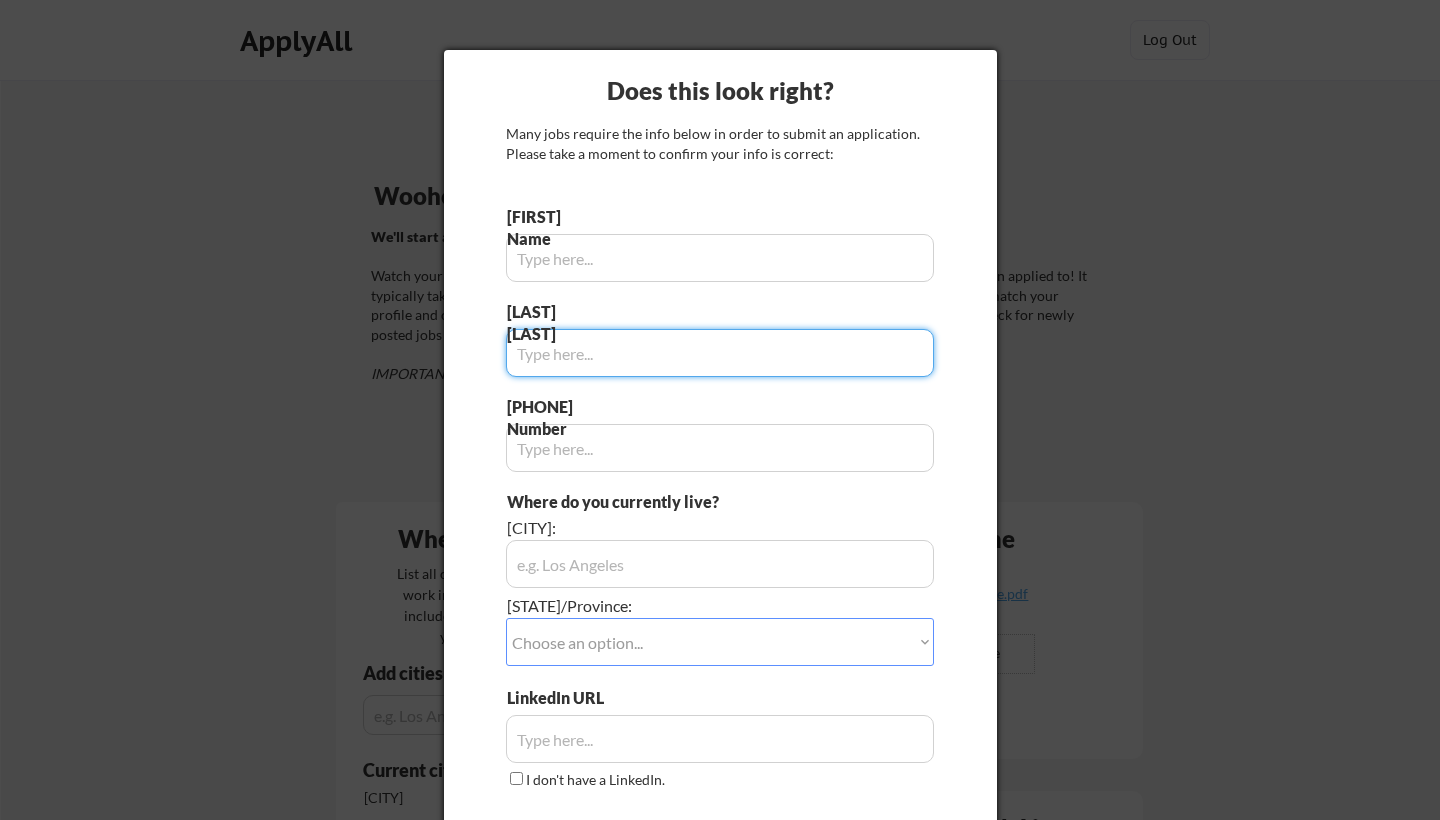type on "[FIRST]" 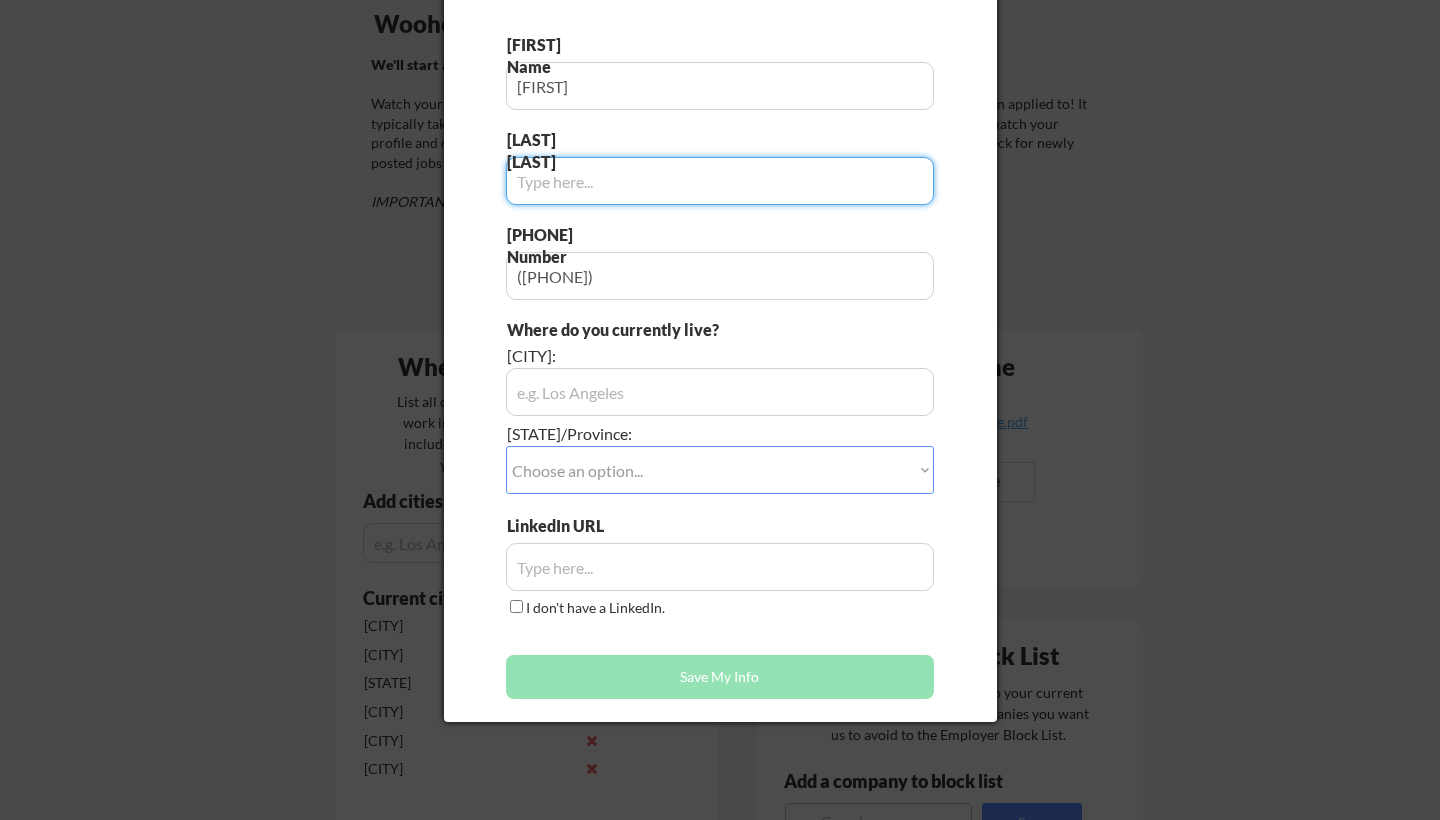 scroll, scrollTop: 278, scrollLeft: 0, axis: vertical 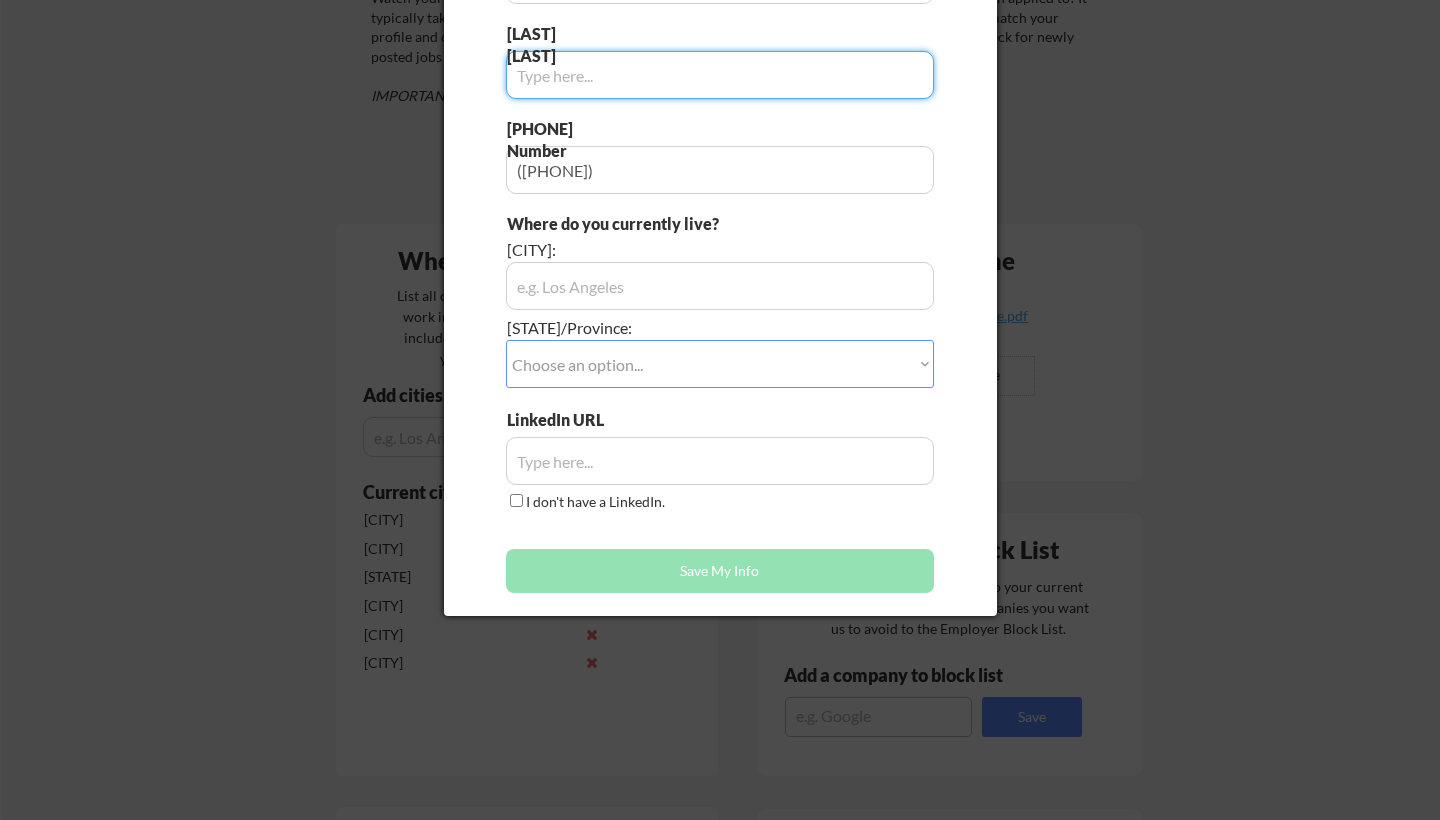 type on "[LAST]" 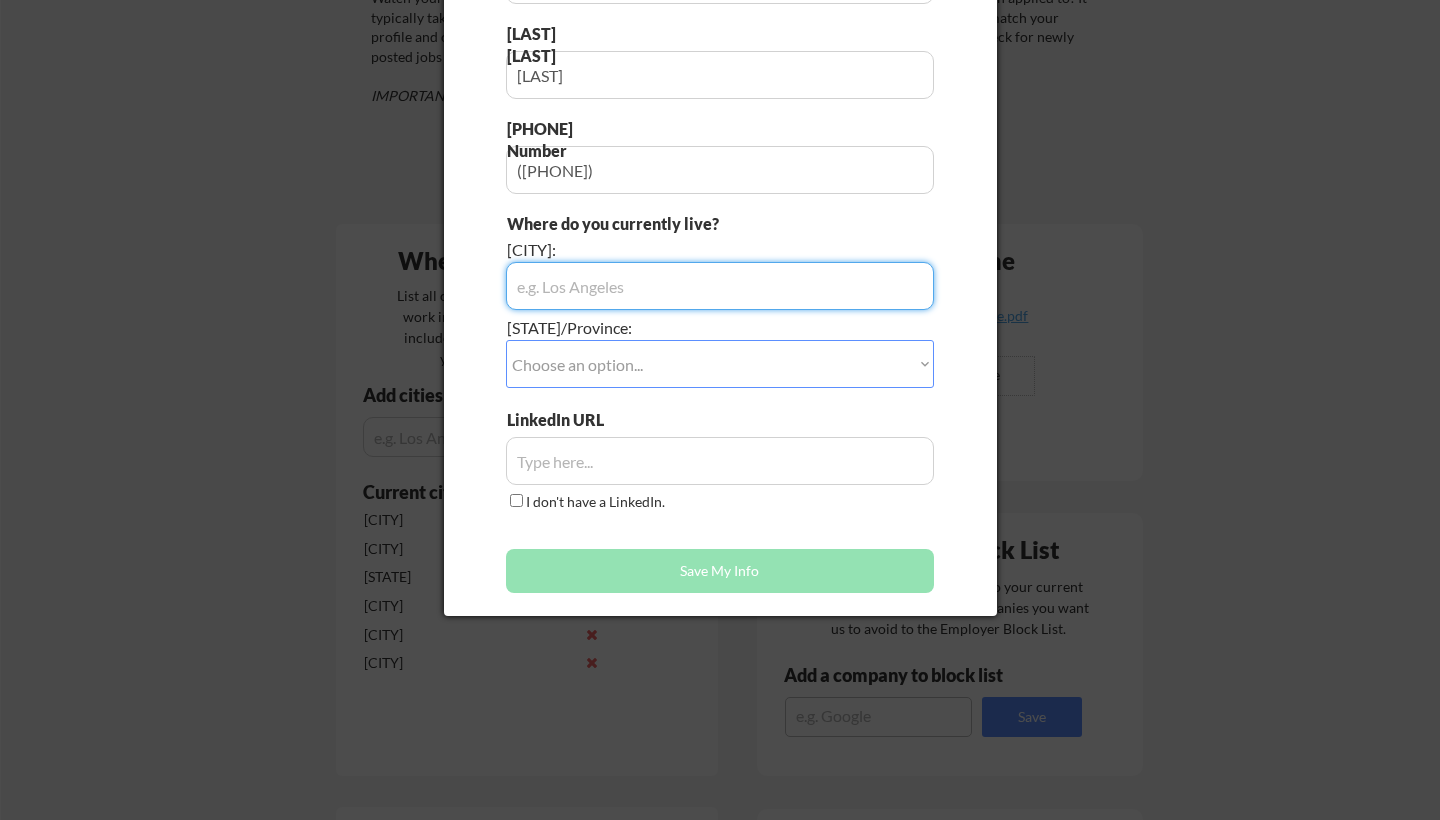 click at bounding box center (720, 286) 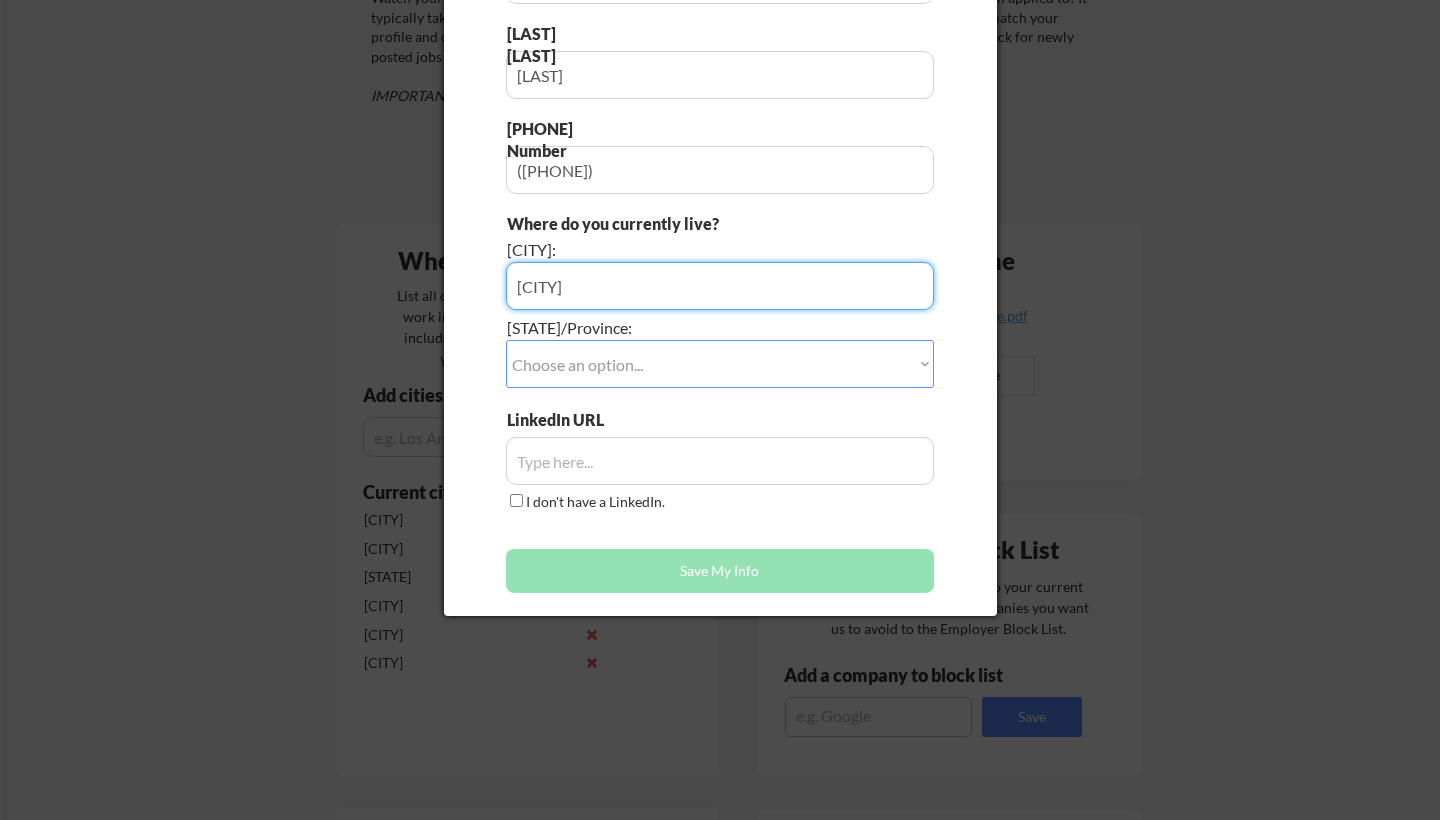 type on "[CITY]" 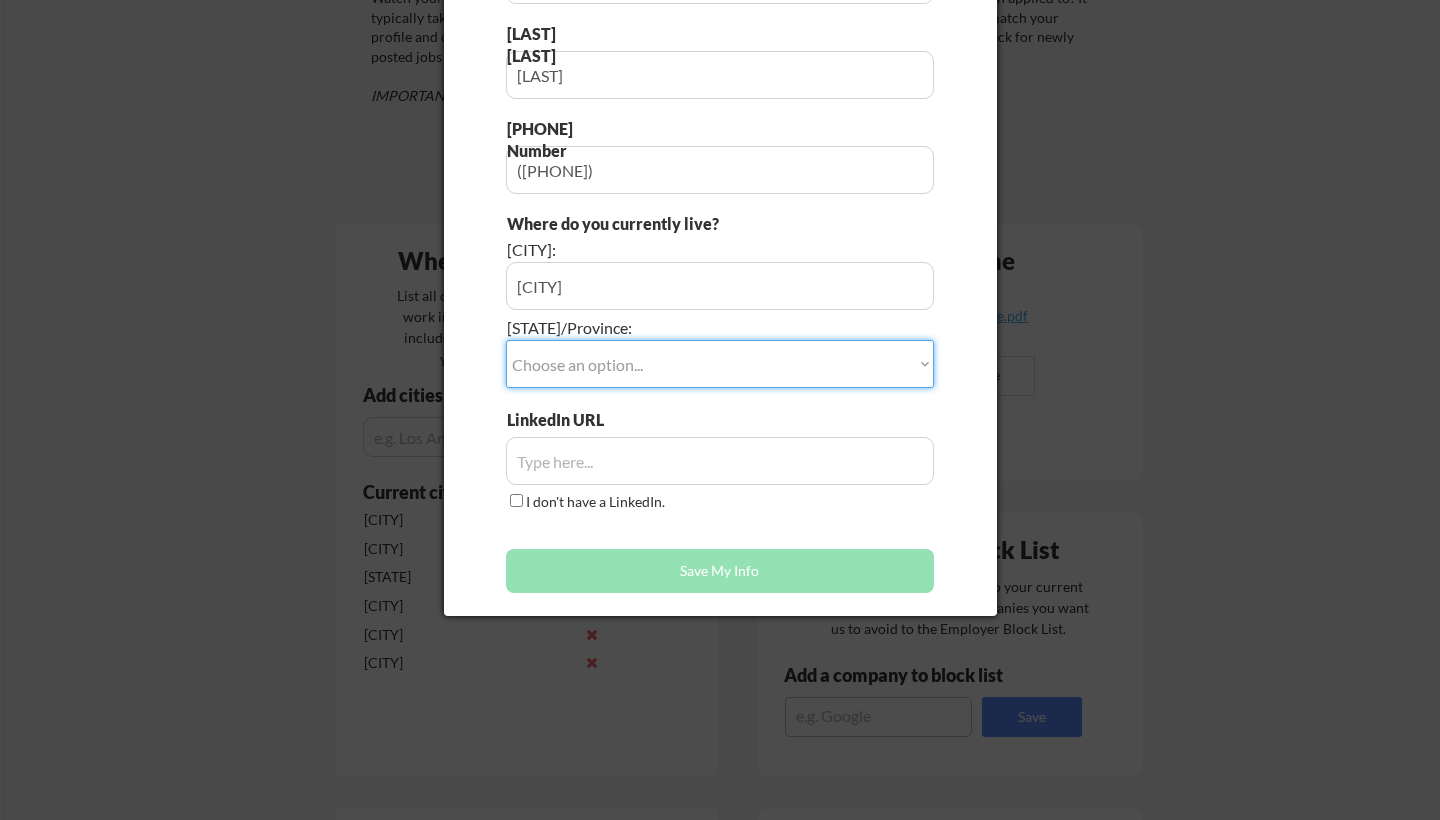 select on ""[STATE]"" 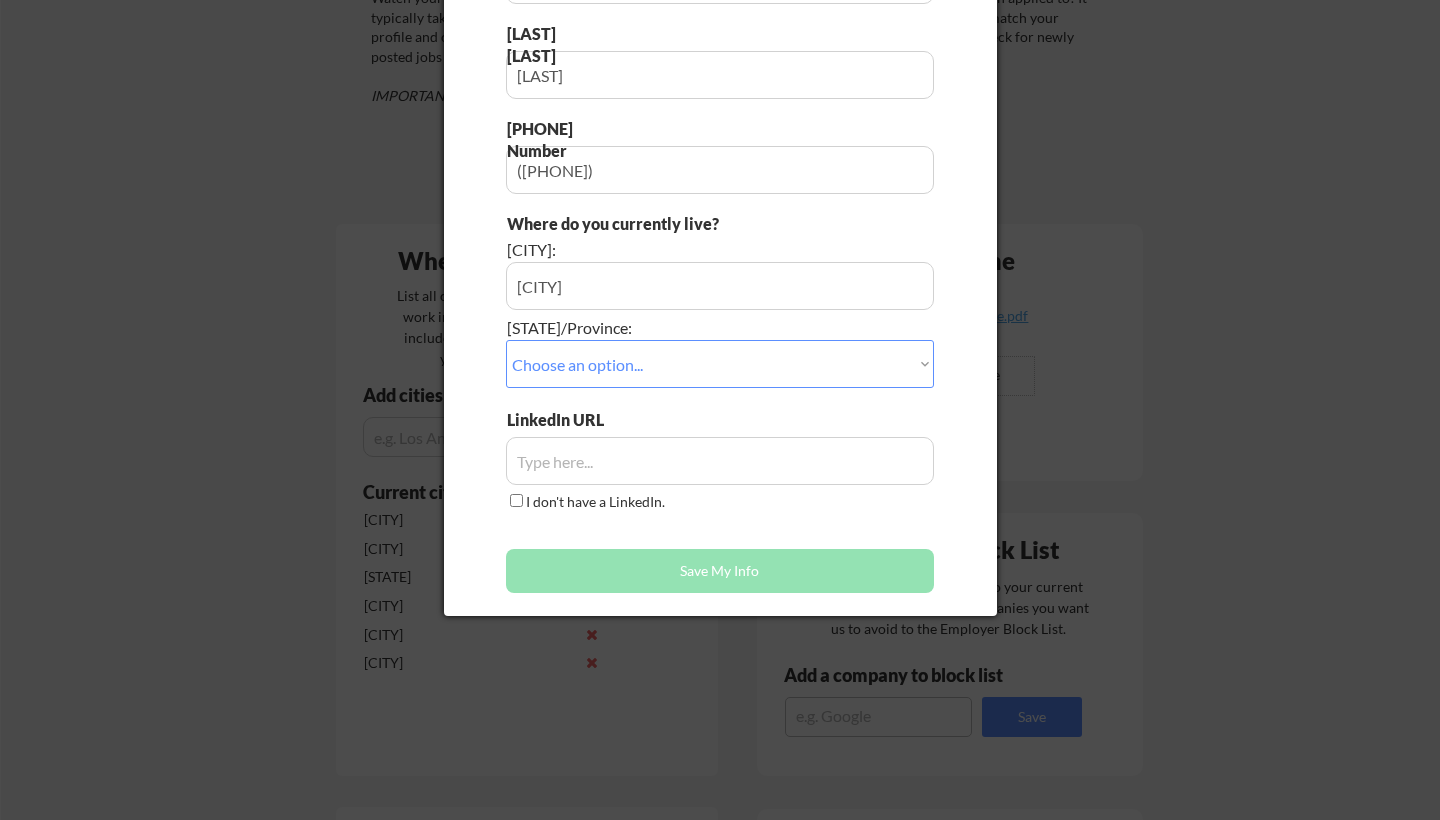 click at bounding box center (720, 461) 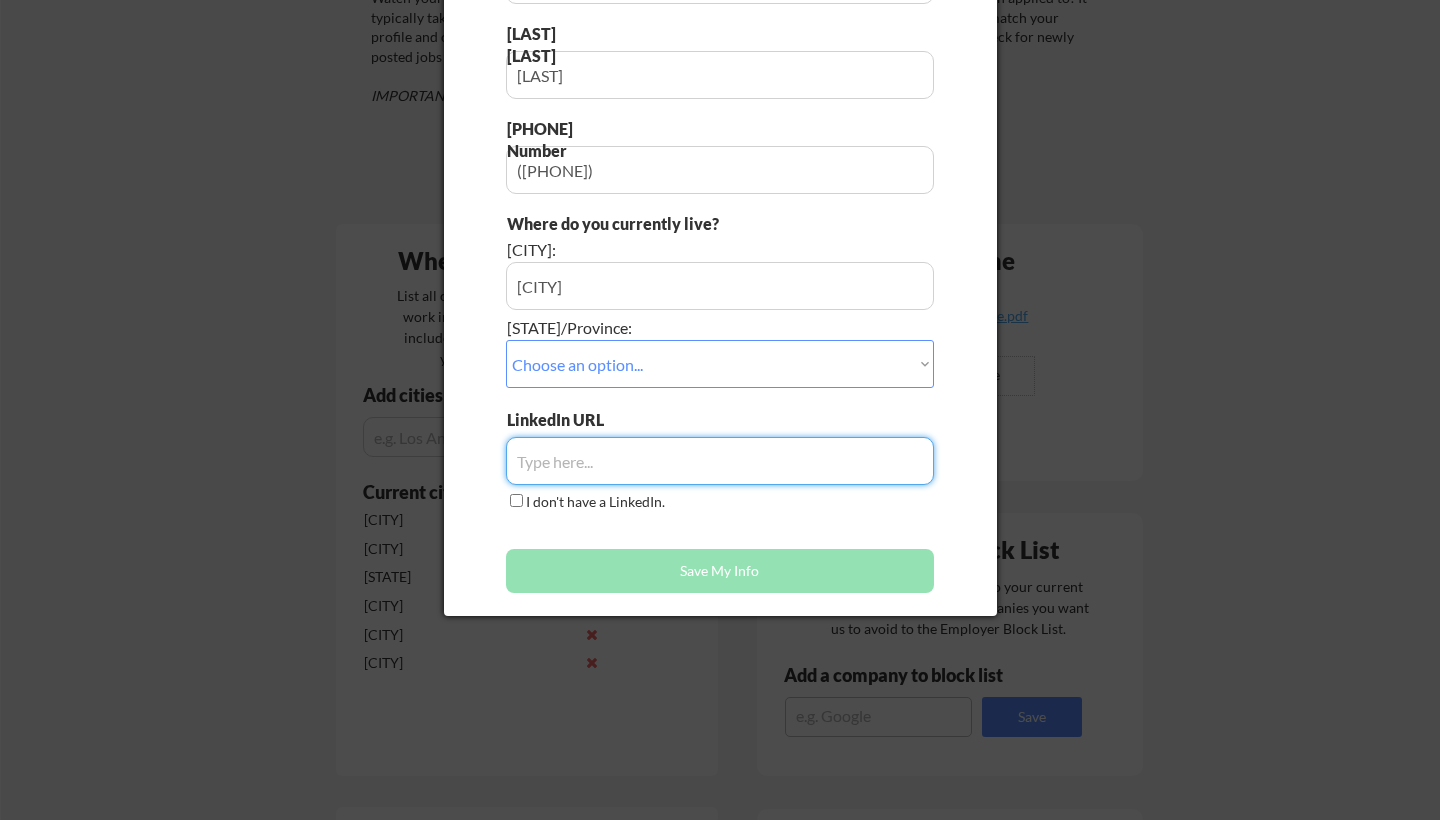 paste on "https://www.linkedin.com/in/[USERNAME]/" 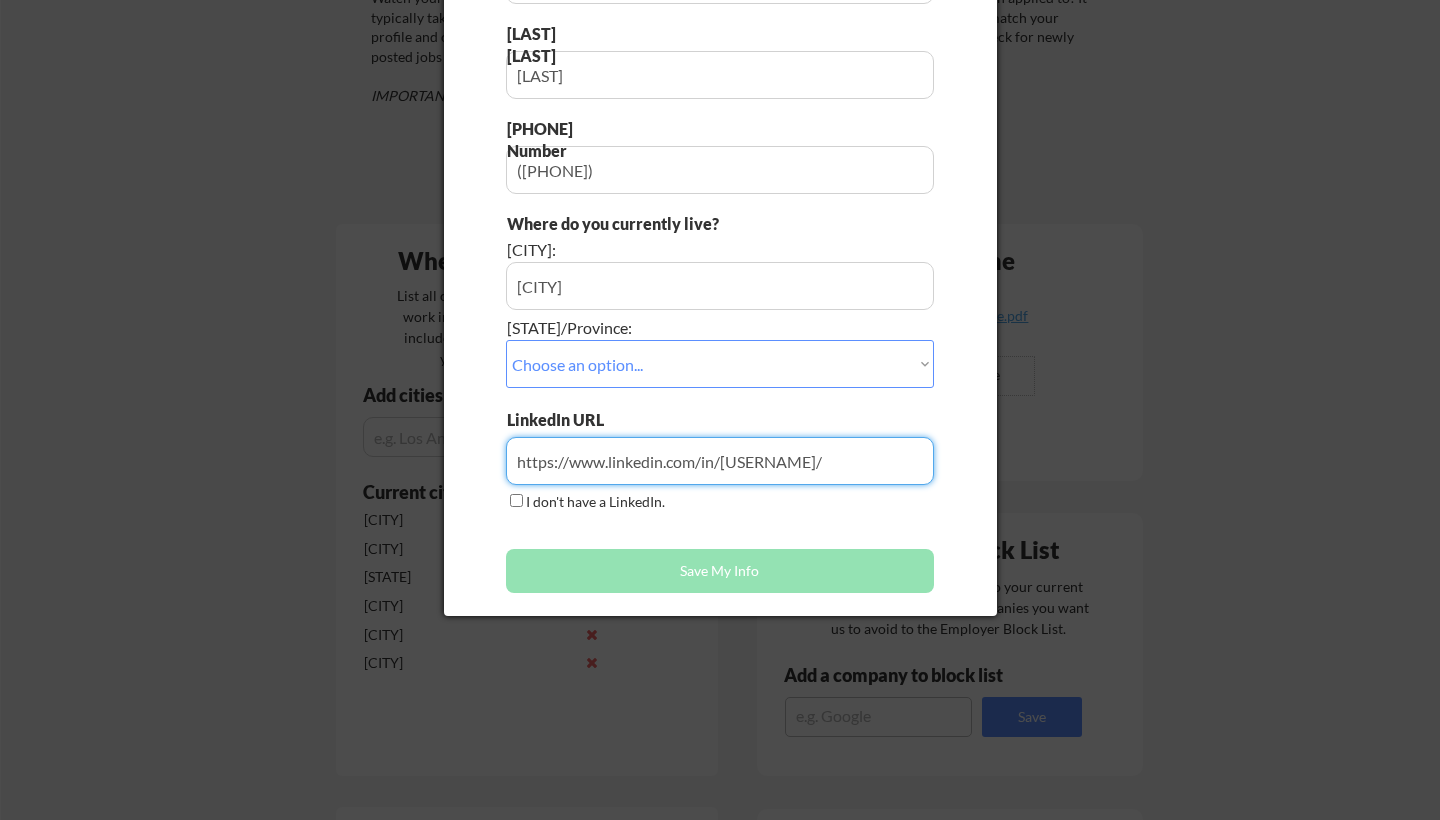 type on "https://www.linkedin.com/in/[USERNAME]/" 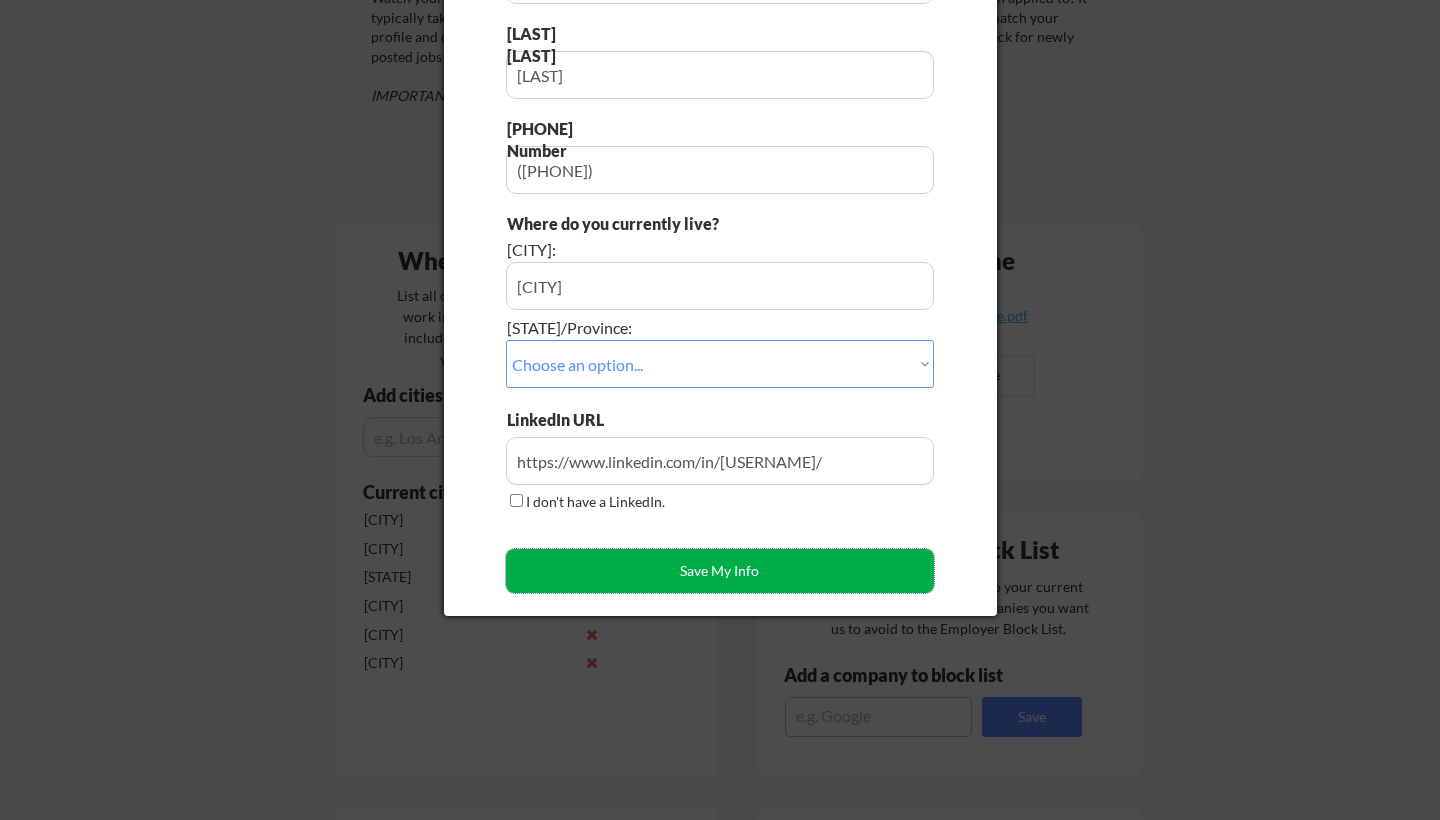 click on "Save My Info" at bounding box center (720, 571) 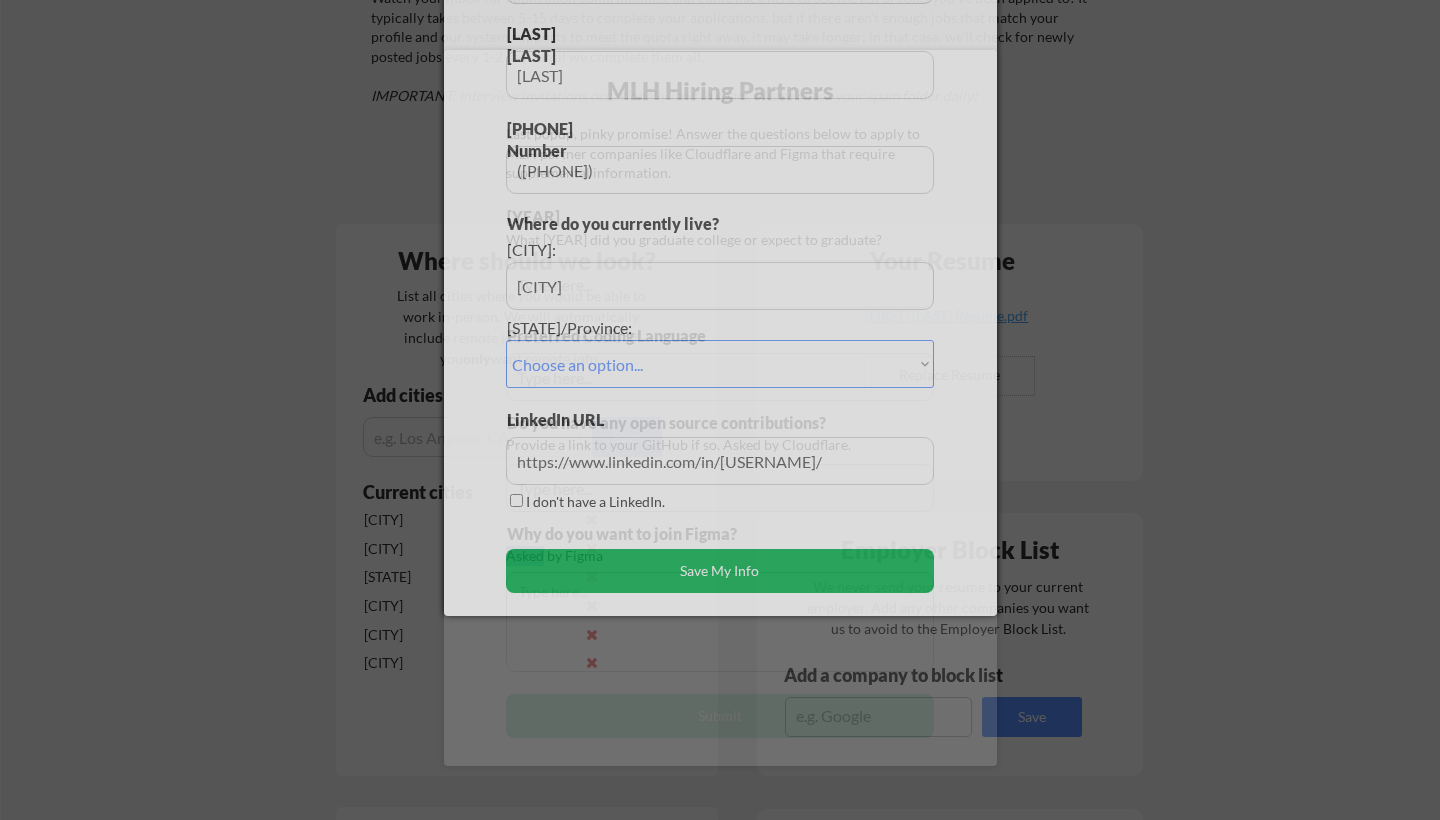 click on "Why do you want to join Figma? Asked by Figma" at bounding box center (720, 597) 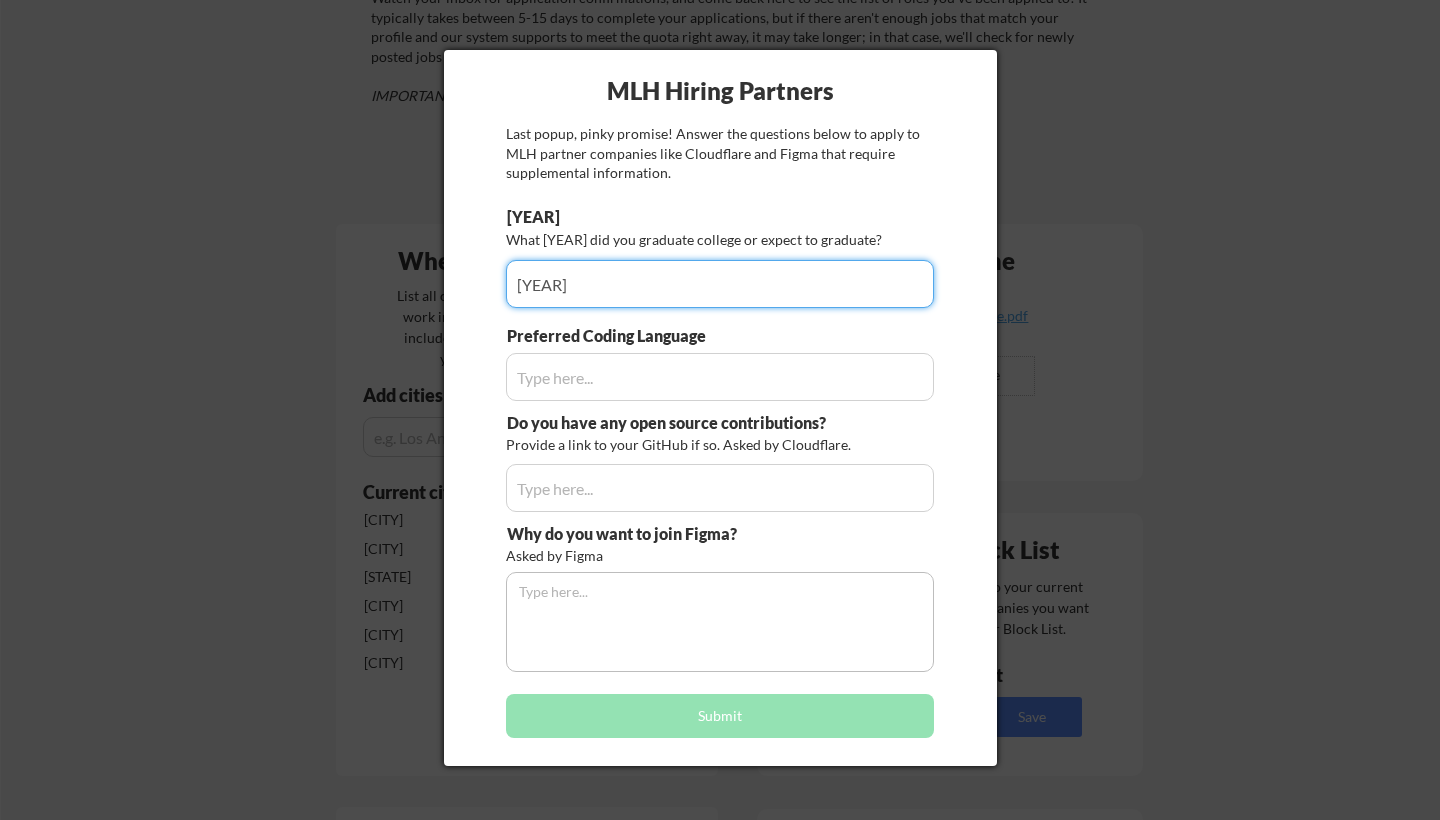 type on "[YEAR]" 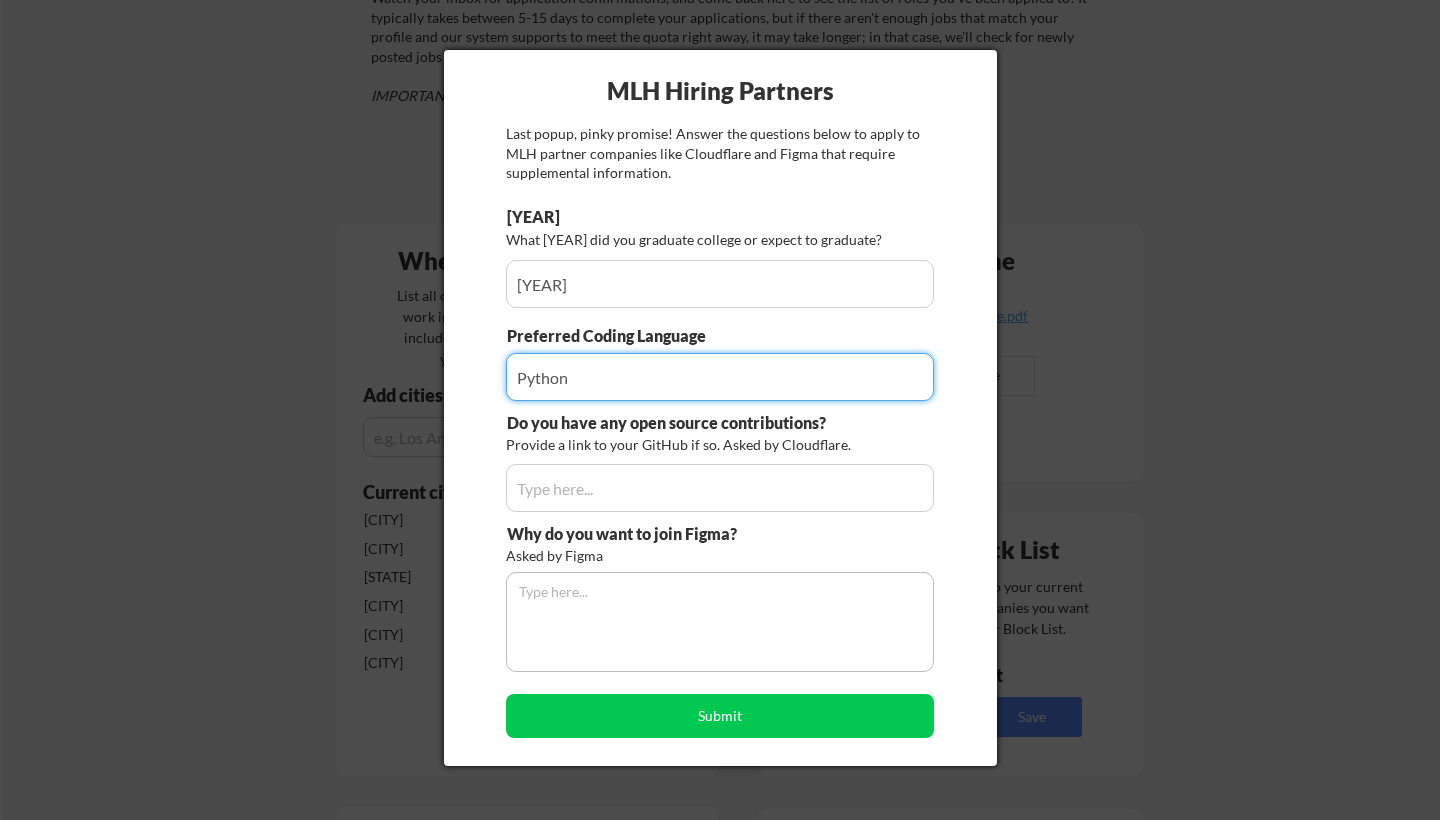 type on "Python" 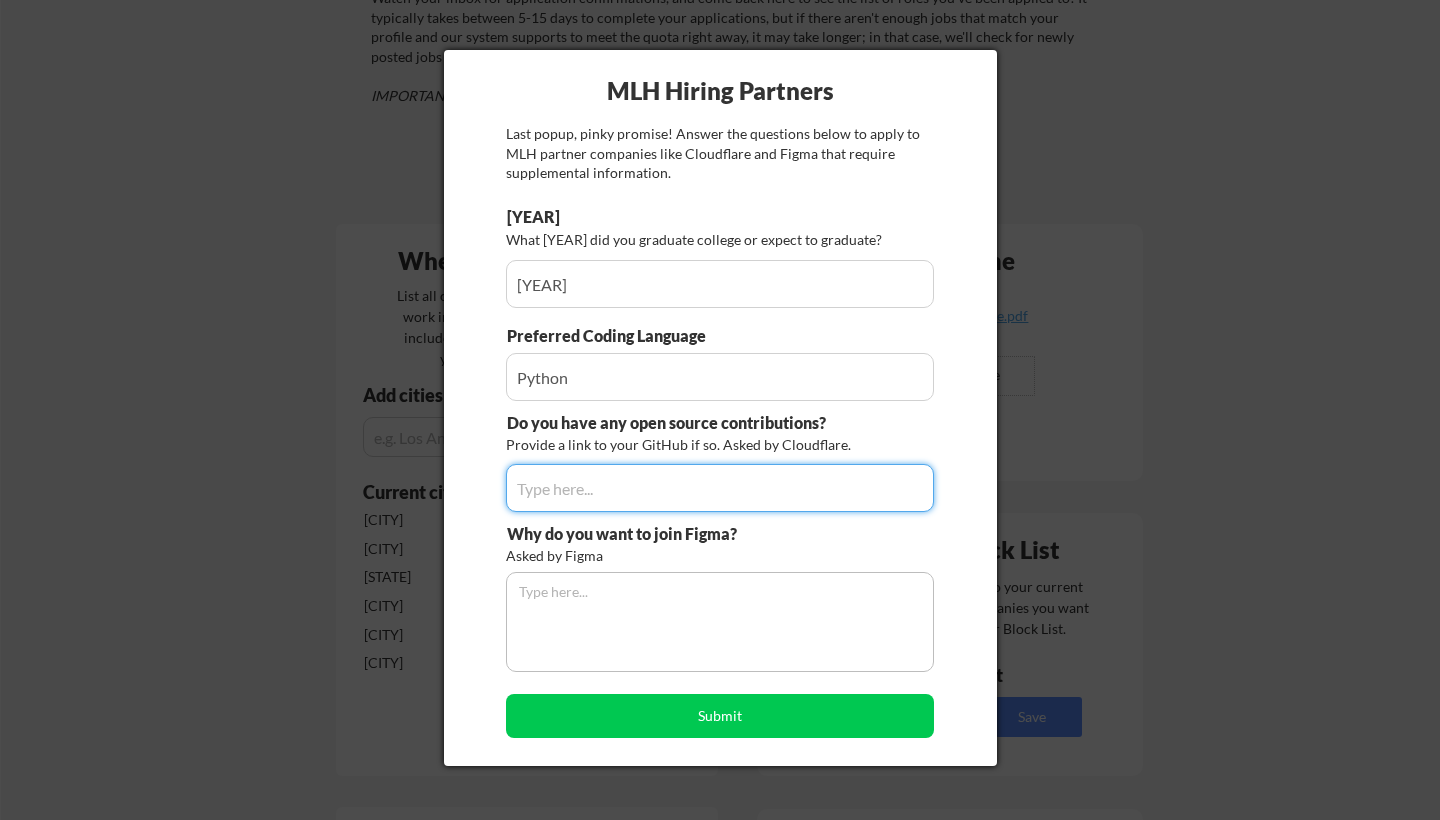 click at bounding box center (720, 488) 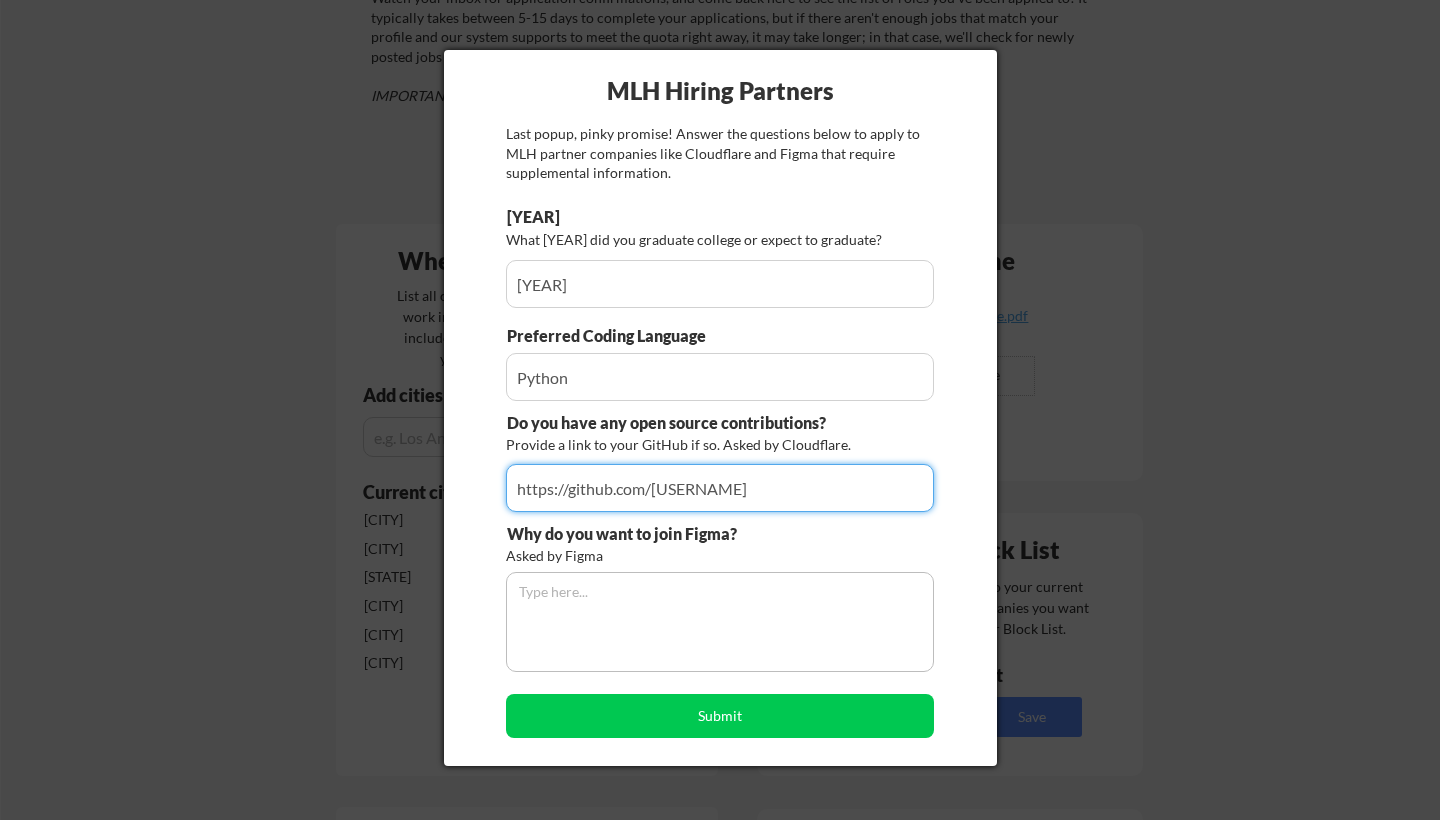 type on "https://github.com/[USERNAME]" 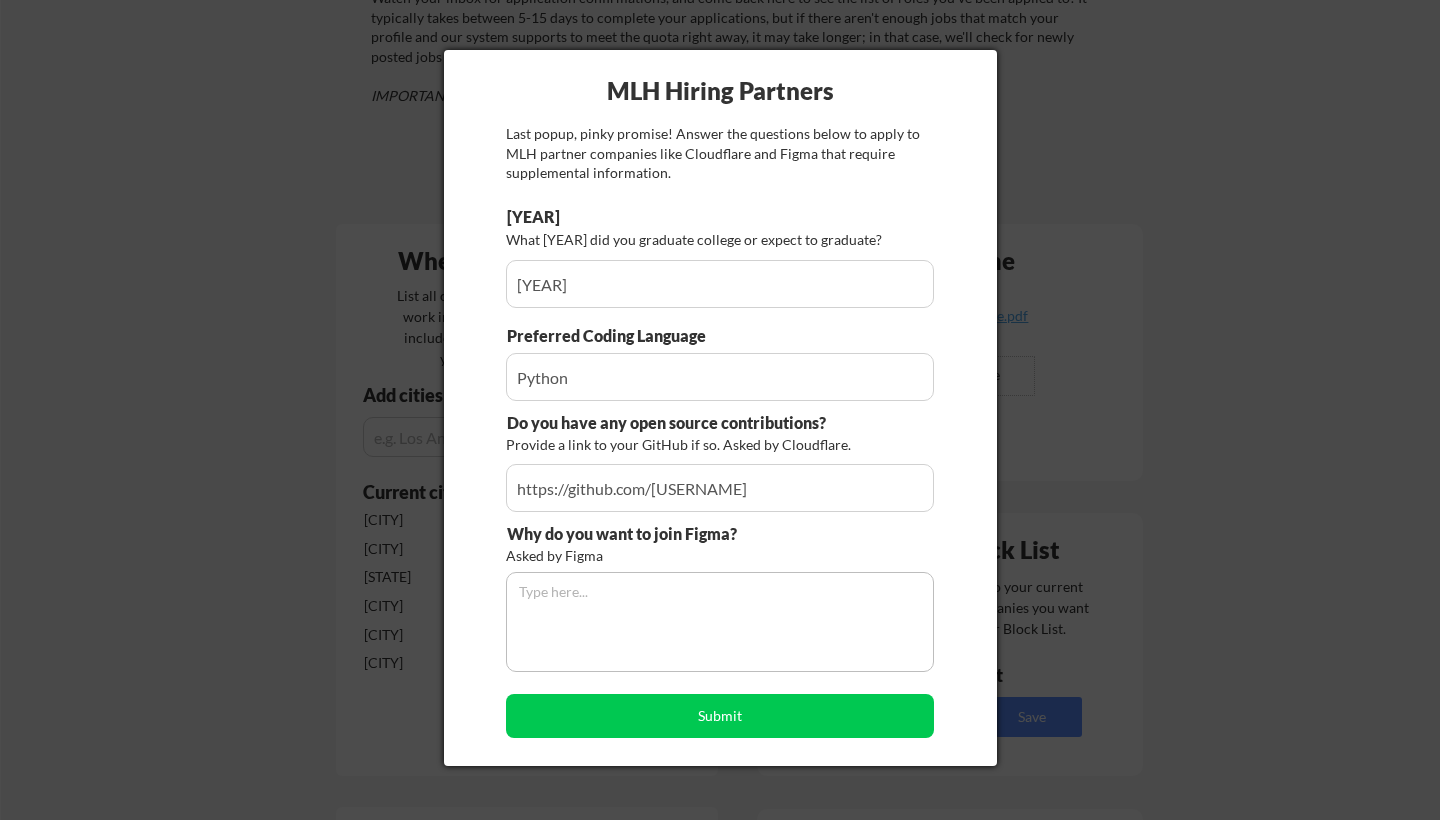 click on "Why do you want to join Figma? Asked by Figma" at bounding box center (720, 597) 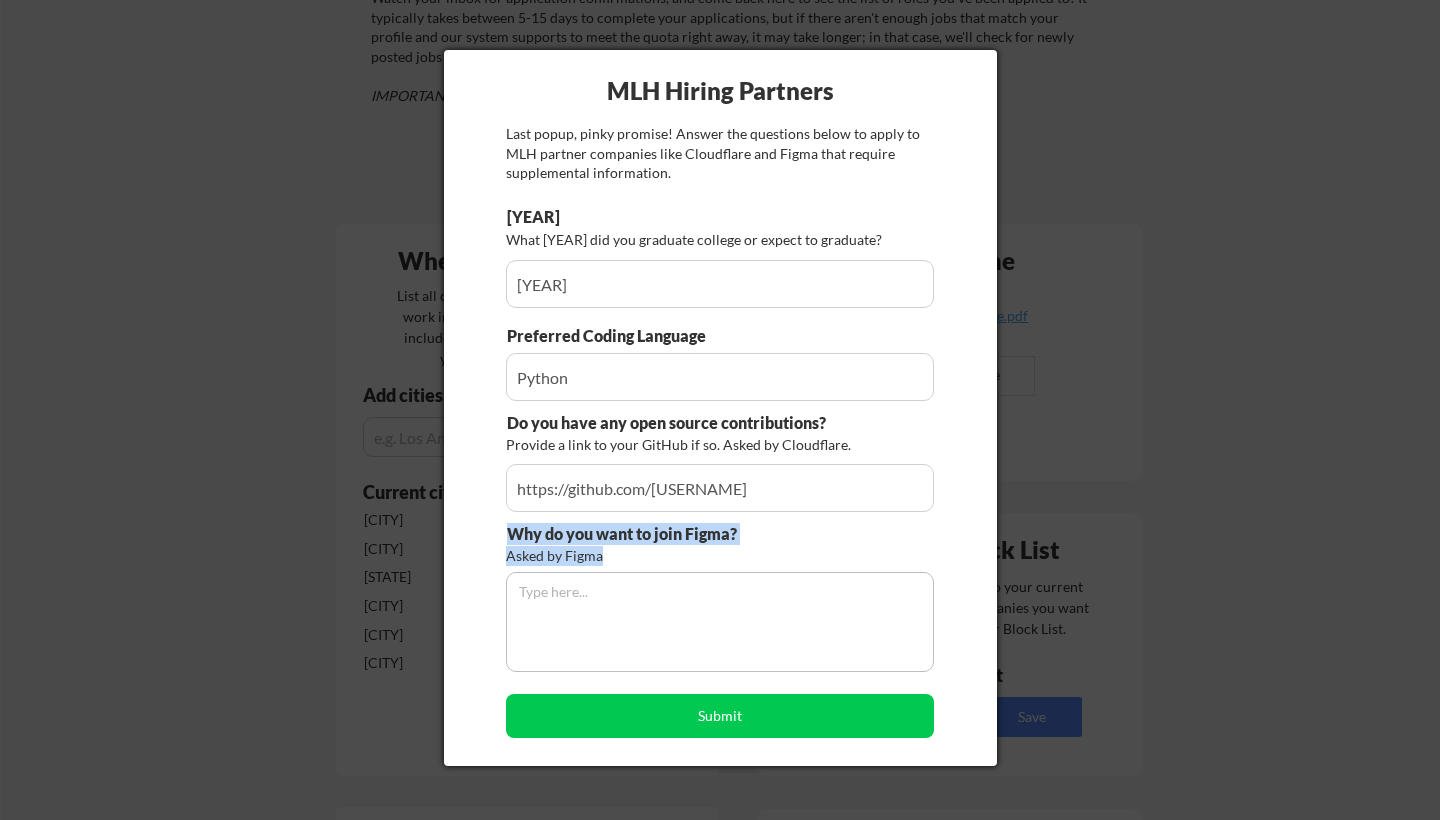 drag, startPoint x: 514, startPoint y: 537, endPoint x: 647, endPoint y: 563, distance: 135.51753 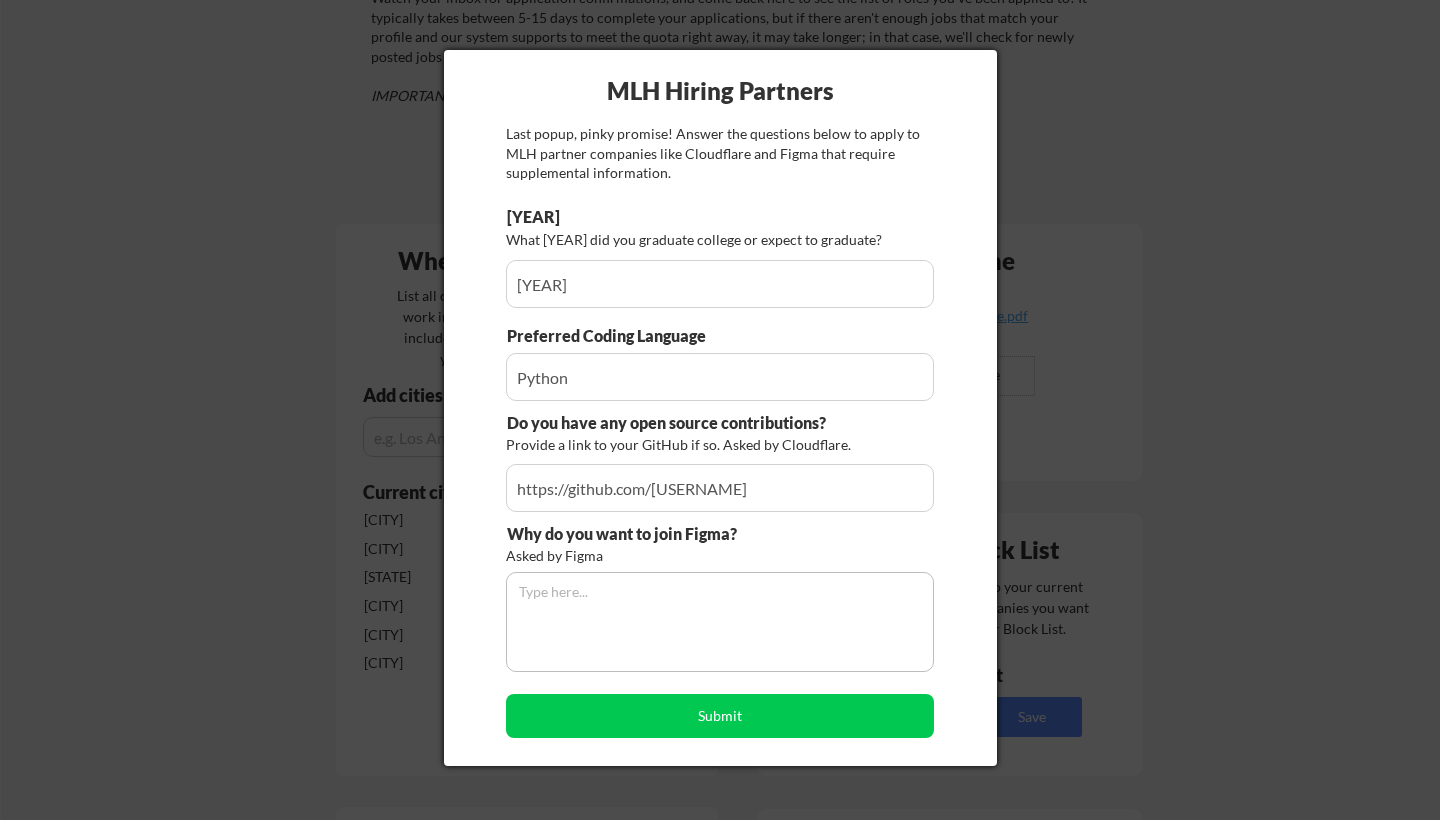 click on "Why do you want to join Figma? Asked by Figma" at bounding box center (720, 597) 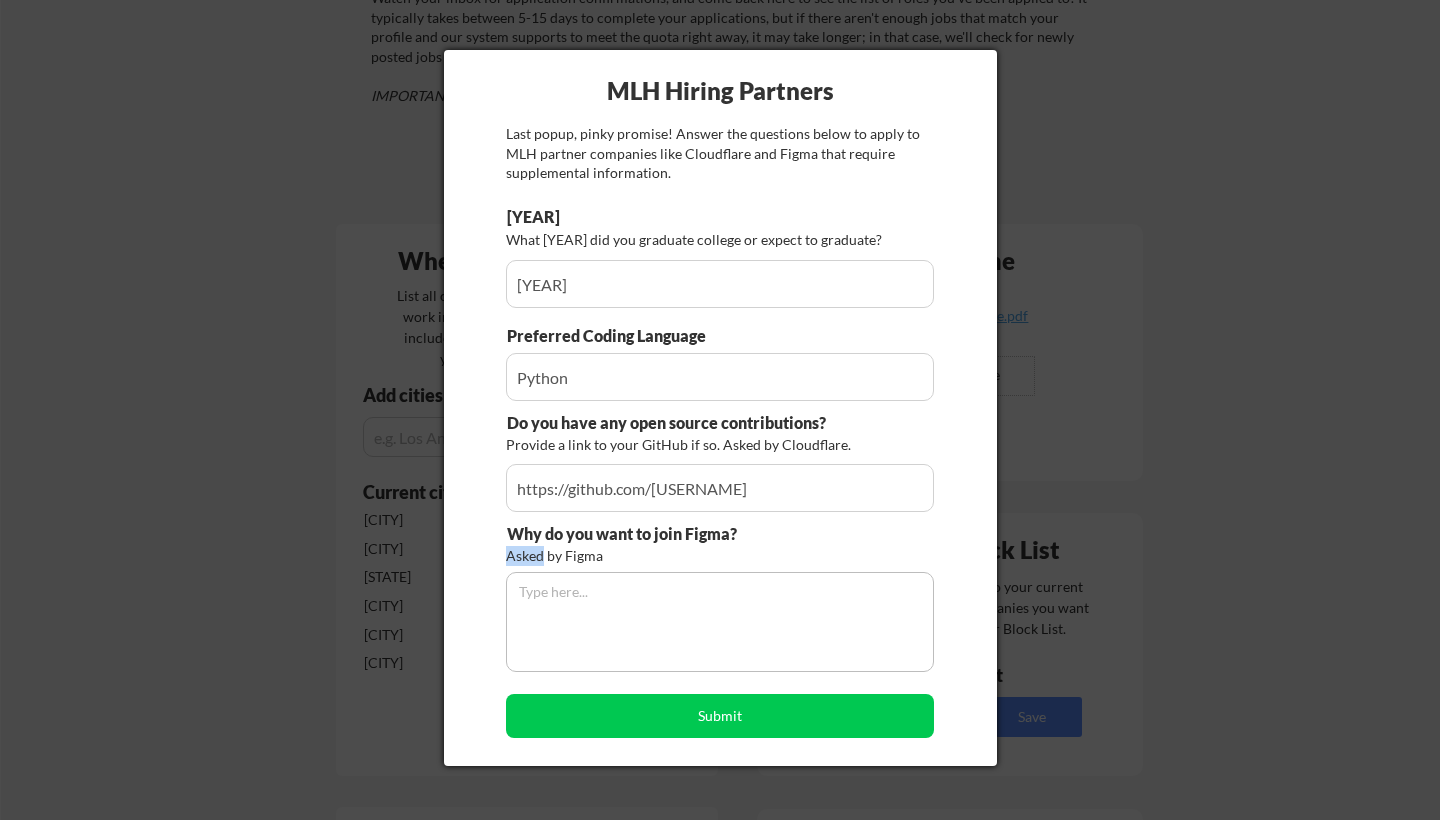 click on "Why do you want to join Figma? Asked by Figma" at bounding box center [720, 597] 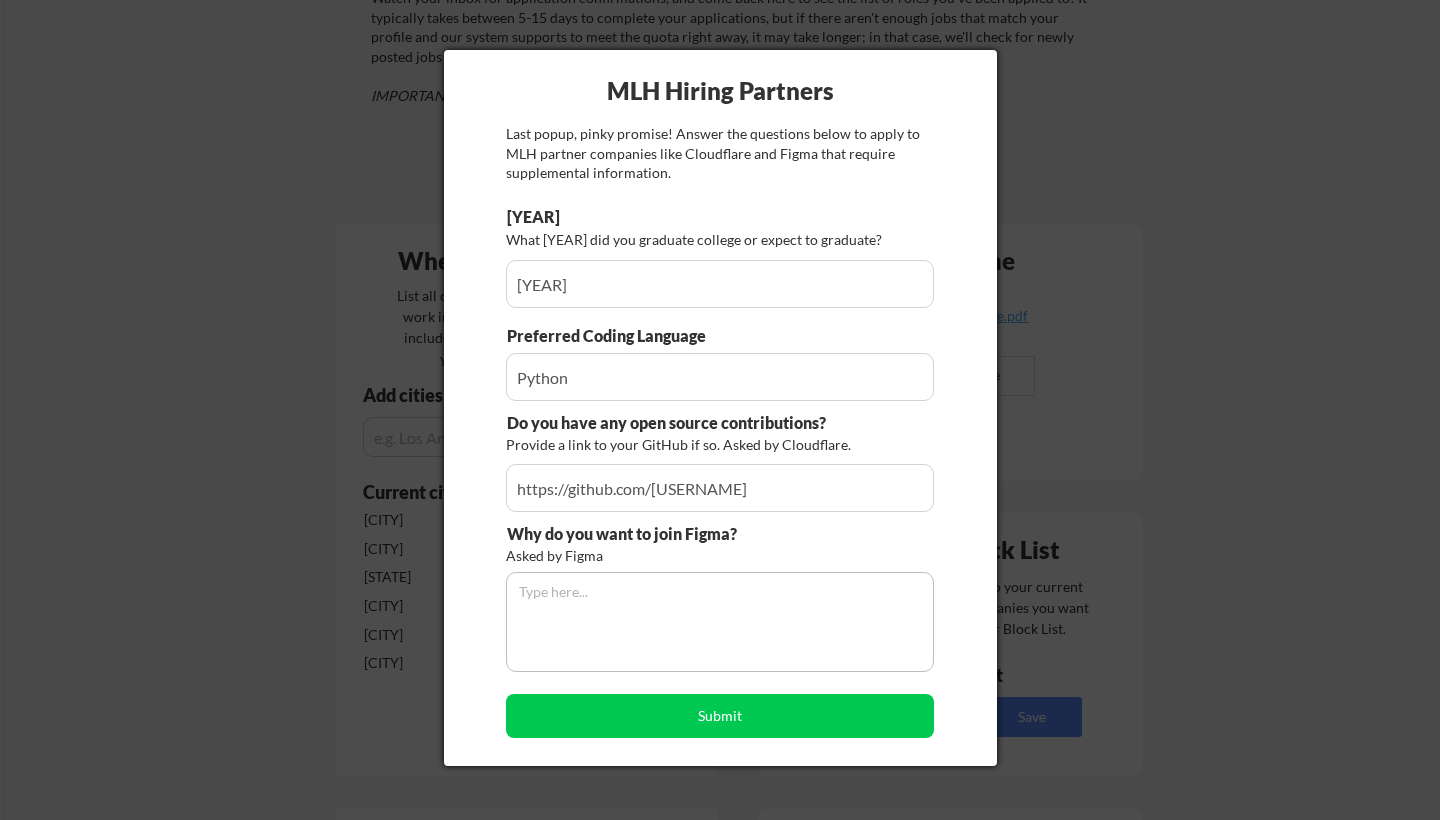 click on "[STATE] / [YEAR] What [YEAR] did you graduate college or expect to graduate? Preferred Coding Language Do you have any open source contributions? Provide a link to your GitHub if so. Asked by Cloudflare. Why do you want to join Figma? Asked by Figma Submit" at bounding box center [720, 477] 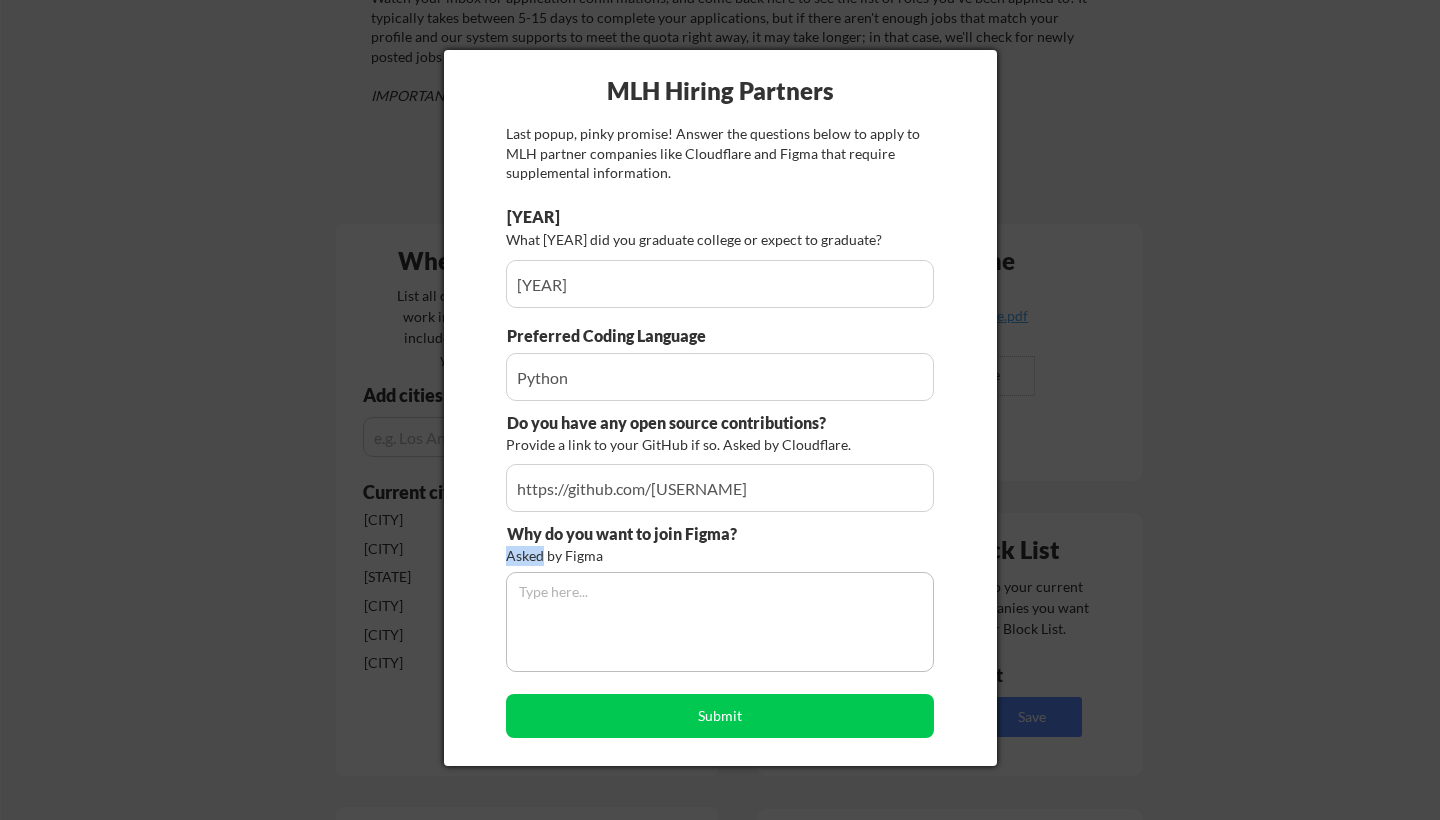 click on "Why do you want to join Figma? Asked by Figma" at bounding box center (720, 597) 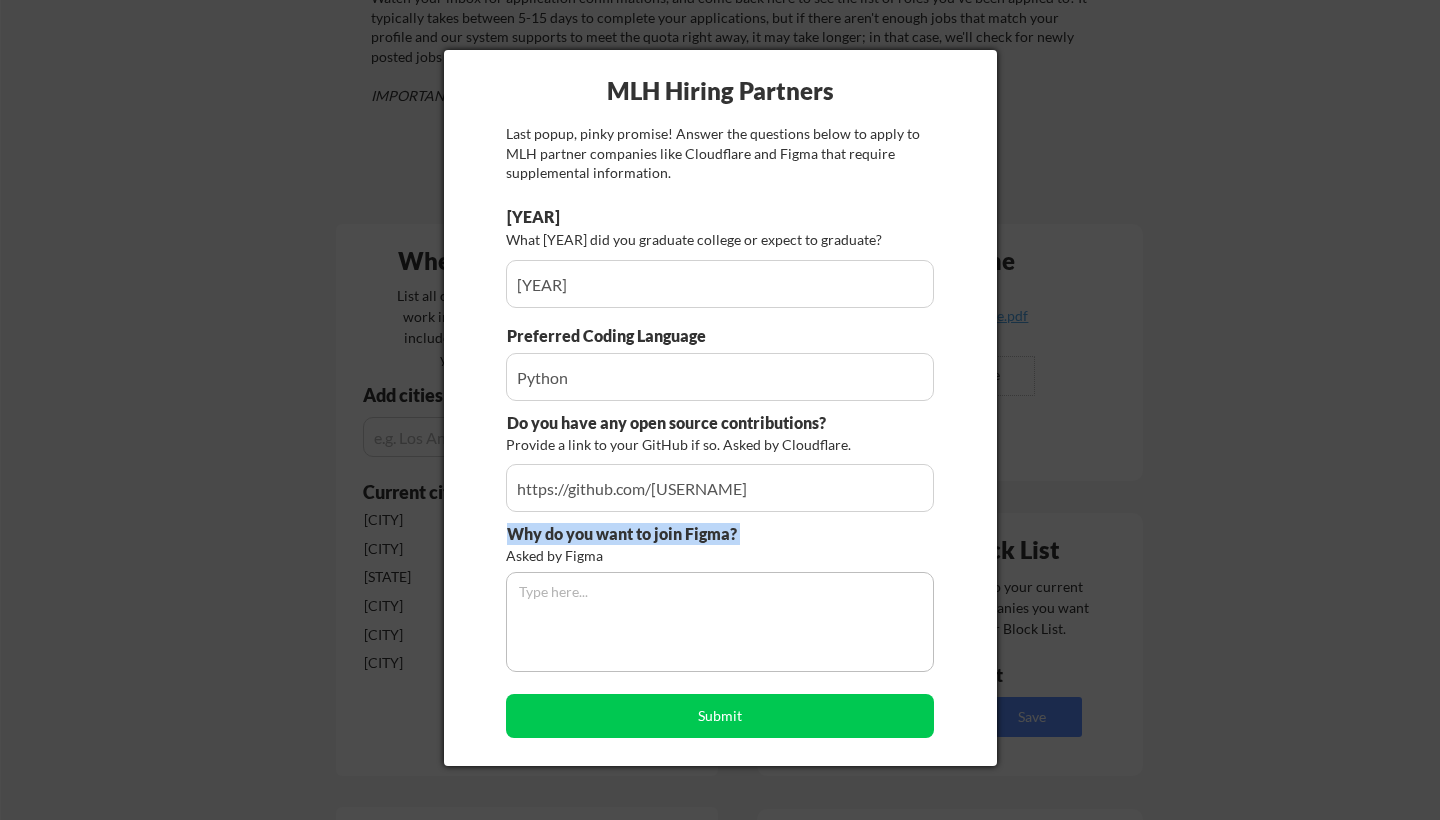 click on "Why do you want to join Figma? Asked by Figma" at bounding box center (720, 597) 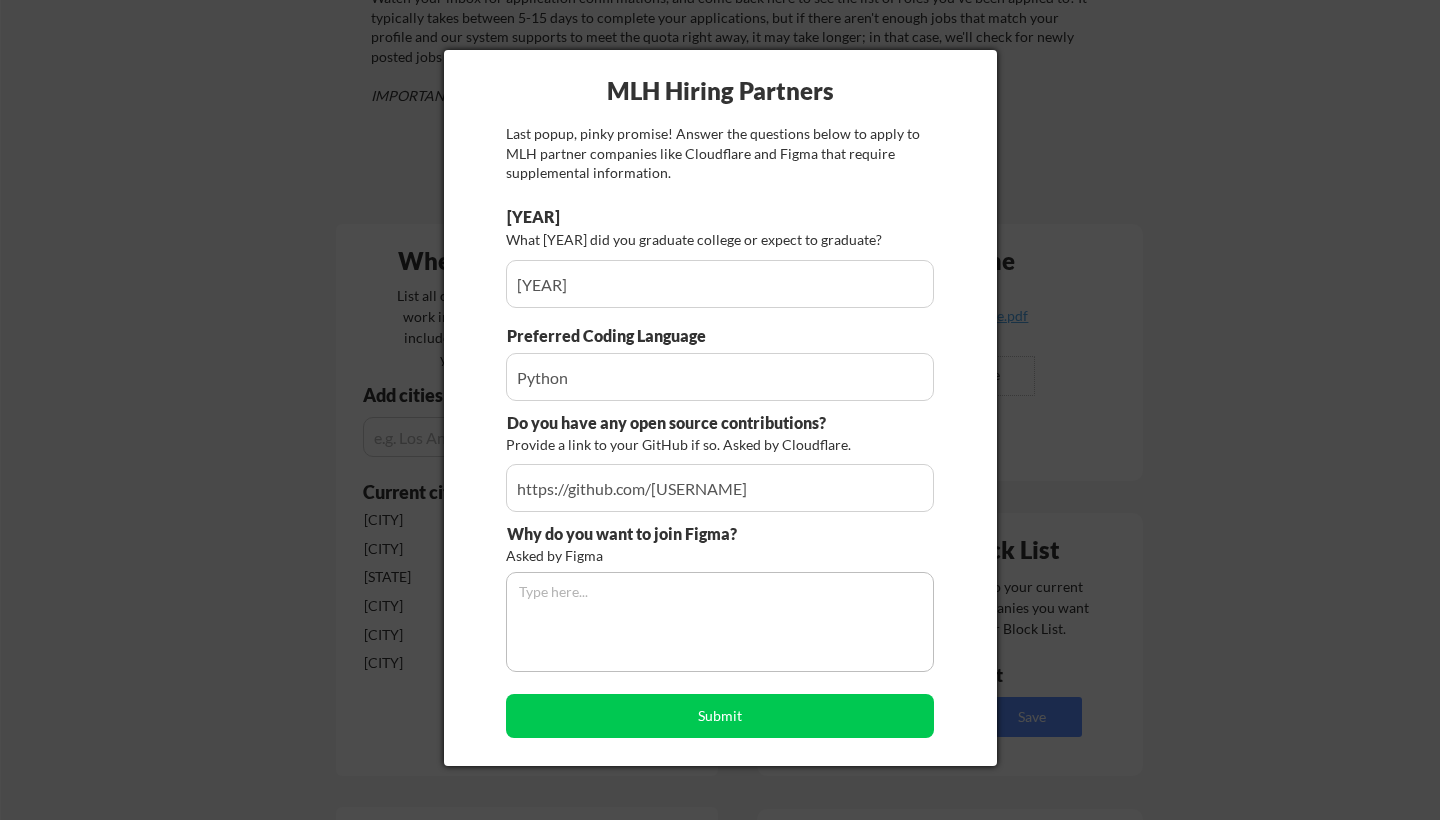 click on "Why do you want to join Figma? Asked by Figma" at bounding box center [720, 597] 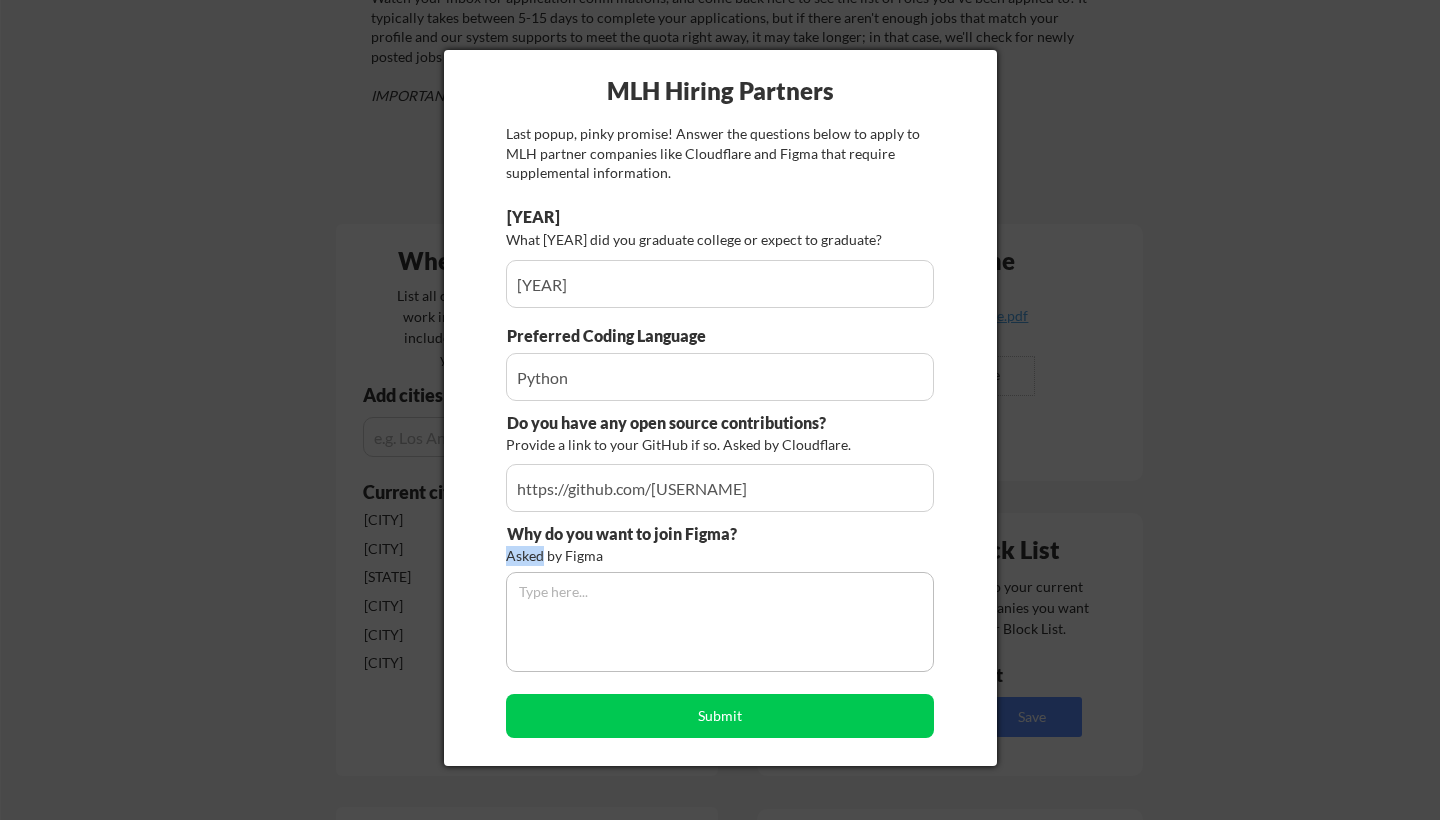 click on "Why do you want to join Figma? Asked by Figma" at bounding box center [720, 597] 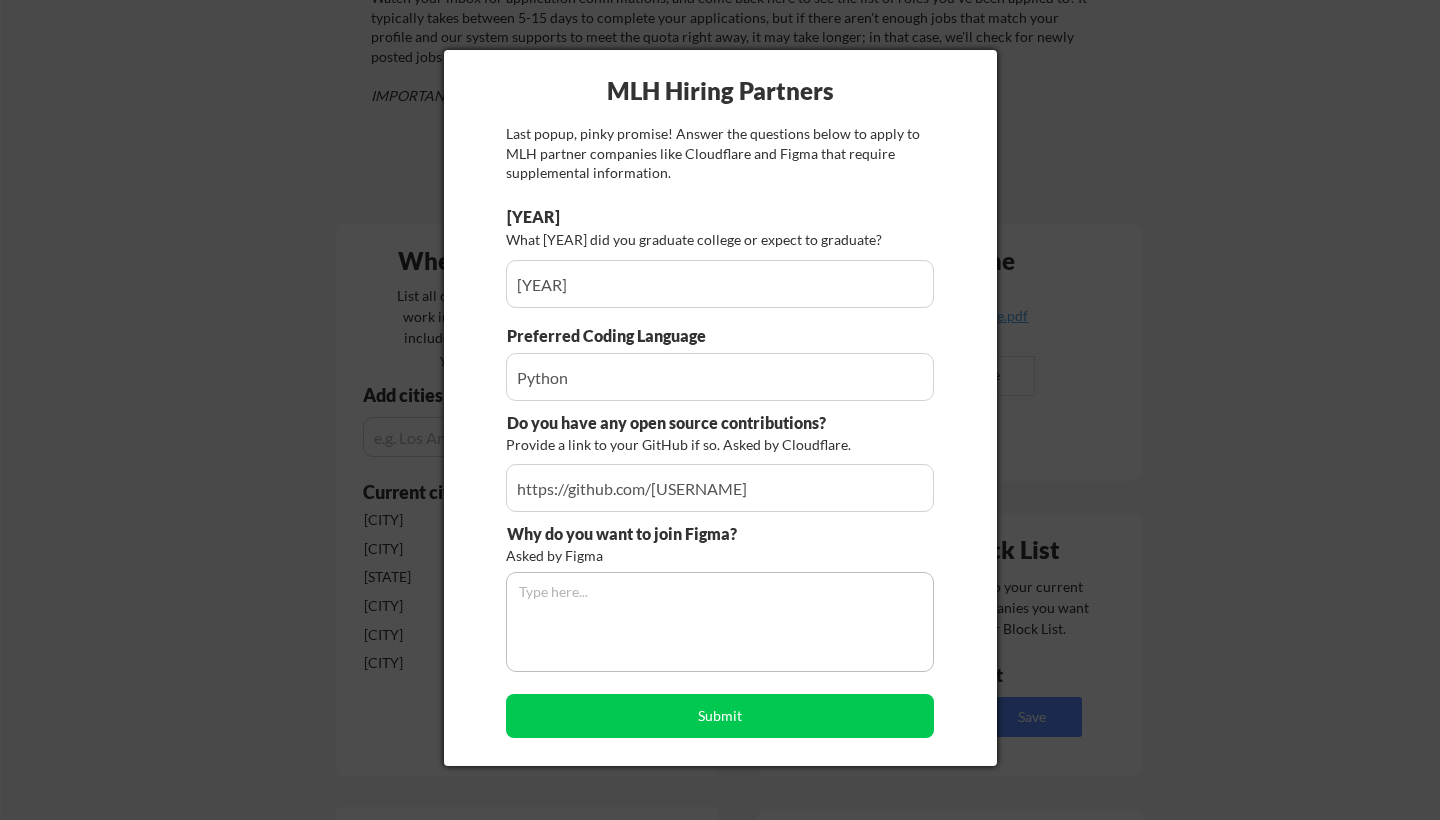click at bounding box center (720, 488) 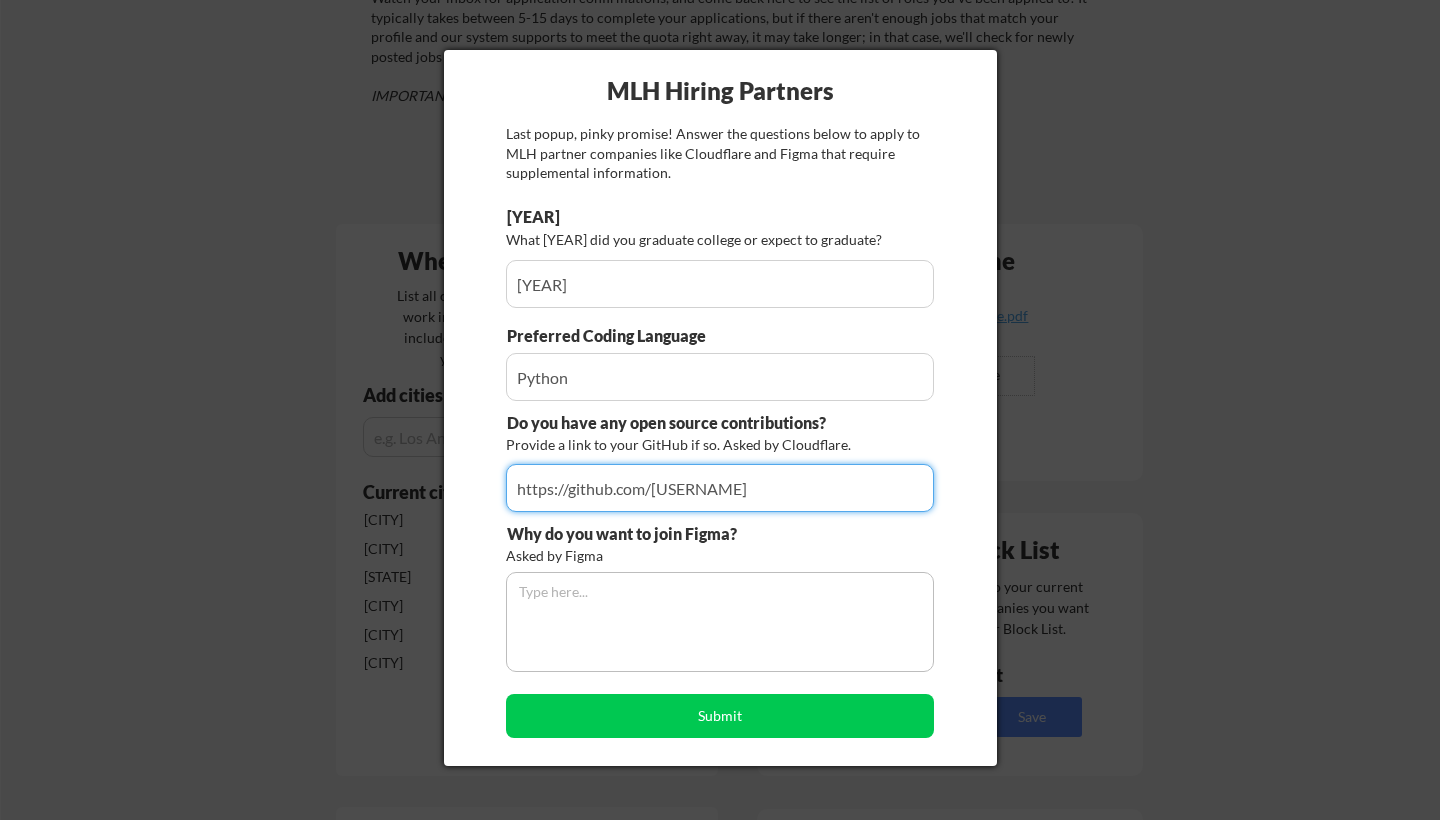 click on "Why do you want to join Figma? Asked by Figma" at bounding box center [720, 597] 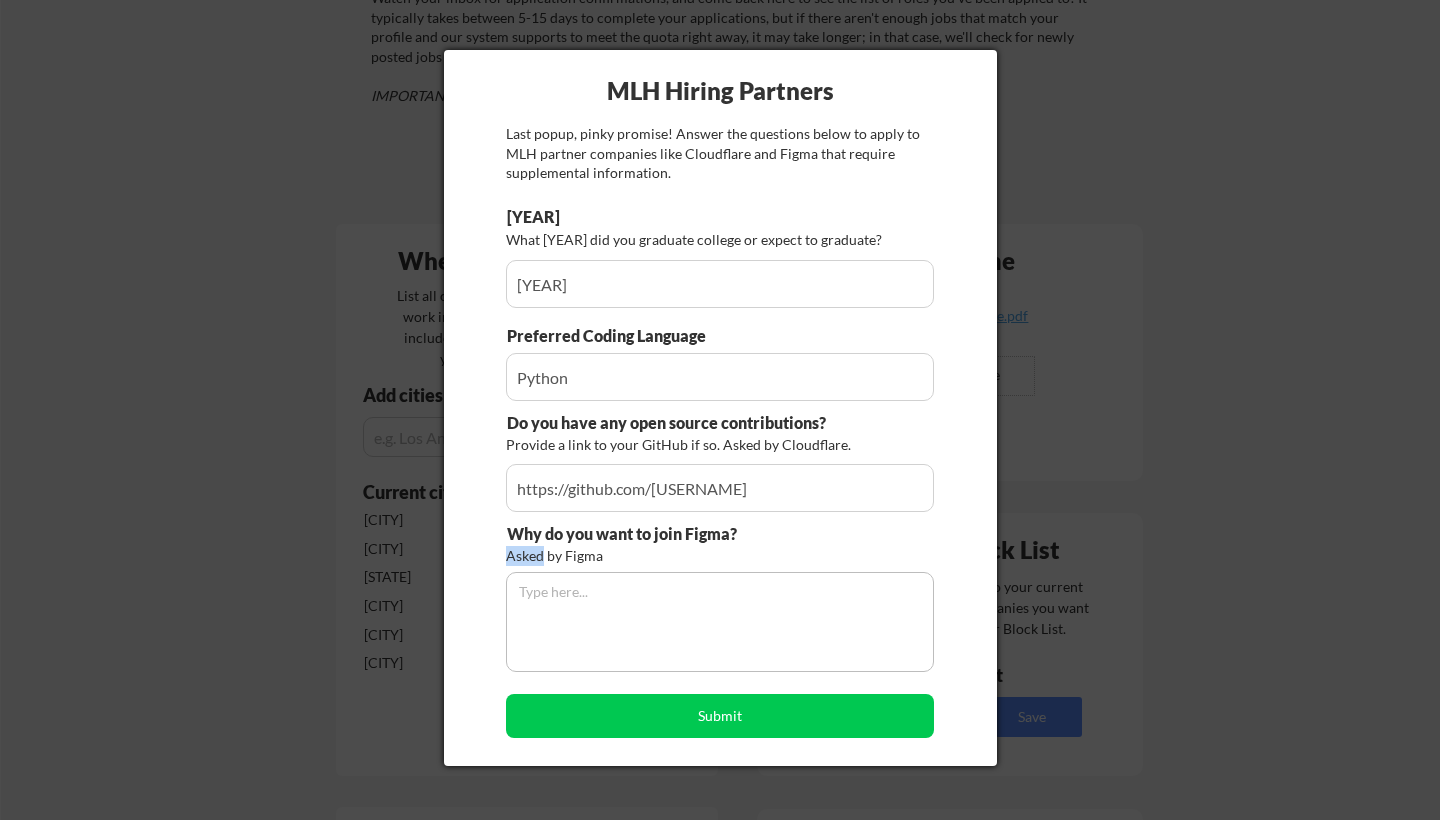 click on "Why do you want to join Figma? Asked by Figma" at bounding box center [720, 597] 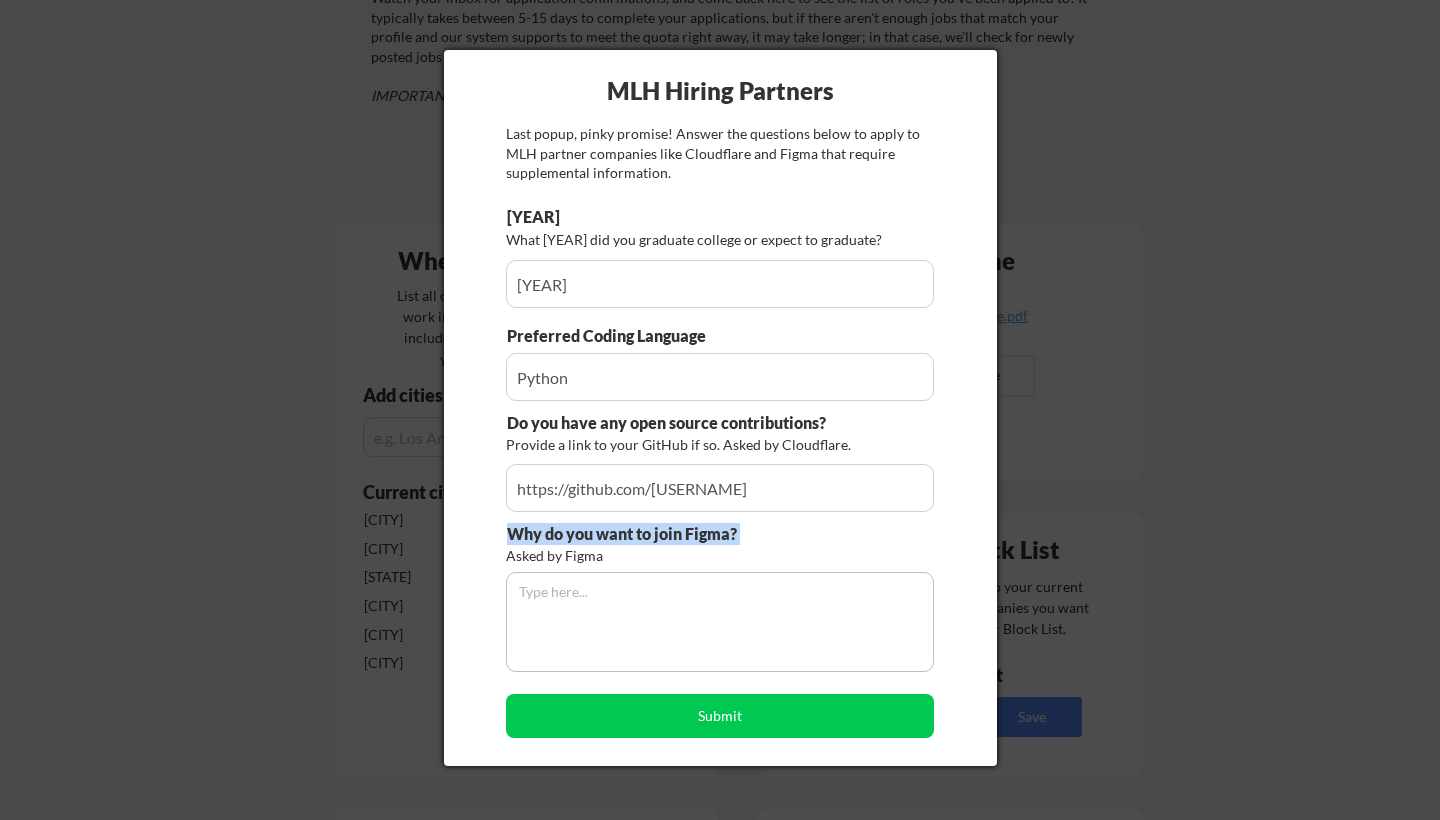 click on "Why do you want to join Figma? Asked by Figma" at bounding box center (720, 597) 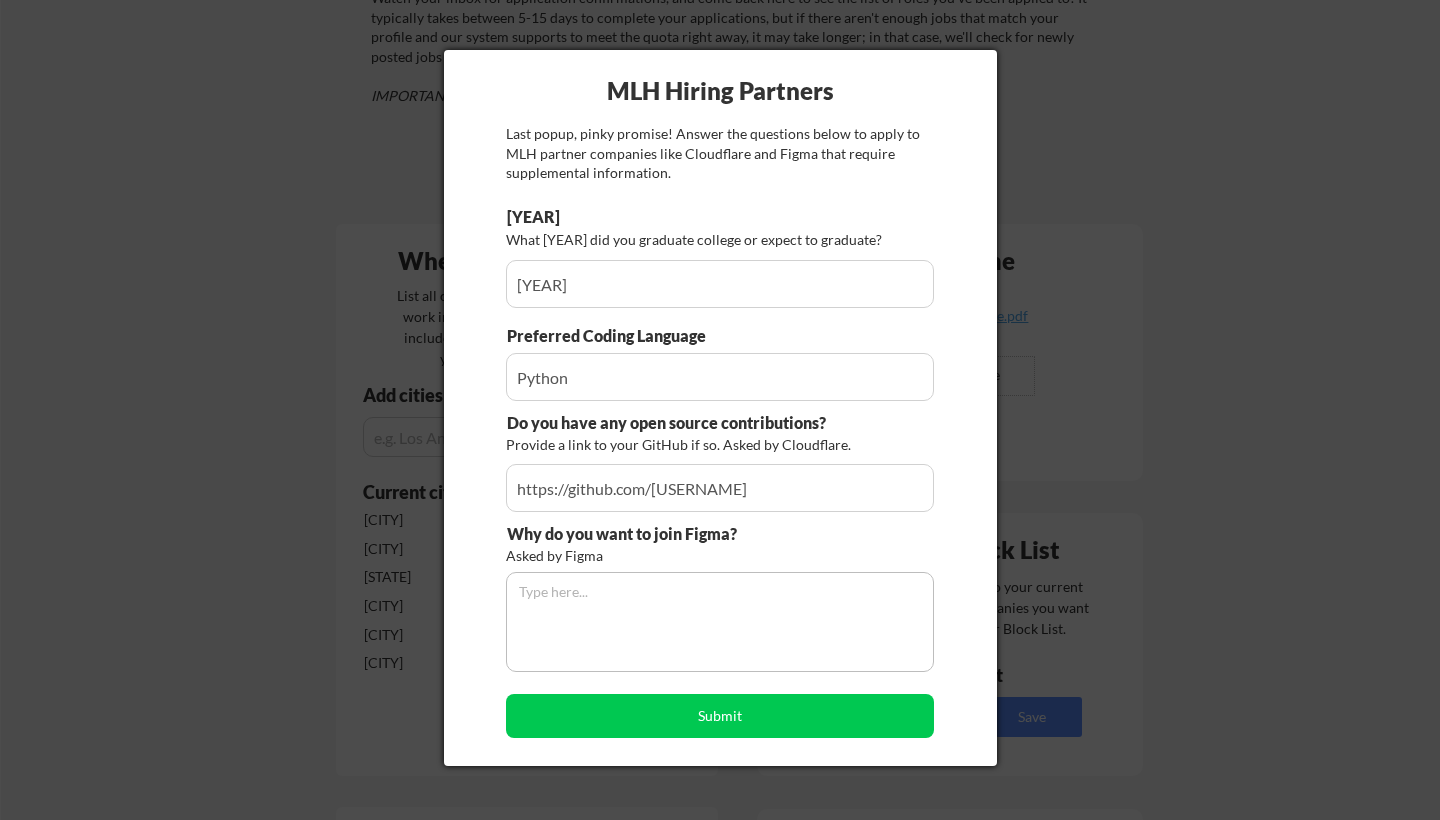 click on "[STATE] / [YEAR] What [YEAR] did you graduate college or expect to graduate? Preferred Coding Language Do you have any open source contributions? Provide a link to your GitHub if so. Asked by Cloudflare. Why do you want to join Figma? Asked by Figma Submit" at bounding box center (720, 477) 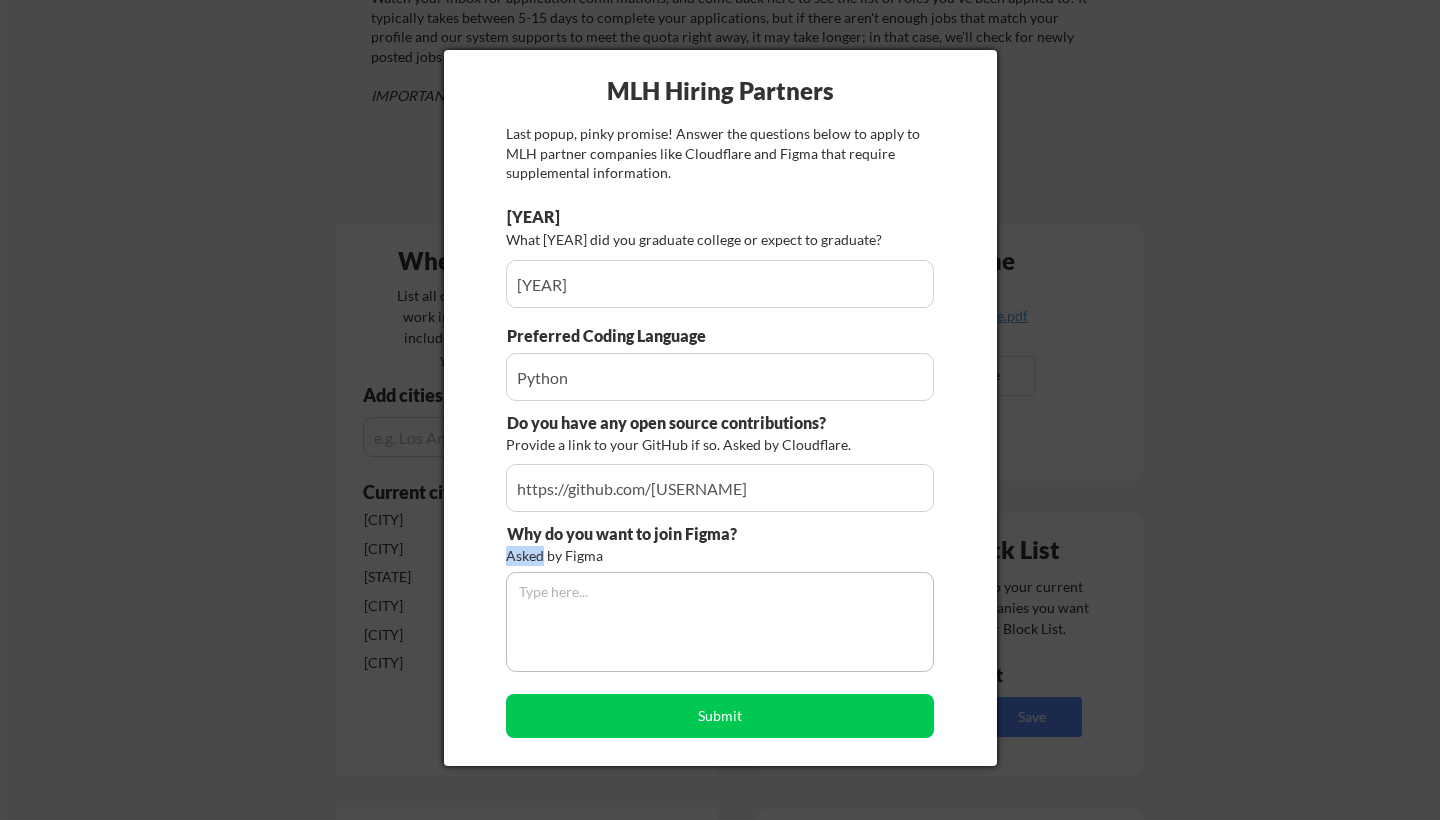 click on "Why do you want to join Figma? Asked by Figma" at bounding box center [720, 597] 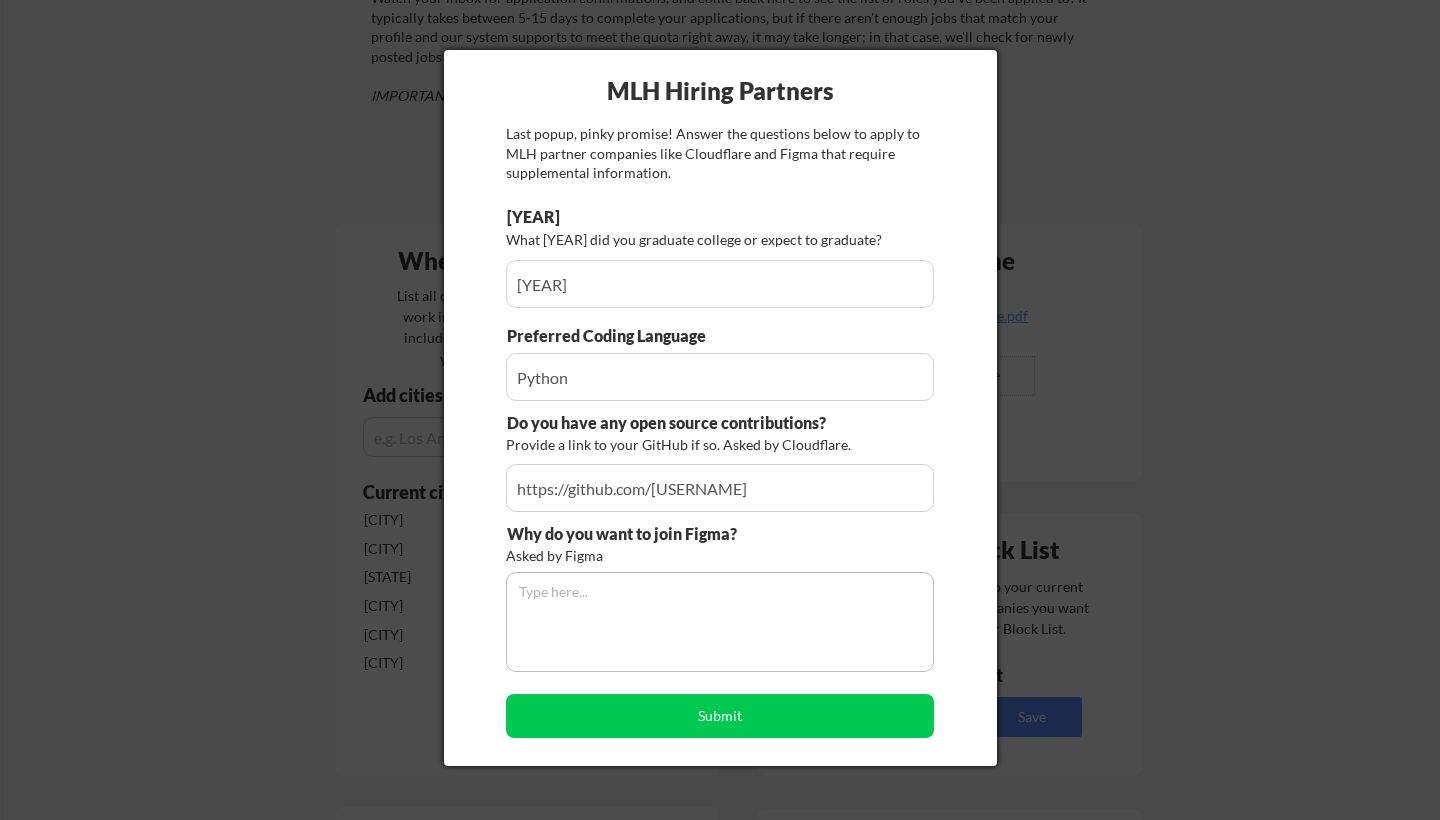click on "[YEAR] What [YEAR] did you graduate college or expect to graduate?" at bounding box center (720, 257) 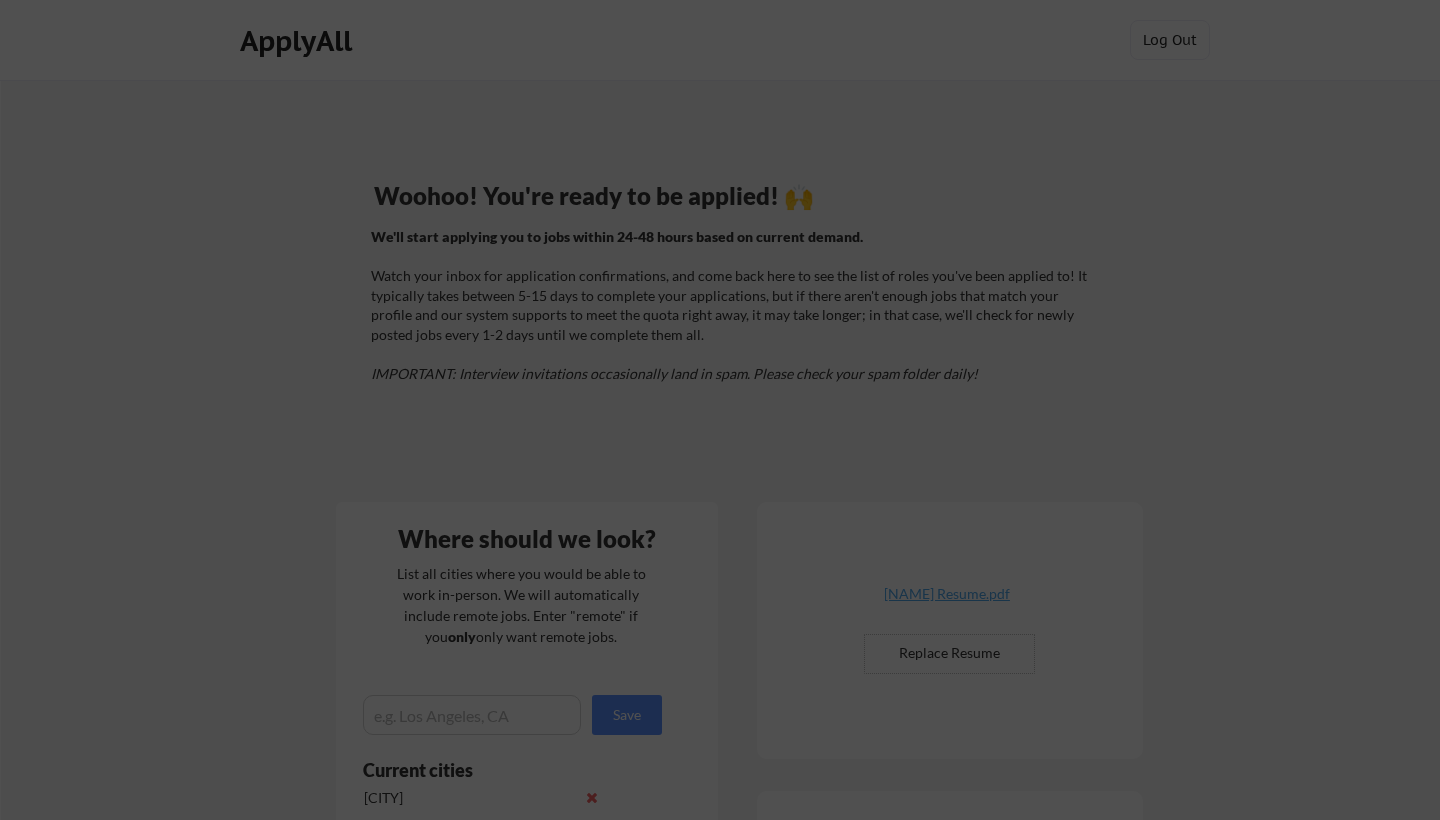 scroll, scrollTop: 0, scrollLeft: 0, axis: both 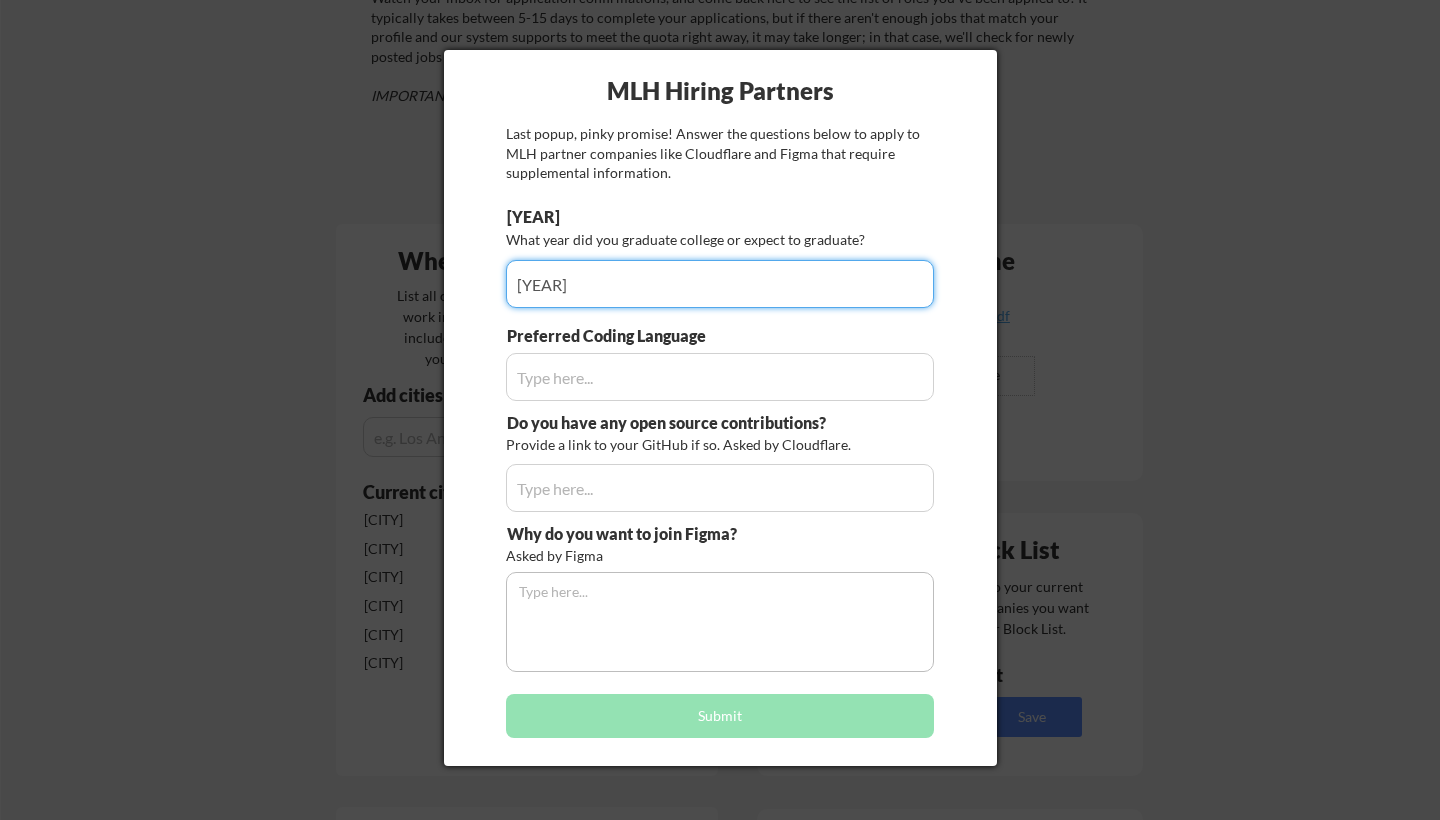 type on "[YEAR]" 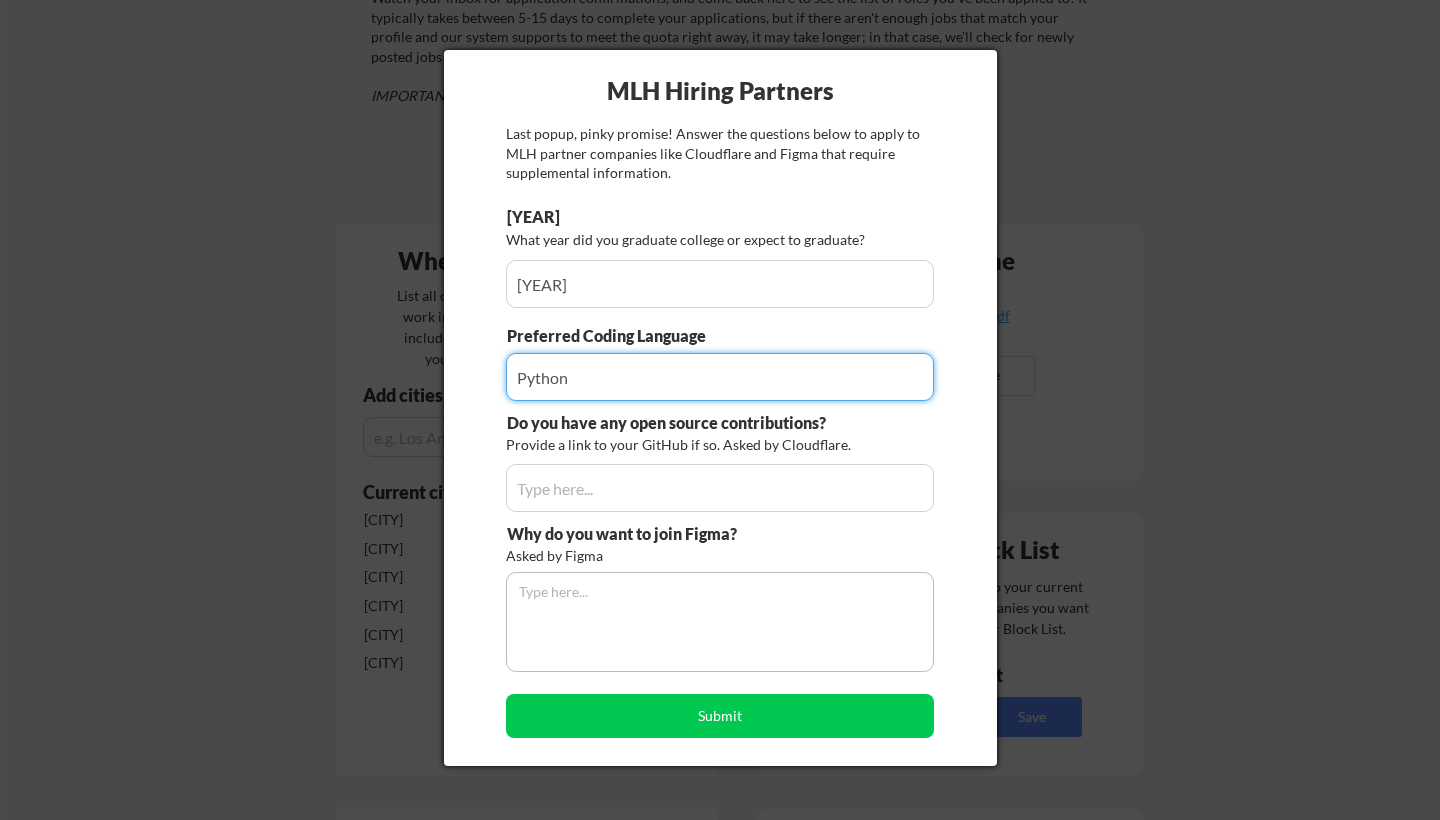 type on "Python" 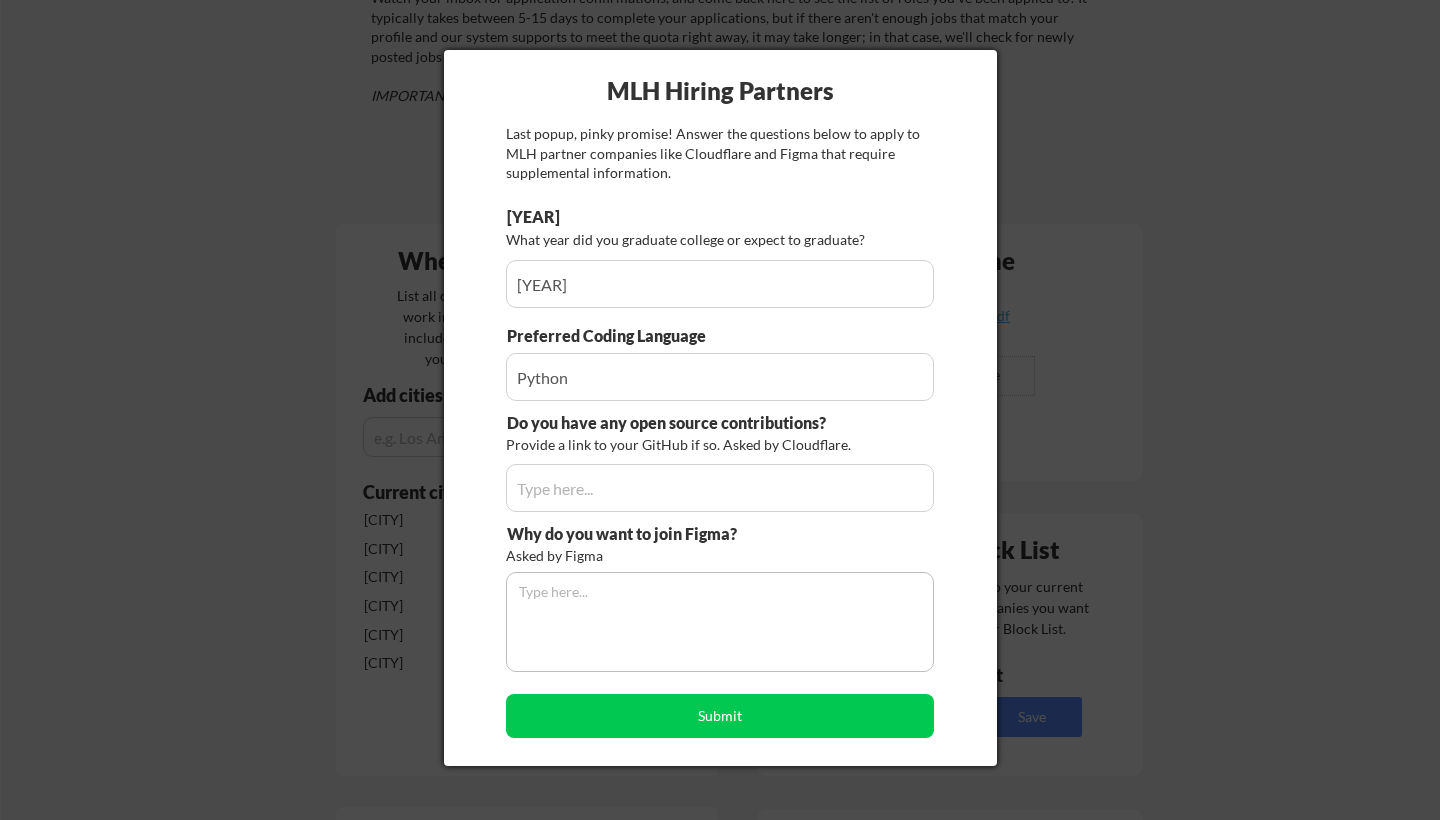 click on "Why do you want to join Figma? Asked by Figma" at bounding box center (720, 597) 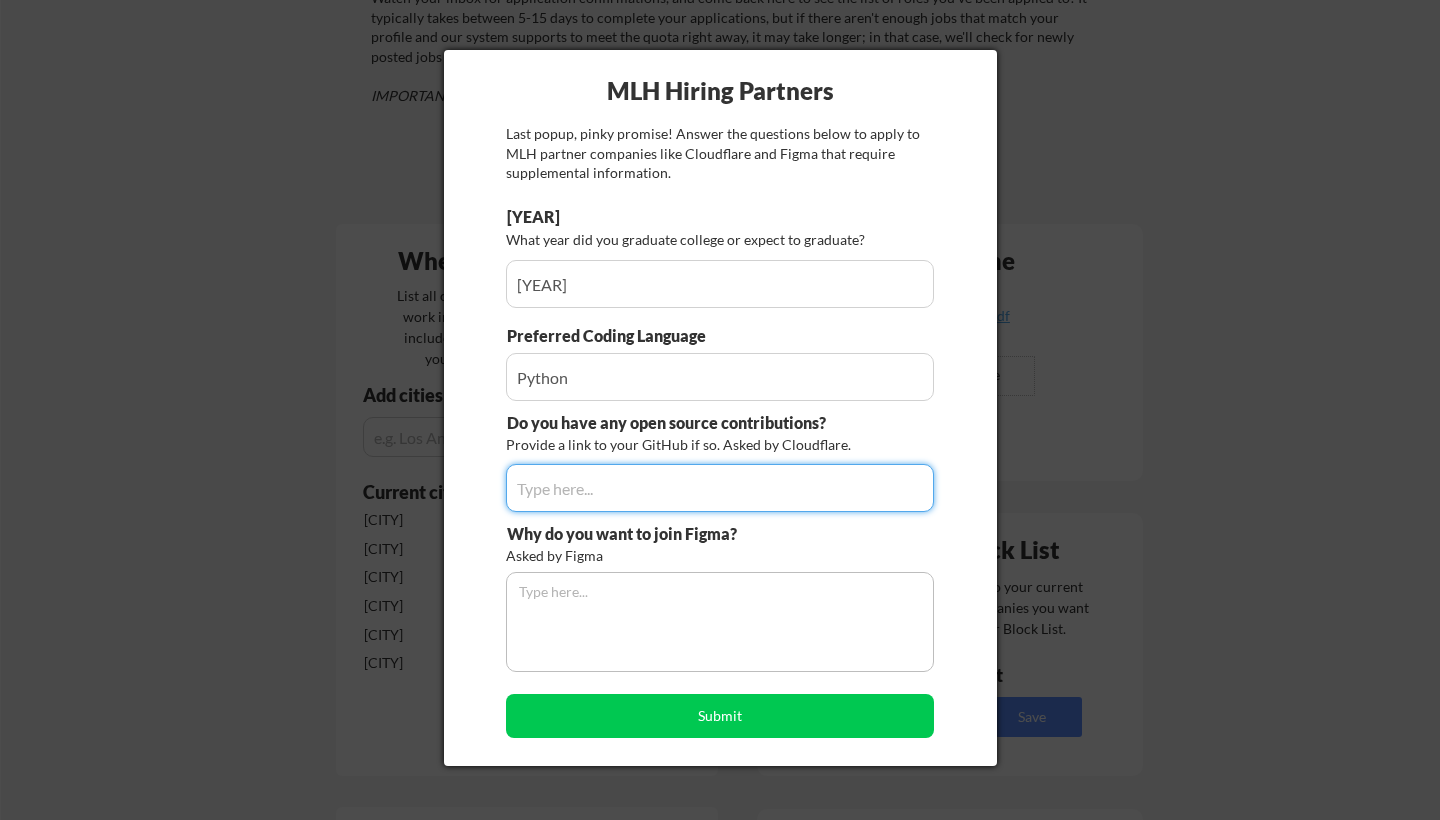 click at bounding box center [720, 488] 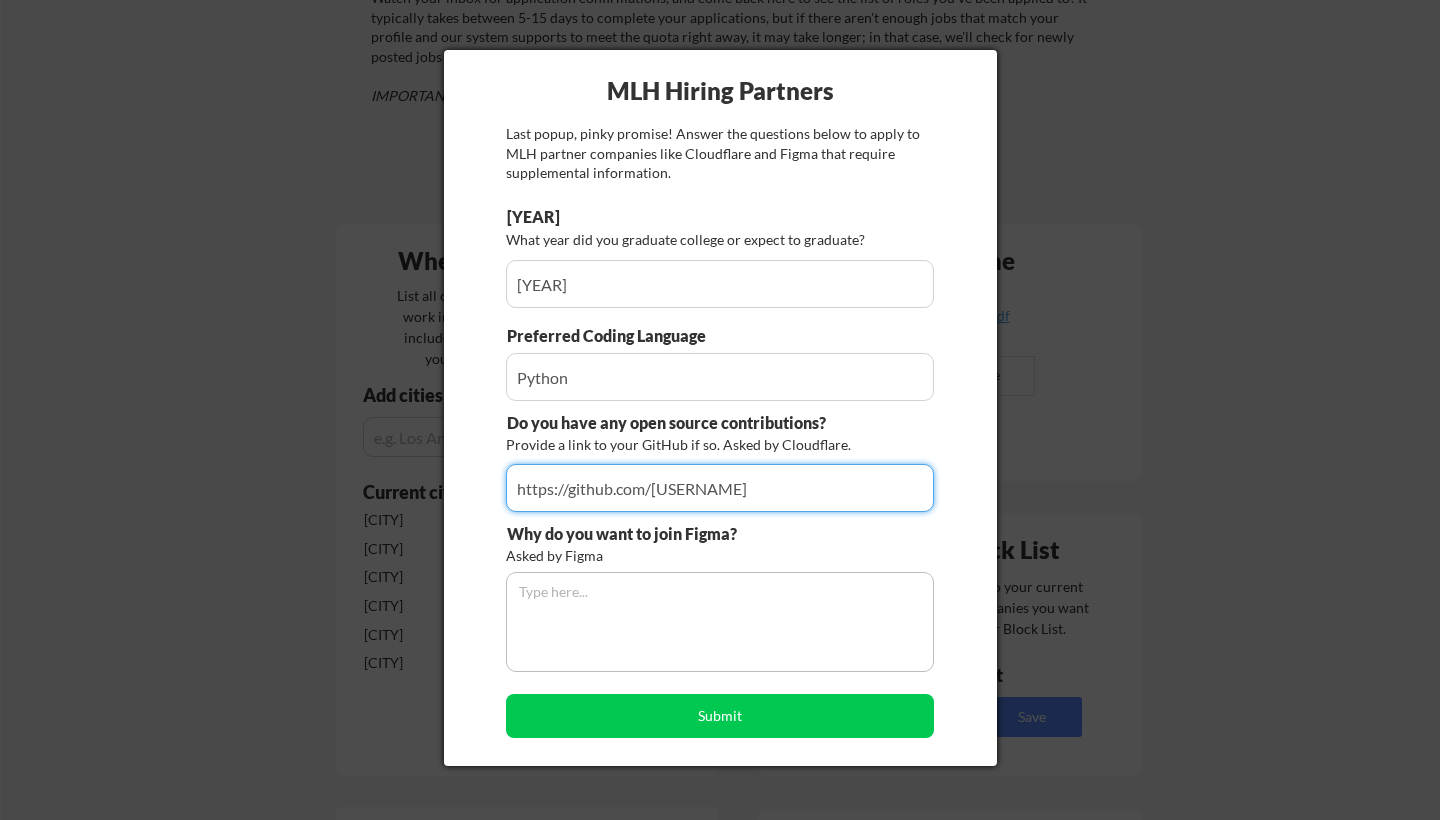 type on "https://github.com/[USERNAME]" 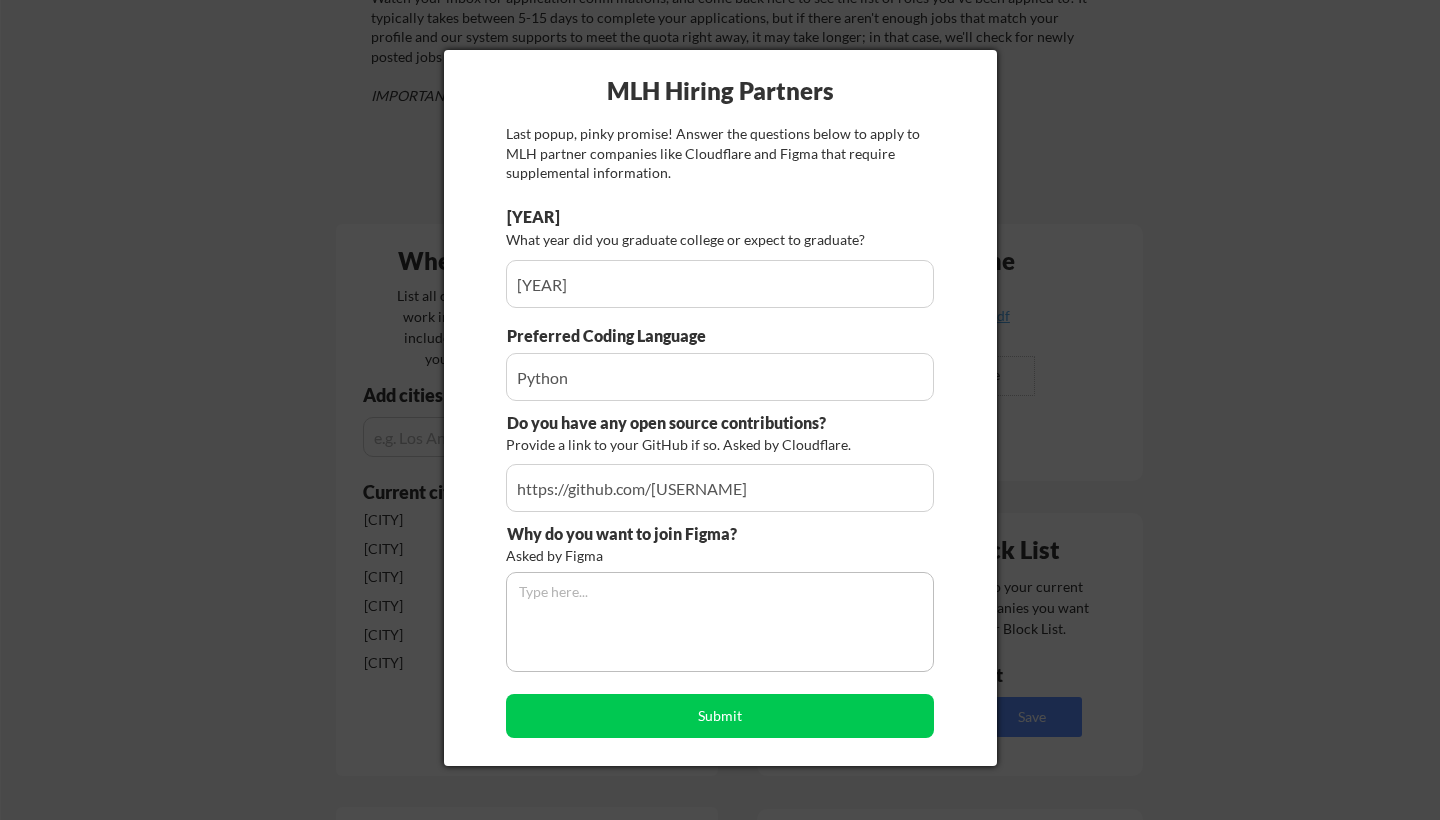 click on "Why do you want to join Figma? Asked by Figma" at bounding box center [720, 597] 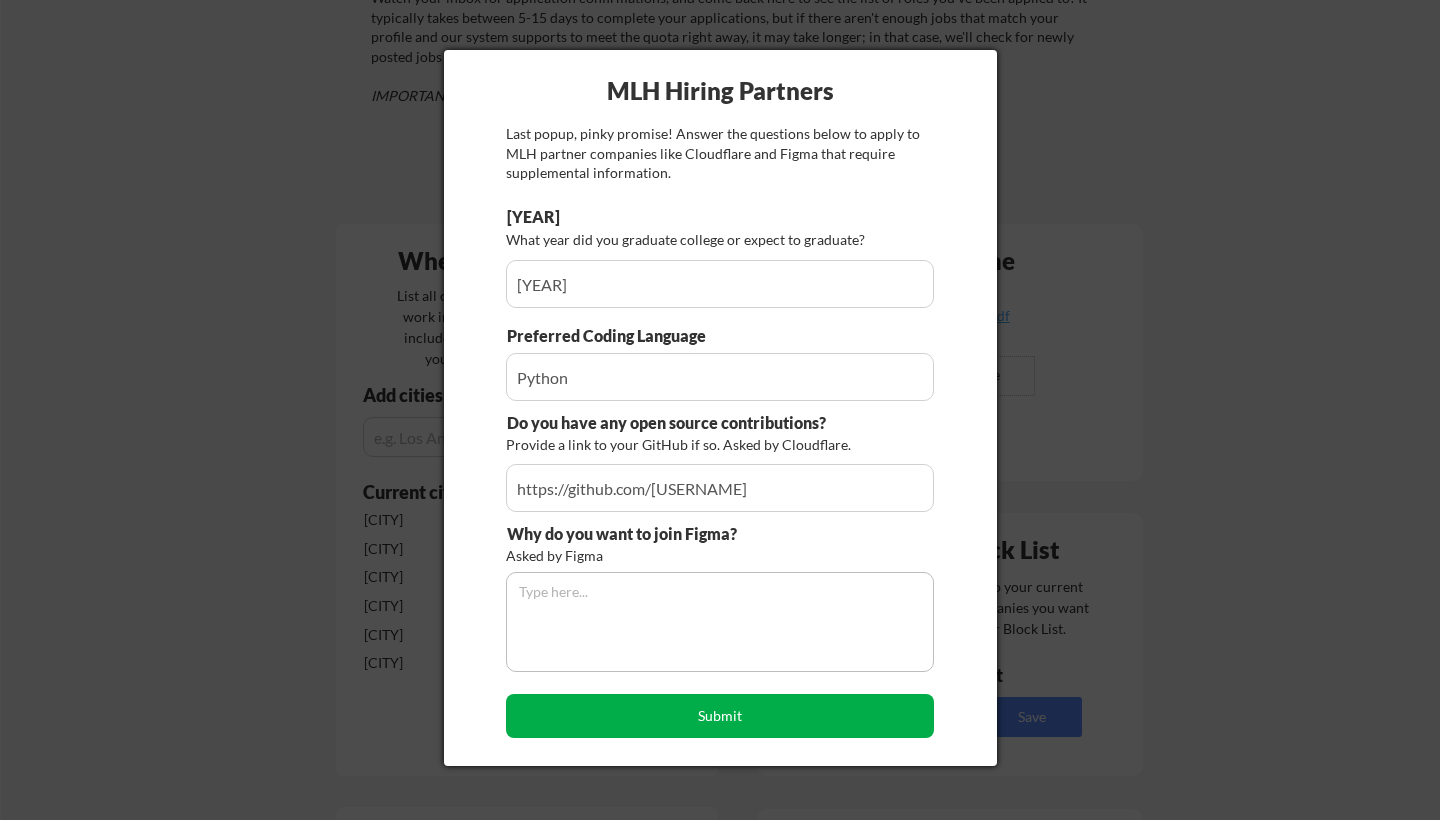 click on "Submit" at bounding box center (720, 716) 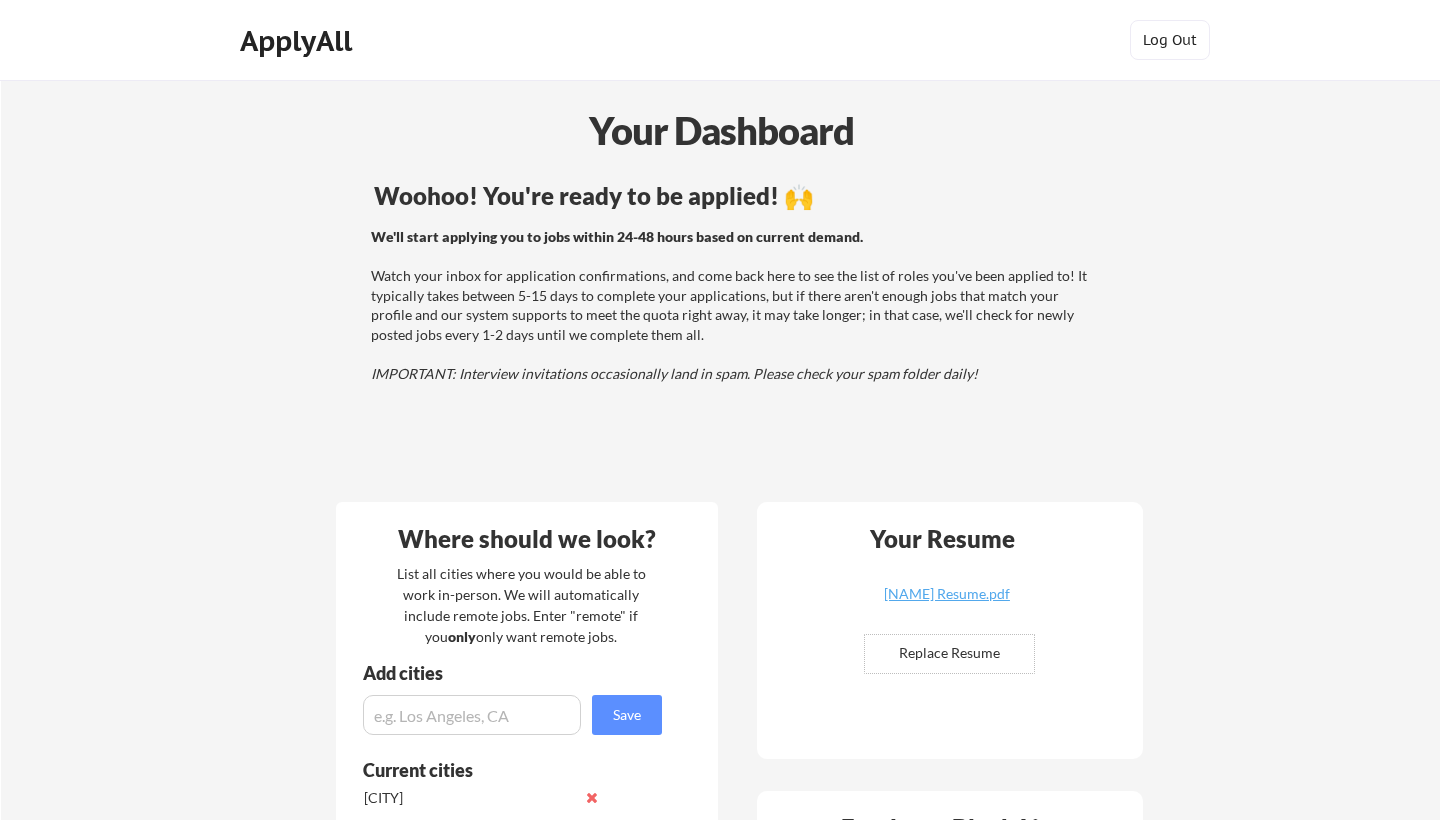 scroll, scrollTop: 0, scrollLeft: 0, axis: both 